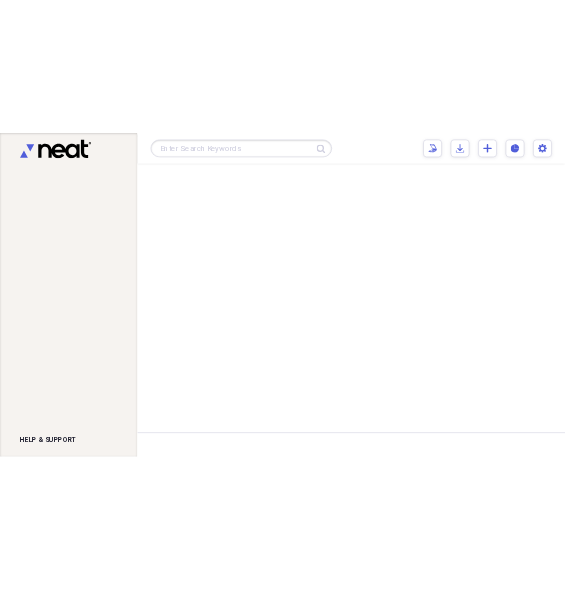 scroll, scrollTop: 0, scrollLeft: 0, axis: both 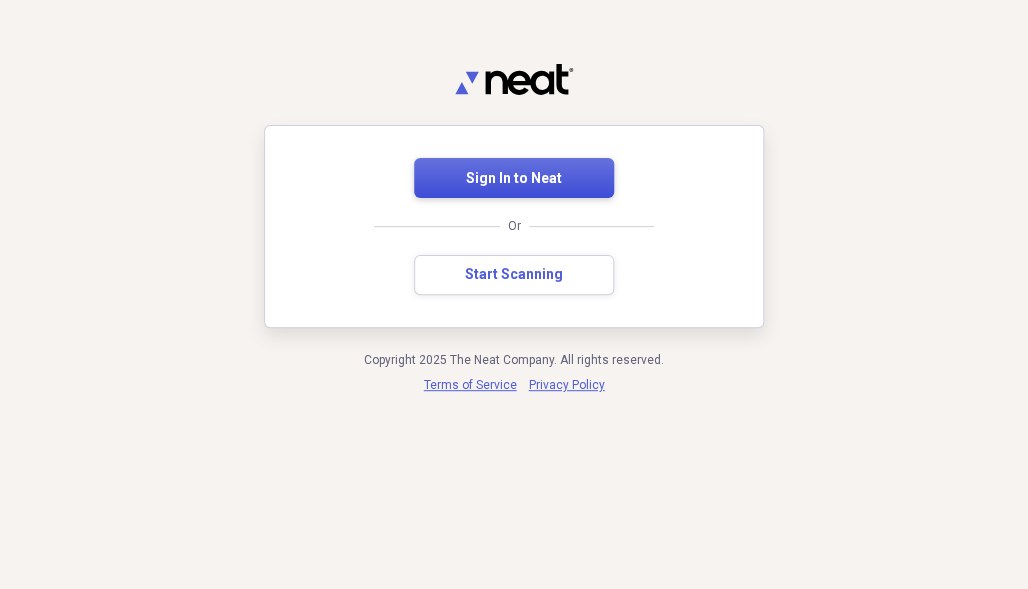 click on "Sign In to Neat" at bounding box center [514, 179] 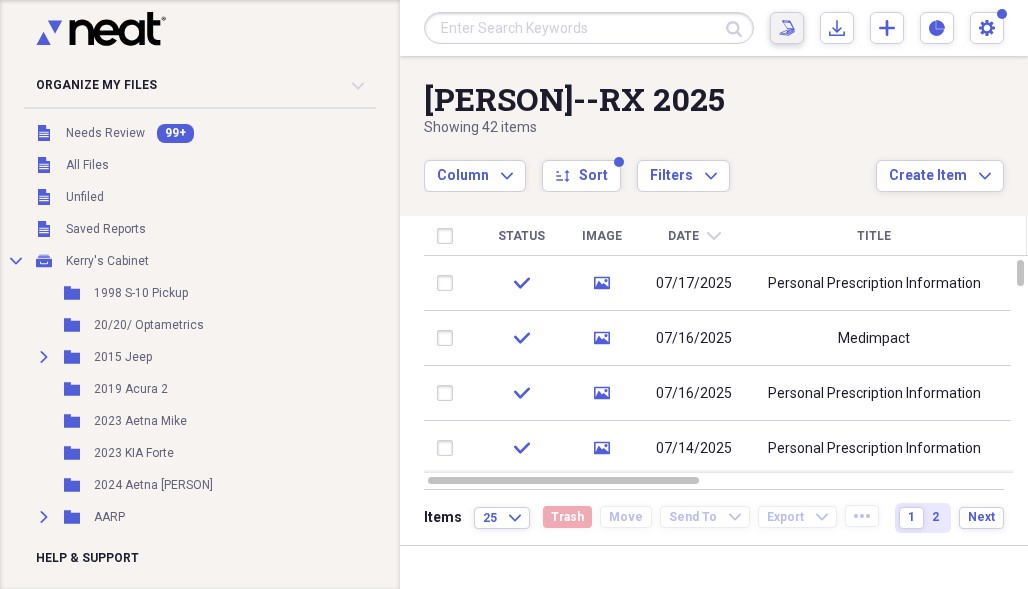 scroll, scrollTop: 0, scrollLeft: 0, axis: both 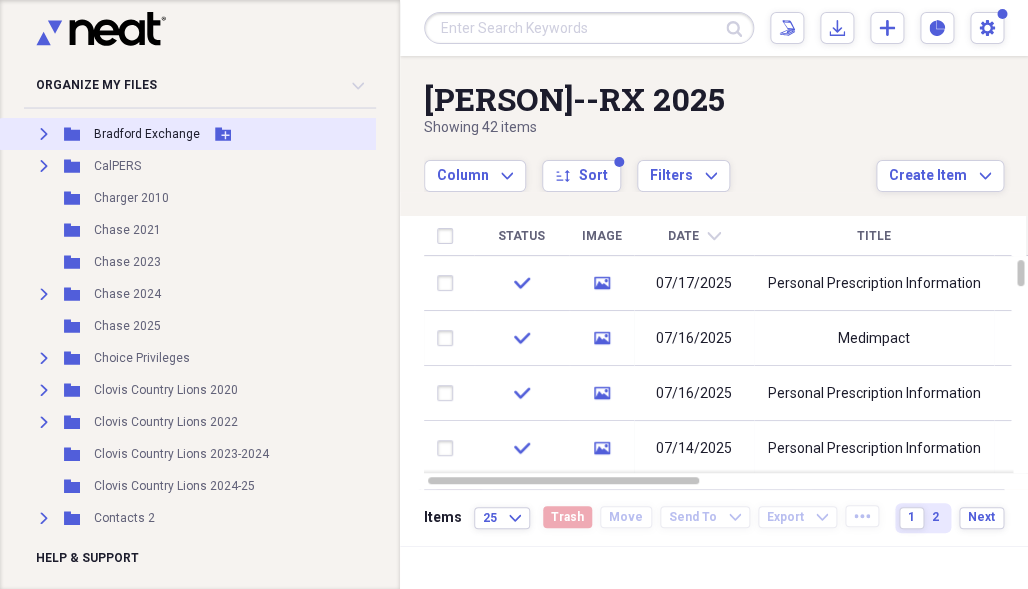 click on "Bradford Exchange" at bounding box center [147, 134] 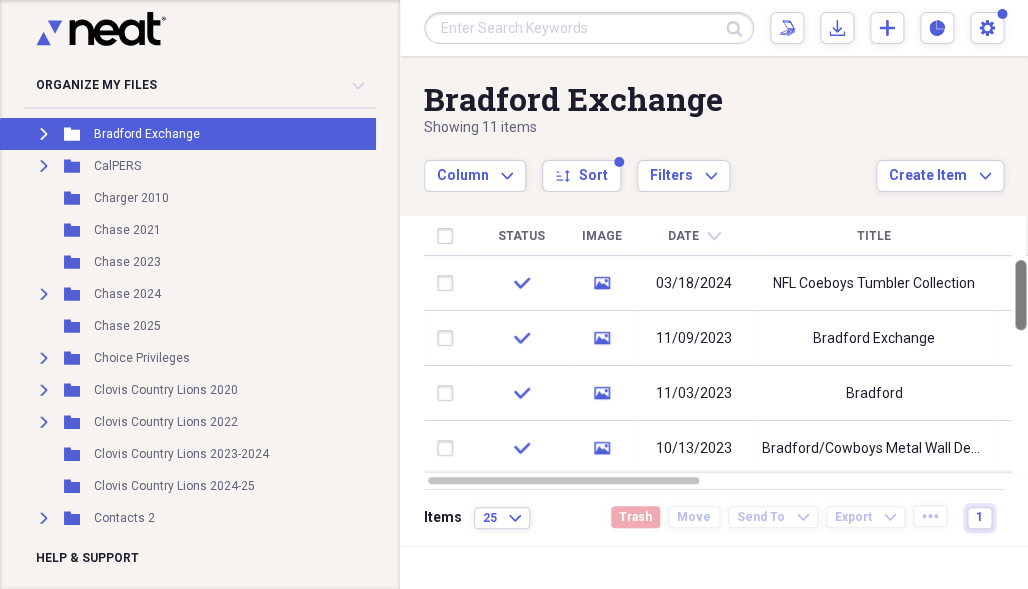 click at bounding box center [1020, 295] 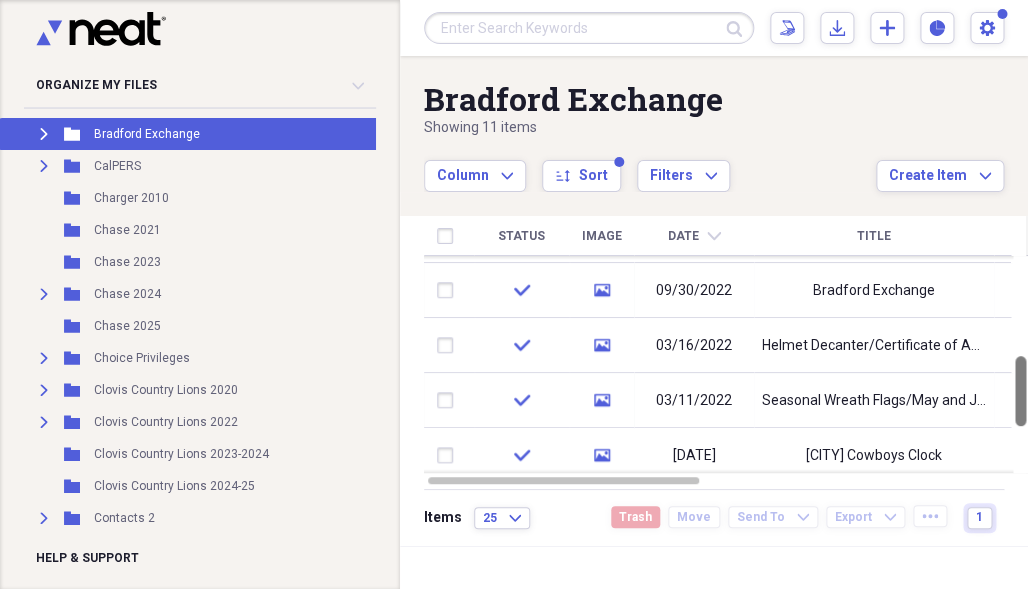 click at bounding box center [1020, 391] 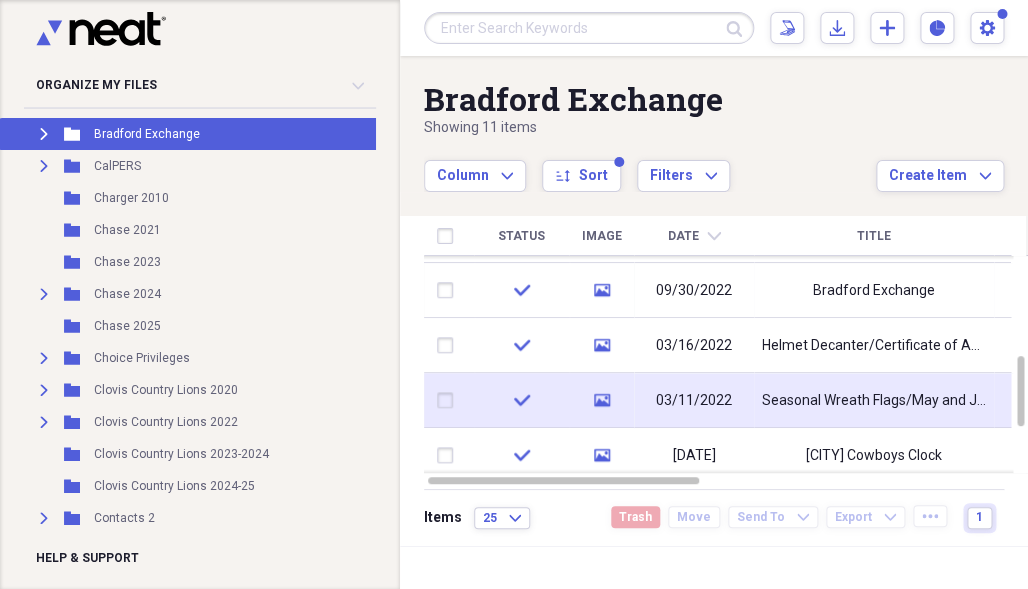 click at bounding box center (1018, 400) 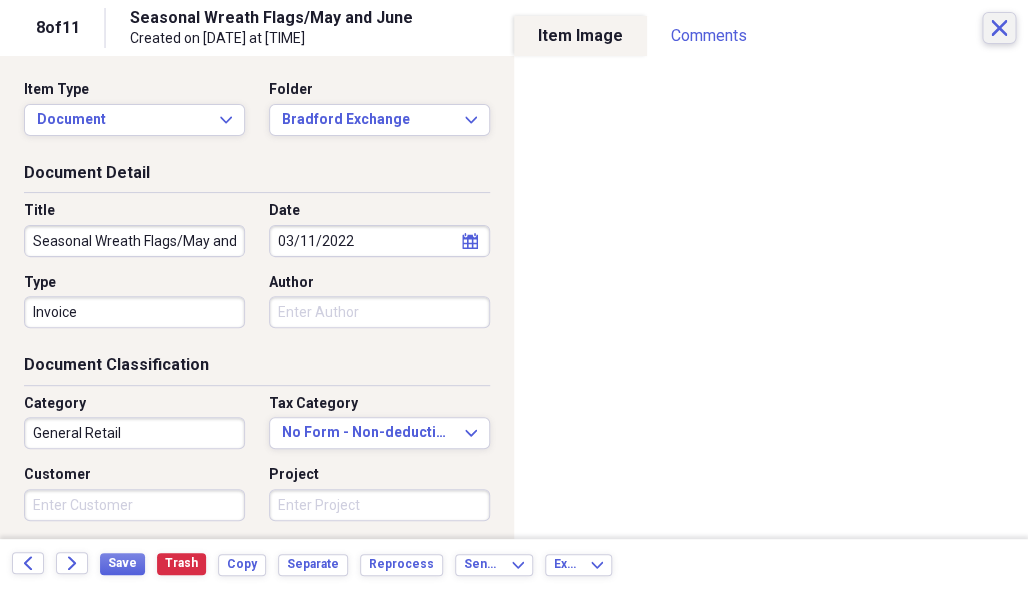 click on "Close" at bounding box center [999, 28] 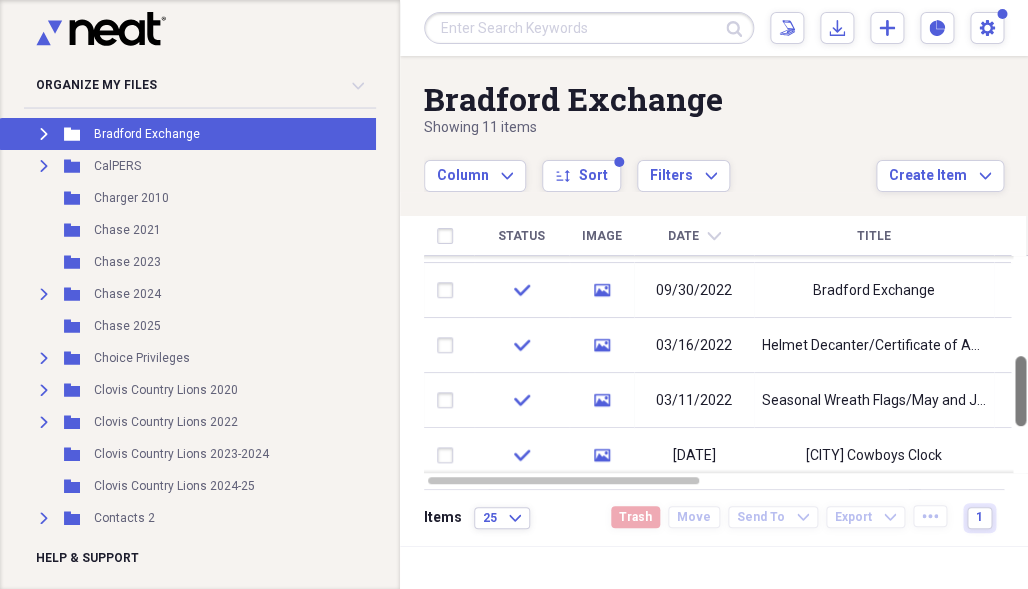 click at bounding box center (1020, 391) 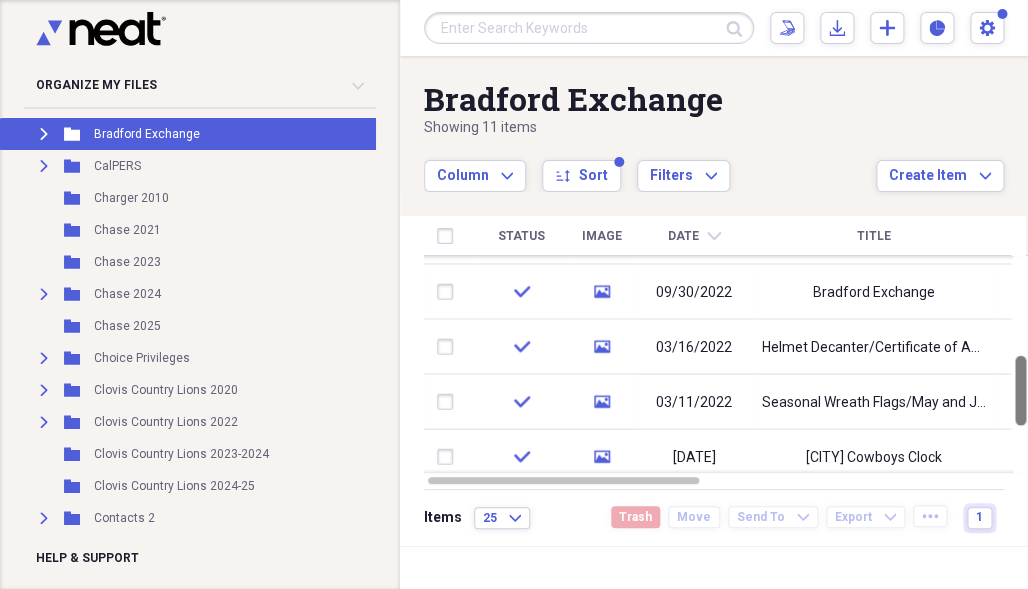 click at bounding box center [1020, 391] 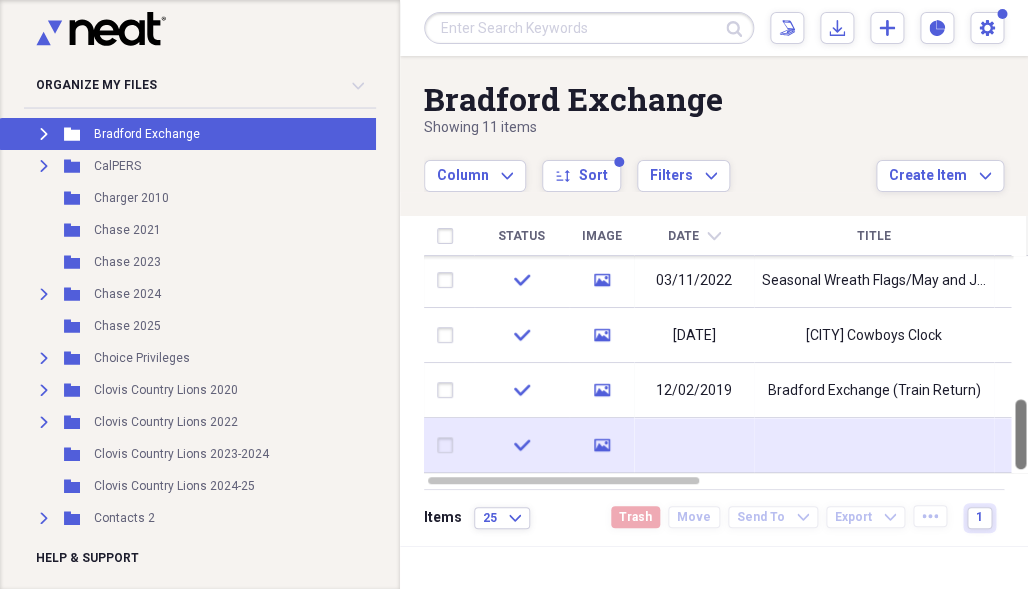 click on "media" 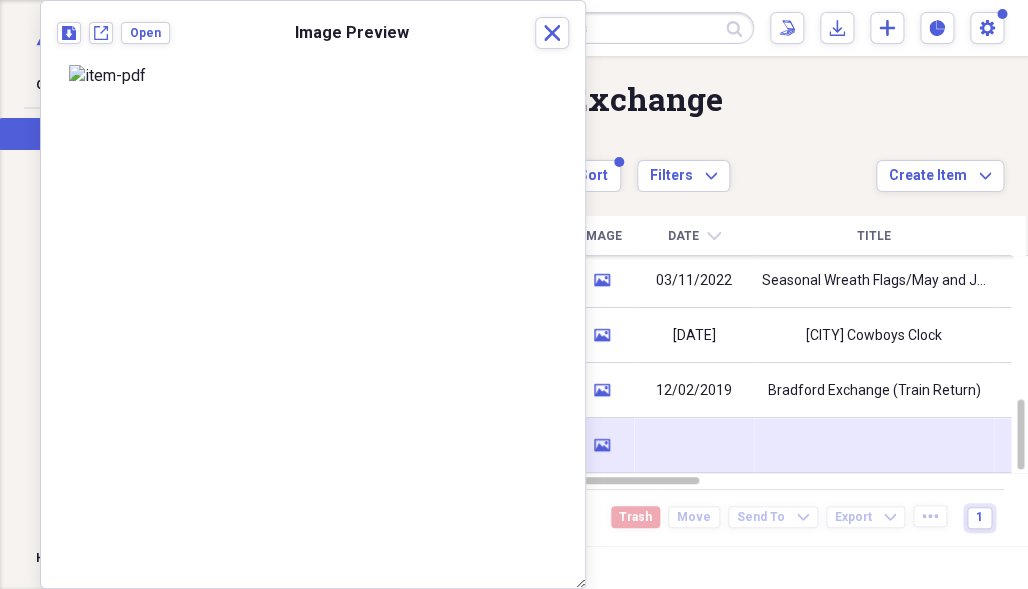 click on "media" 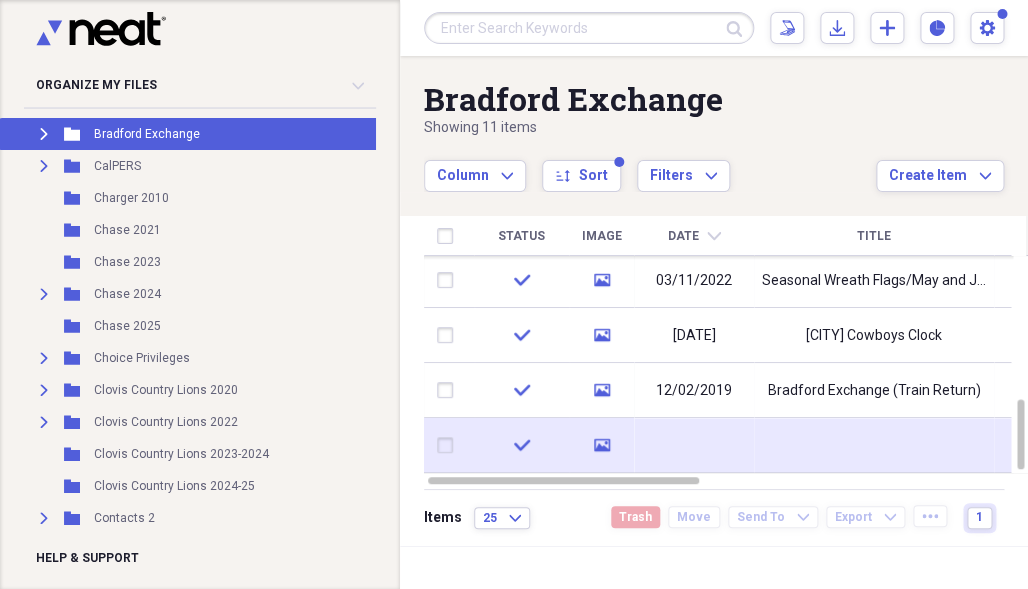 click at bounding box center (449, 445) 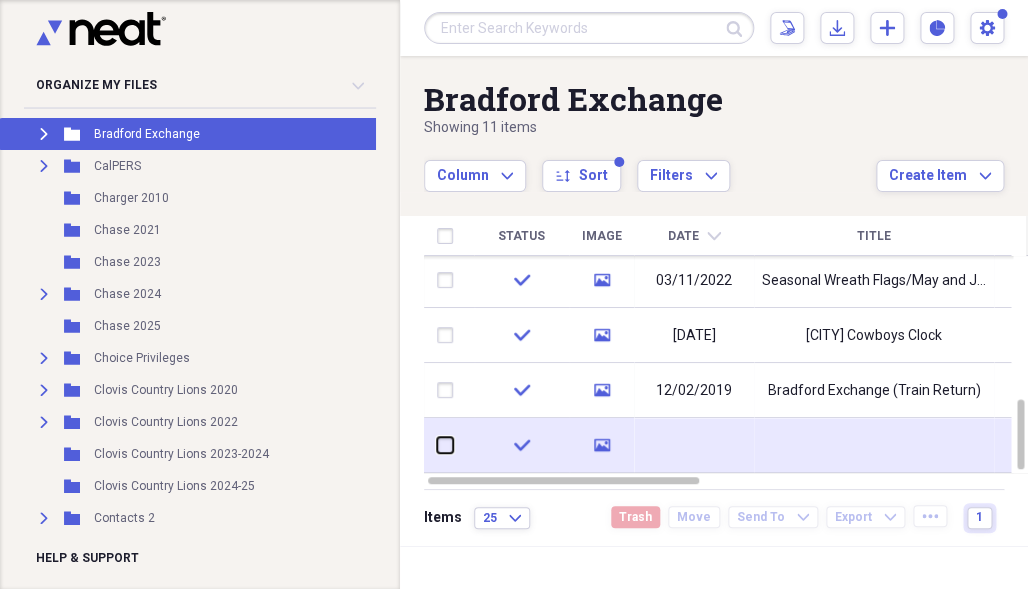 click at bounding box center (437, 445) 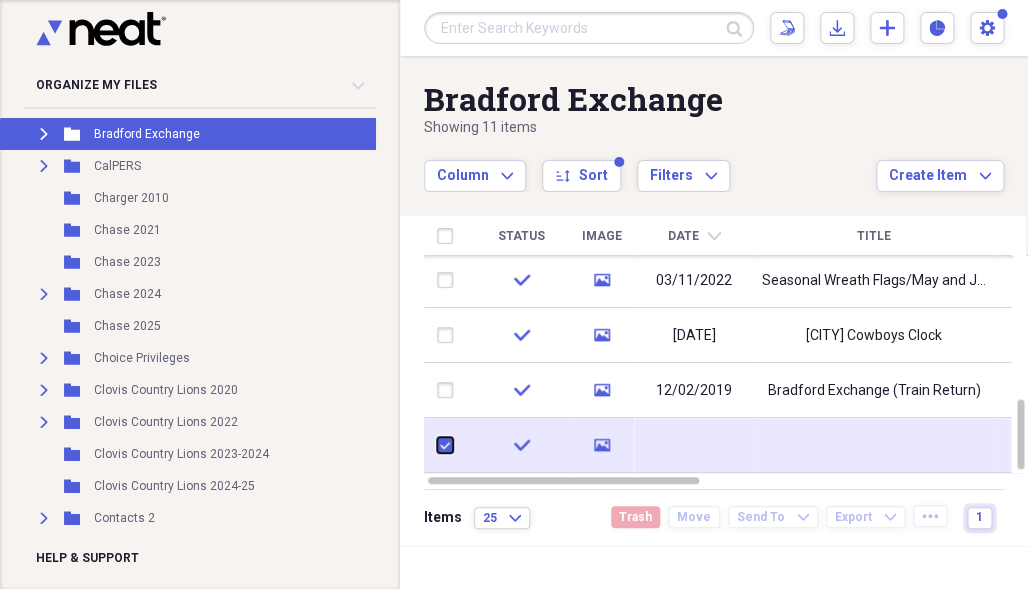 checkbox on "true" 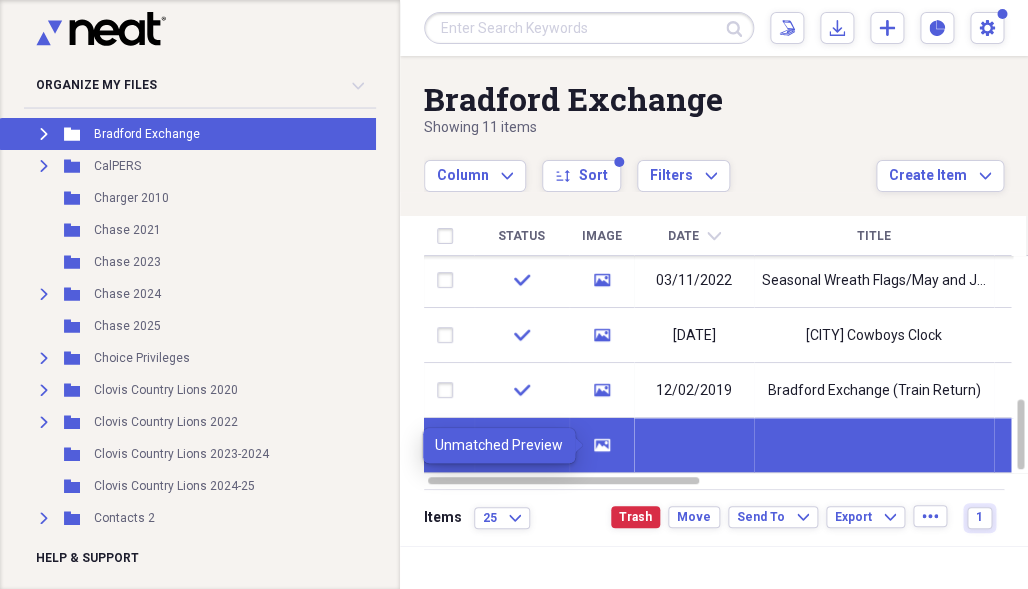 drag, startPoint x: 597, startPoint y: 434, endPoint x: 611, endPoint y: 434, distance: 14 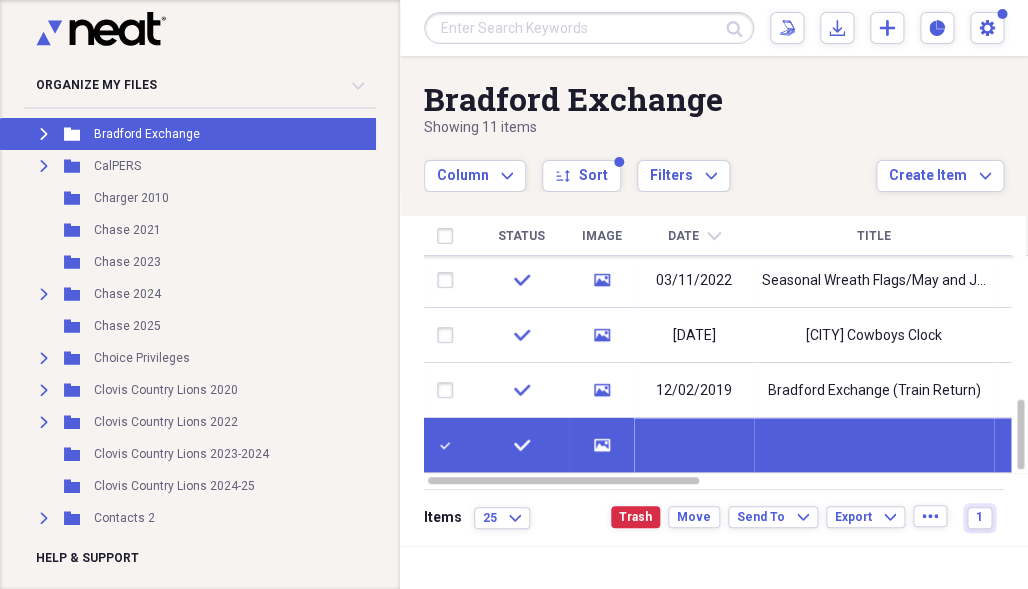 click at bounding box center (694, 445) 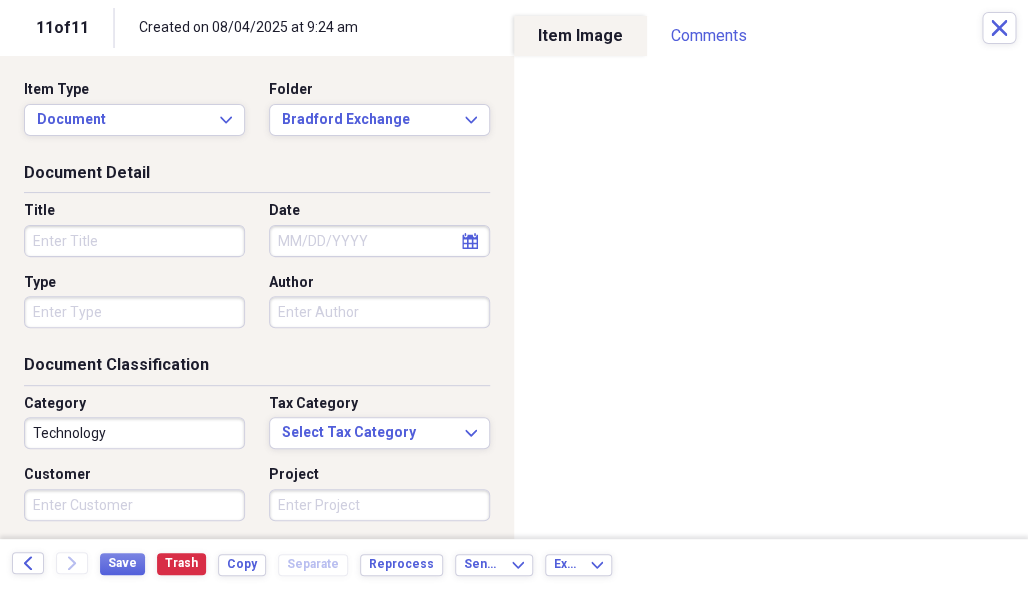 click on "Title" at bounding box center [134, 241] 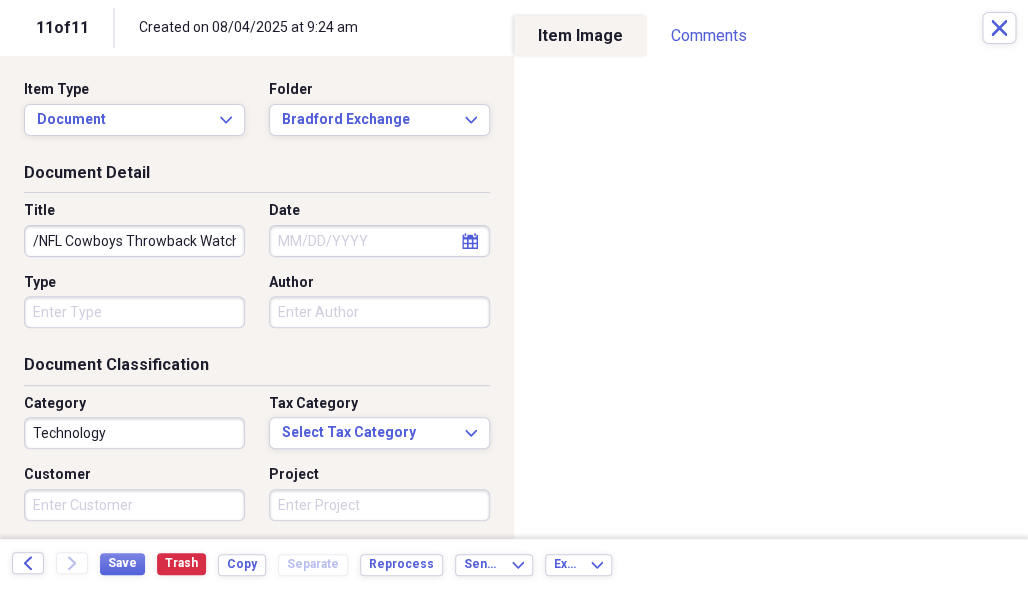 scroll, scrollTop: 0, scrollLeft: 65, axis: horizontal 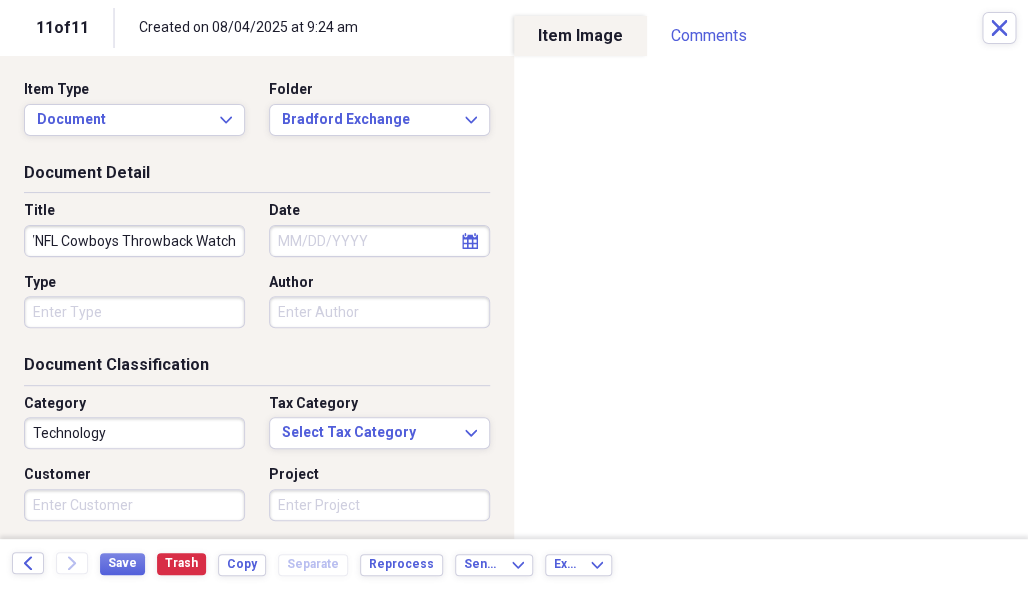 click on "Bradford/NFL Cowboys Throwback Watch" at bounding box center [134, 241] 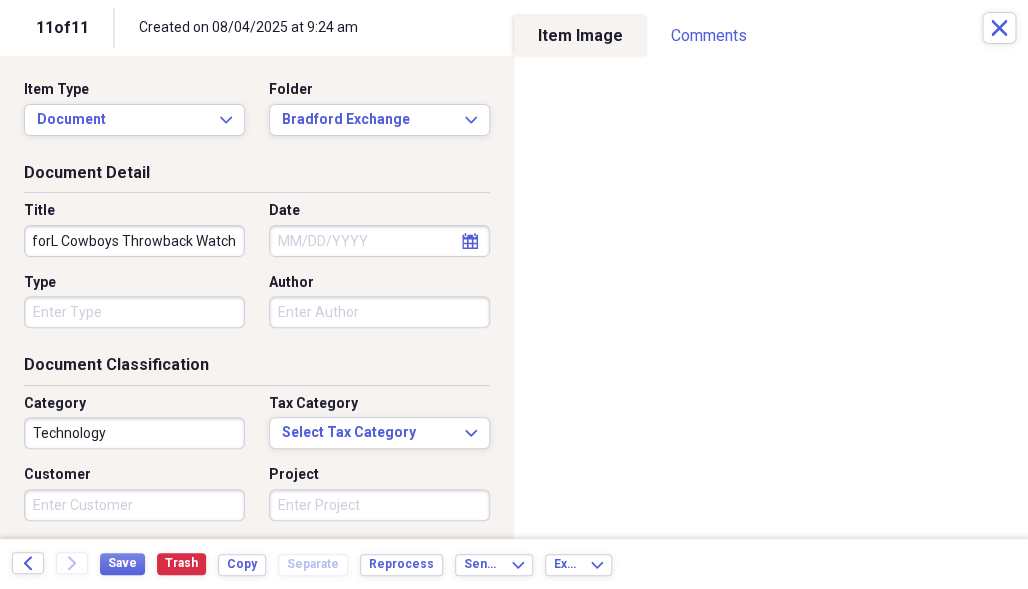 scroll, scrollTop: 0, scrollLeft: 33, axis: horizontal 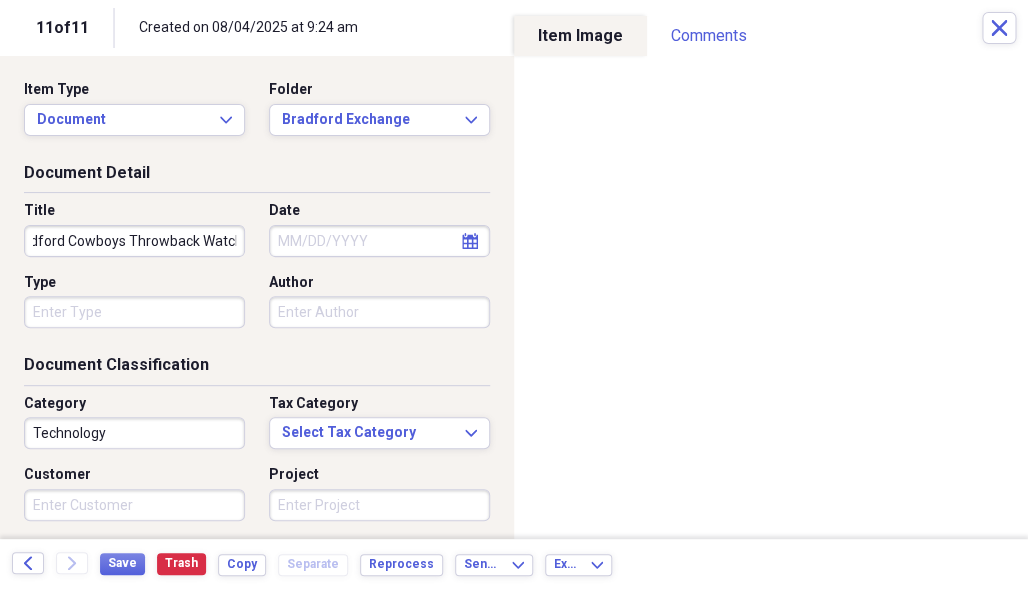type on "Bradford Cowboys Throwback Watch" 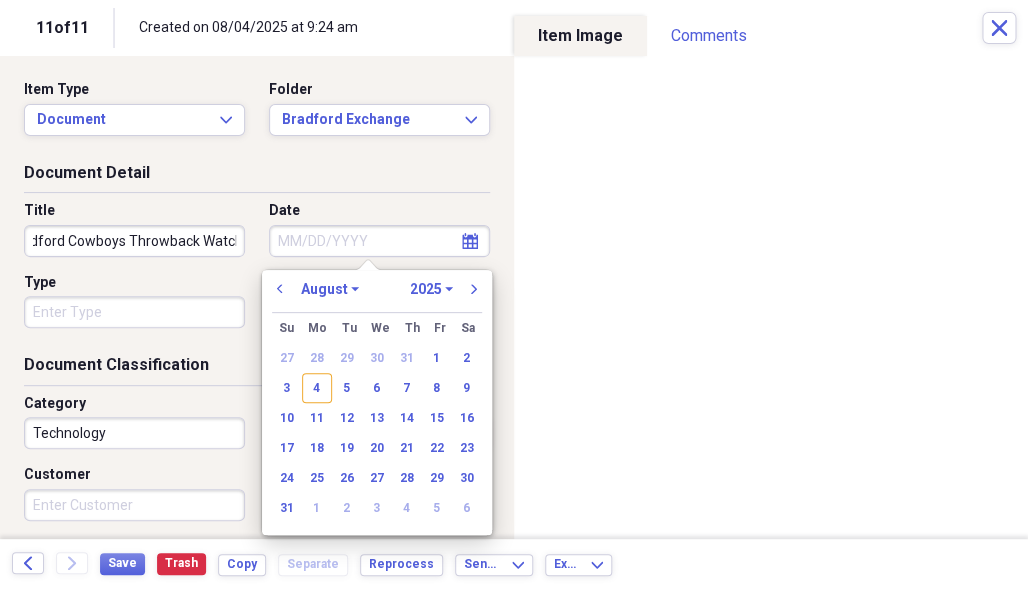 scroll, scrollTop: 0, scrollLeft: 0, axis: both 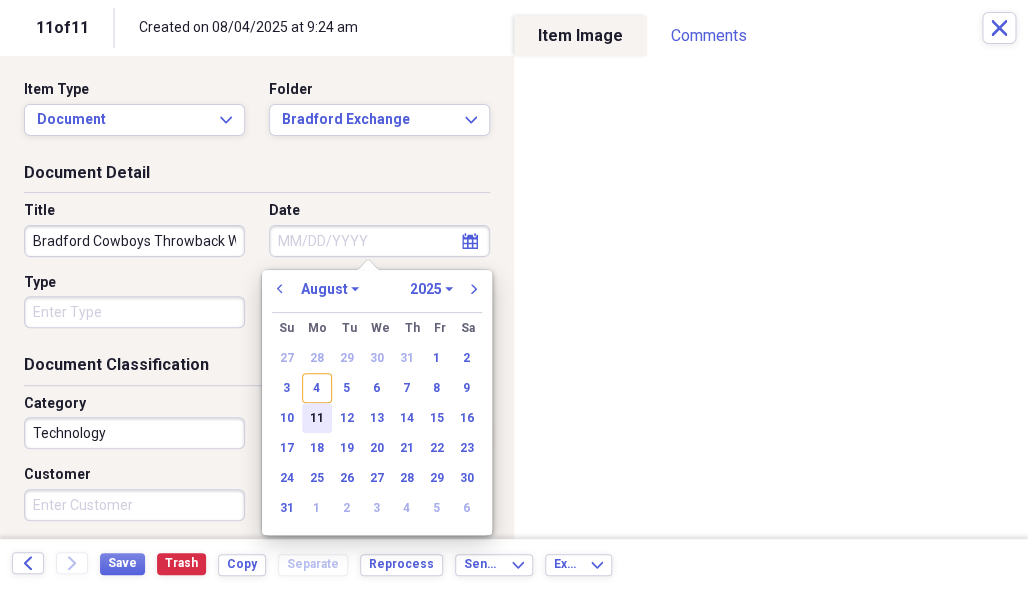 click on "11" at bounding box center (317, 418) 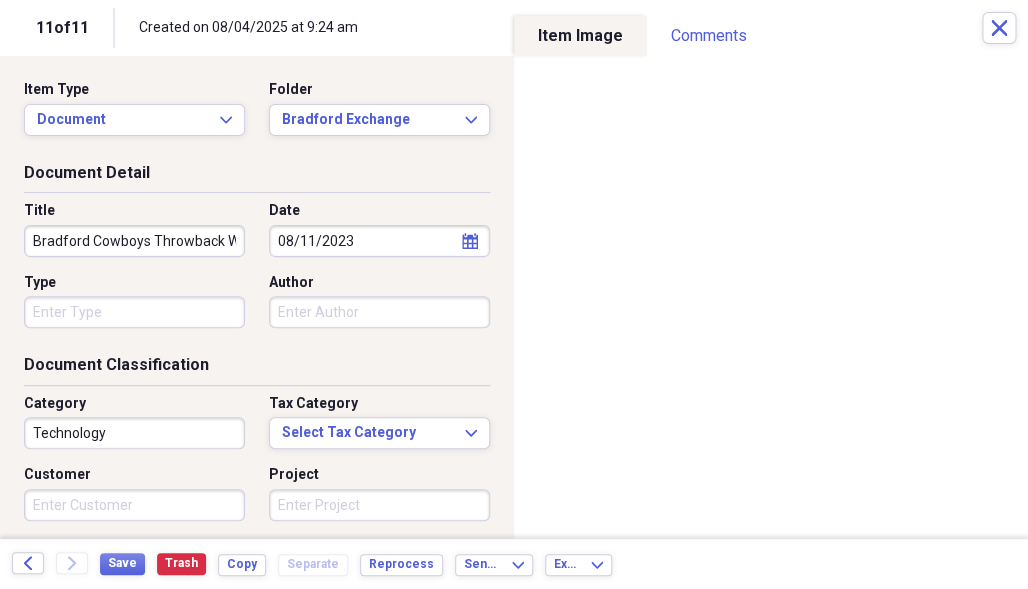 type on "08/11/2023" 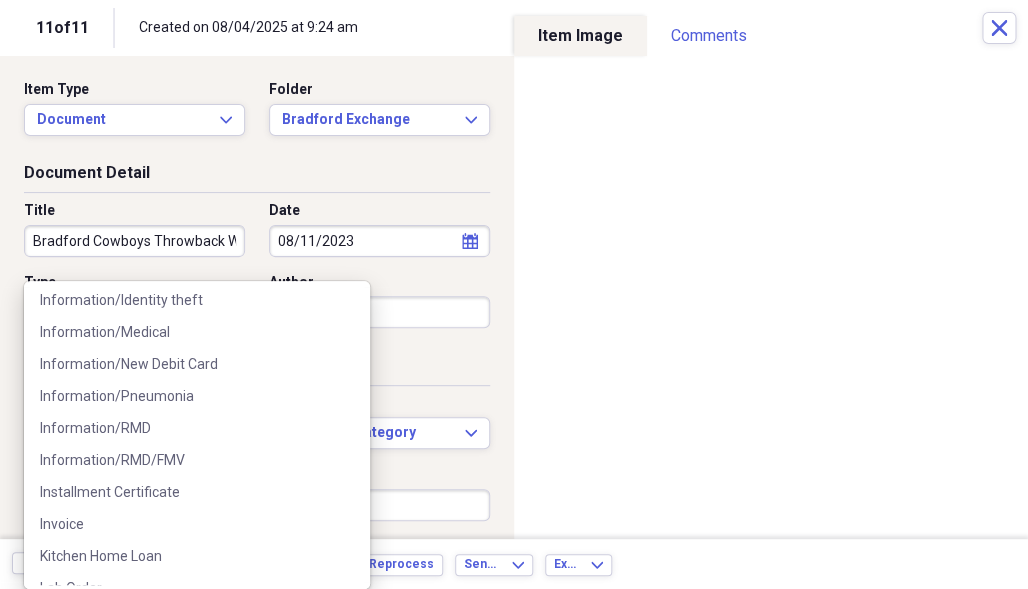 scroll, scrollTop: 1564, scrollLeft: 0, axis: vertical 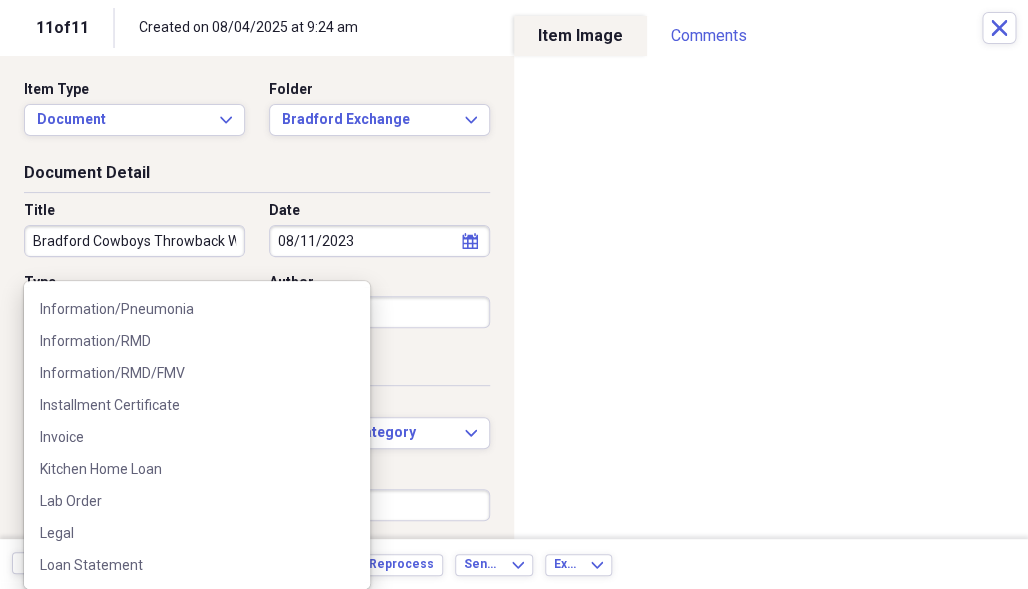 click on "Invoice" at bounding box center [185, 437] 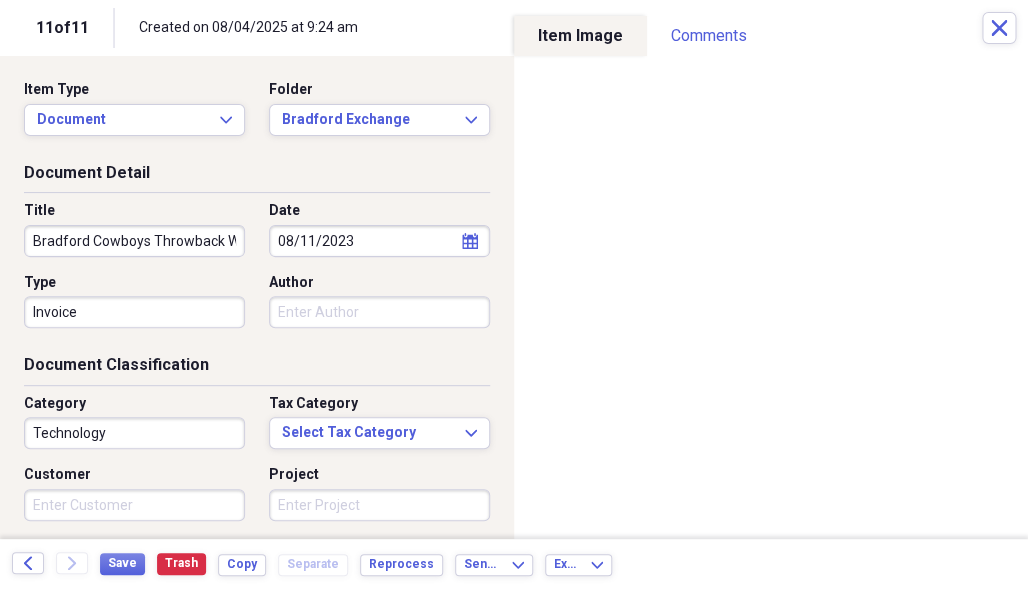 click on "Author" at bounding box center (379, 312) 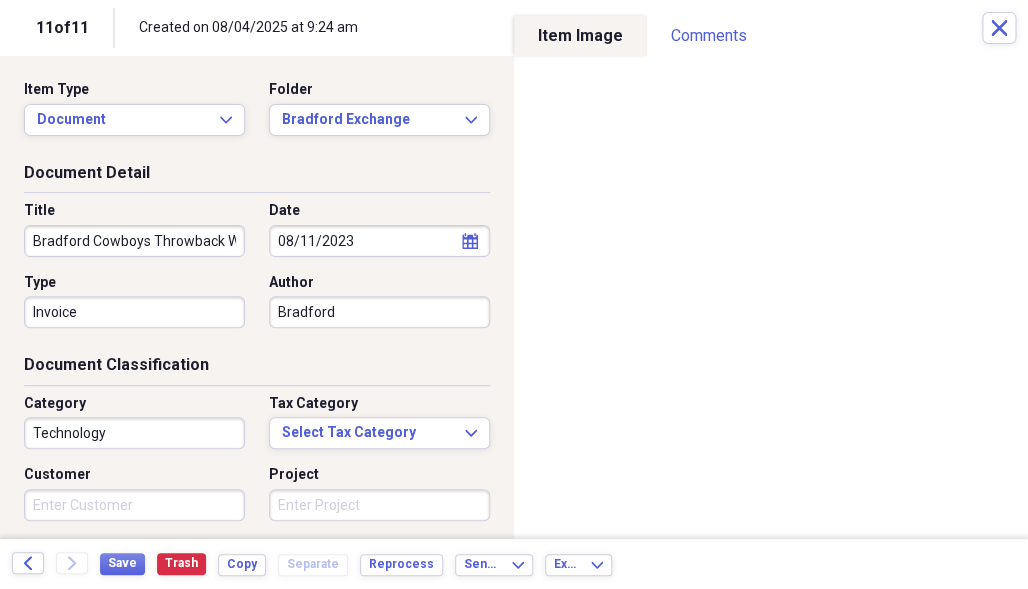type on "Bradford" 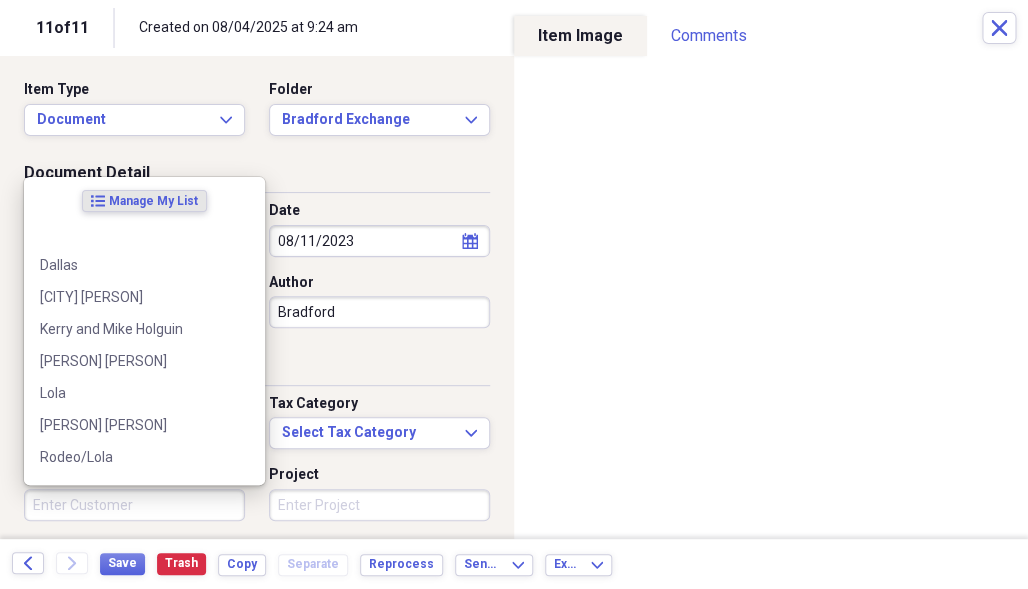 click on "[PERSON] [PERSON]" at bounding box center (144, 425) 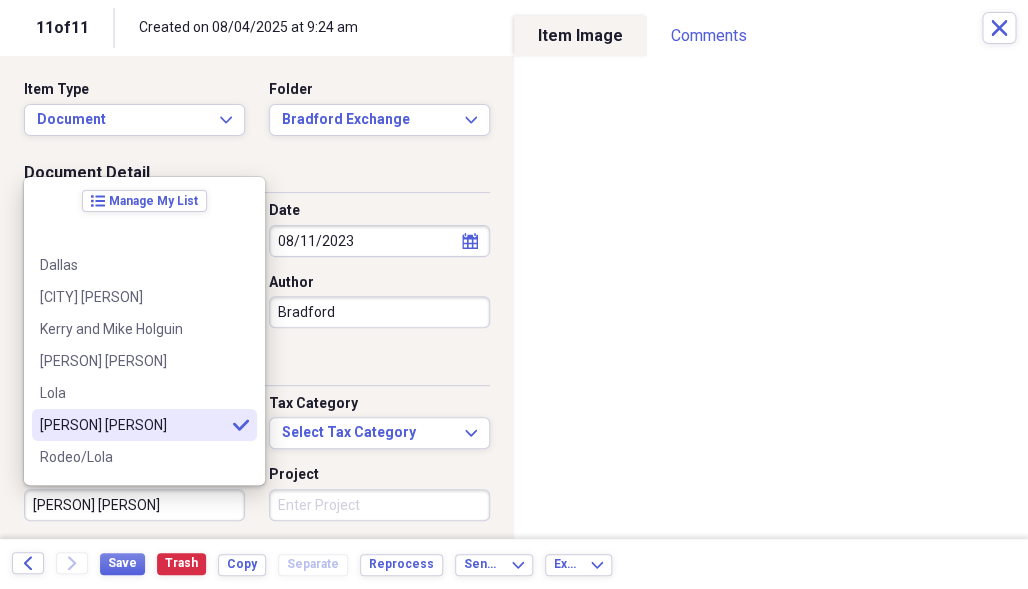 type on "[PERSON] [PERSON]" 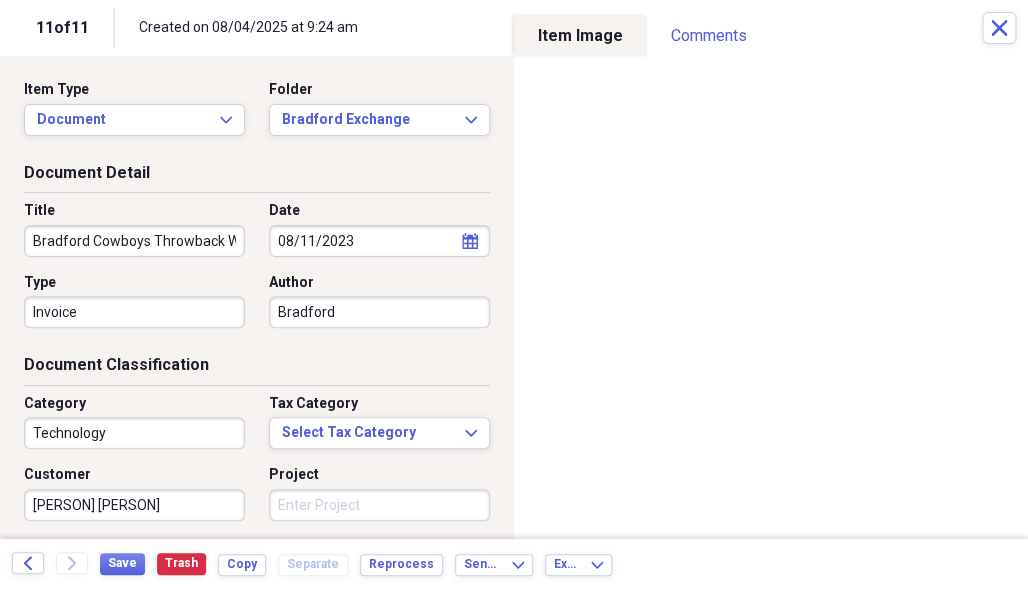 click on "Project" at bounding box center (379, 505) 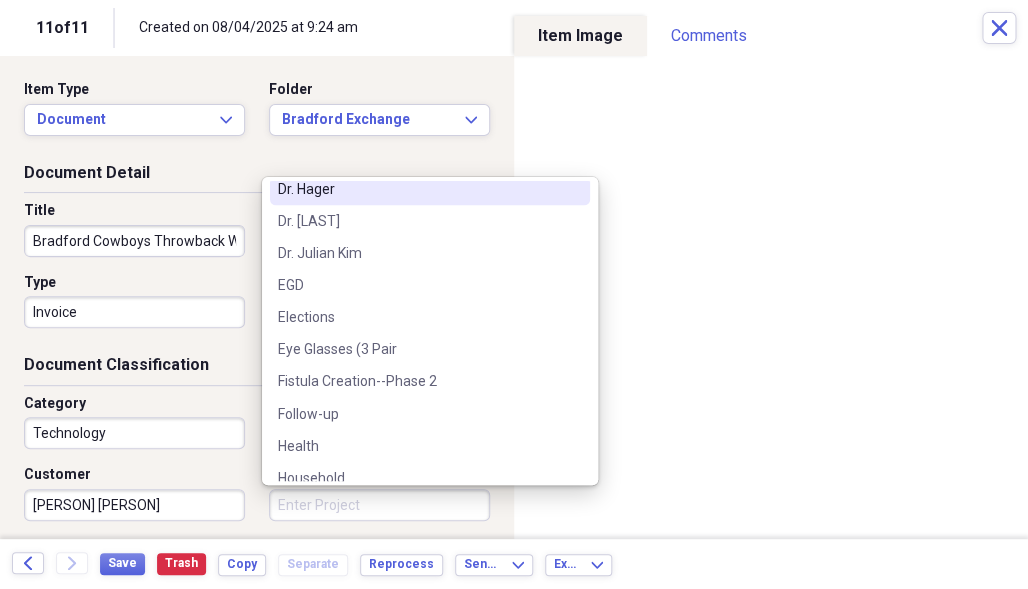 scroll, scrollTop: 820, scrollLeft: 0, axis: vertical 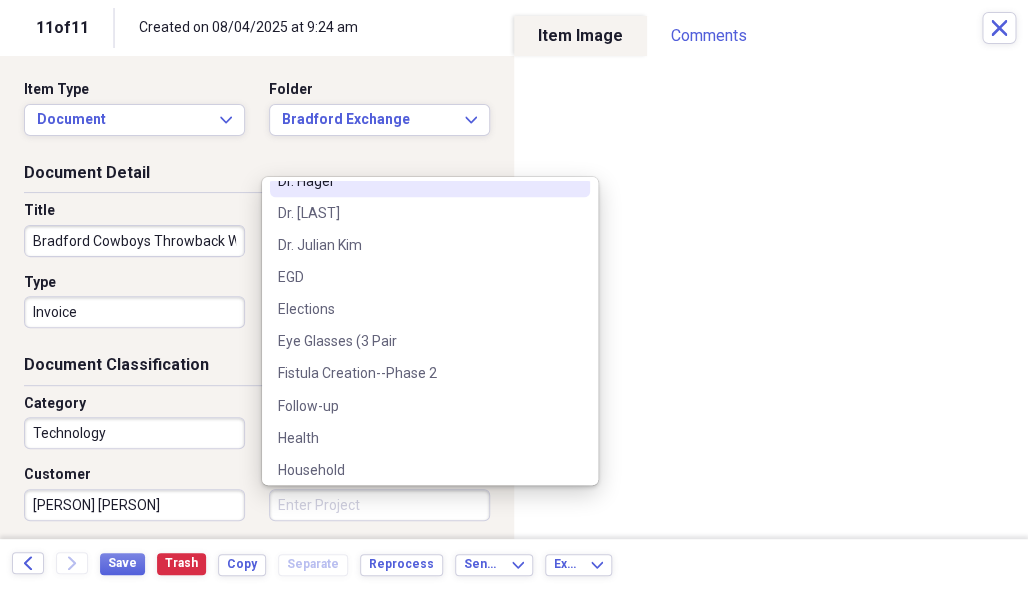 click on "Item Type Document Expand Folder Bradford Exchange Expand" at bounding box center (257, 116) 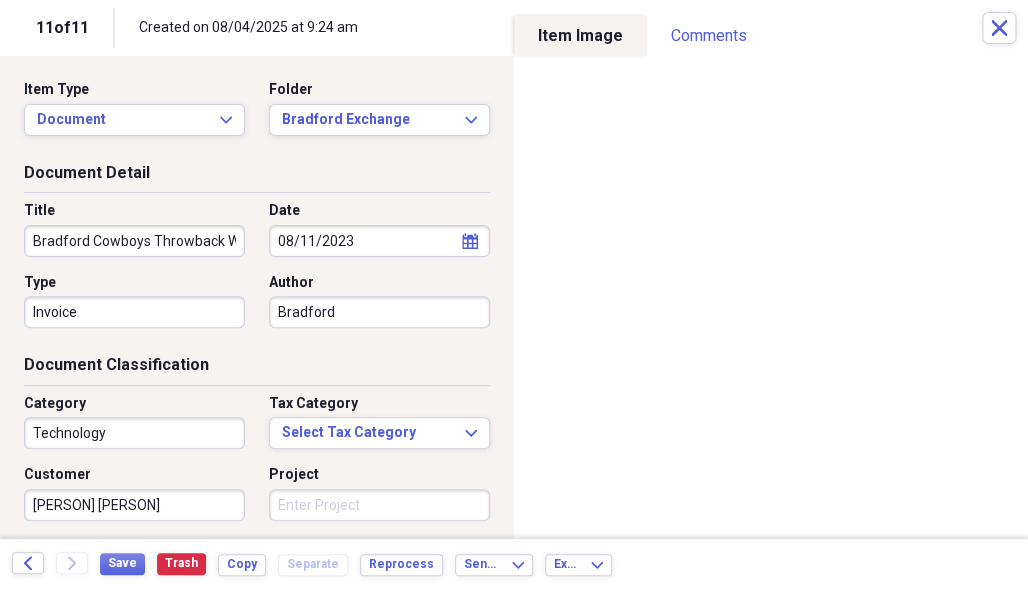 click on "Project" at bounding box center [379, 505] 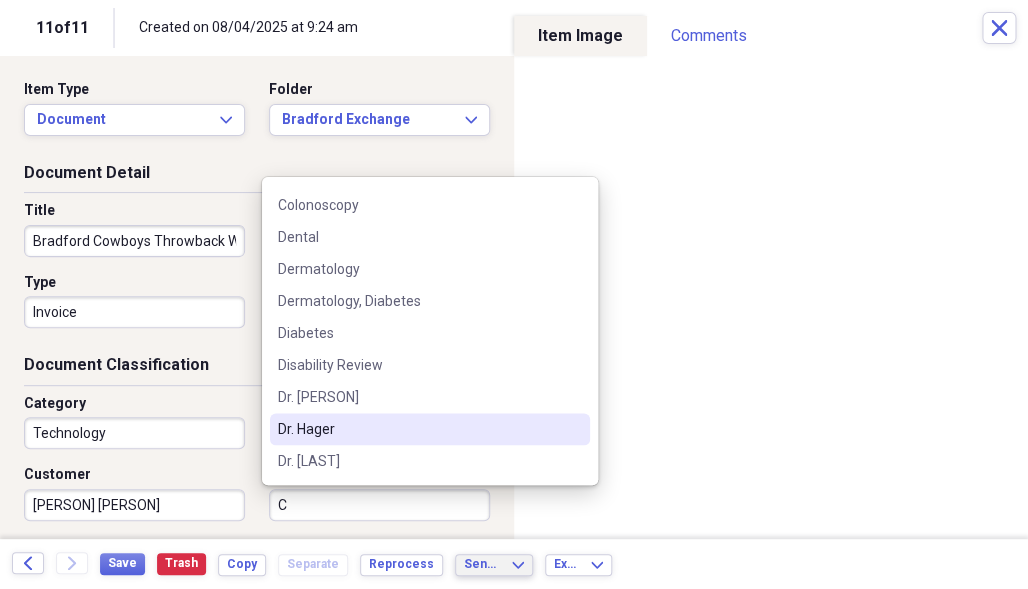 scroll, scrollTop: 0, scrollLeft: 0, axis: both 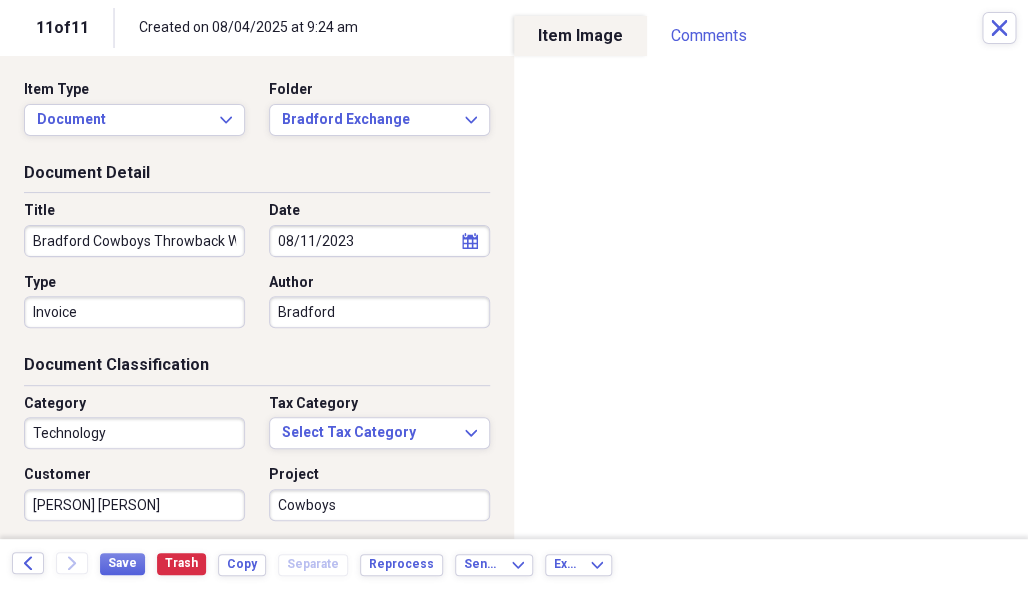 type on "Cowboys" 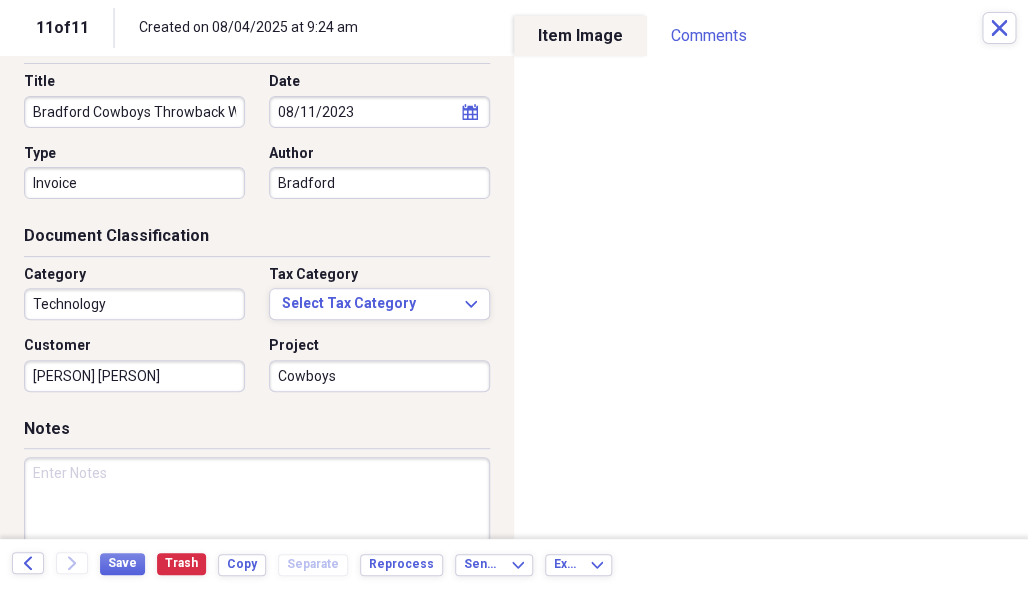 scroll, scrollTop: 133, scrollLeft: 0, axis: vertical 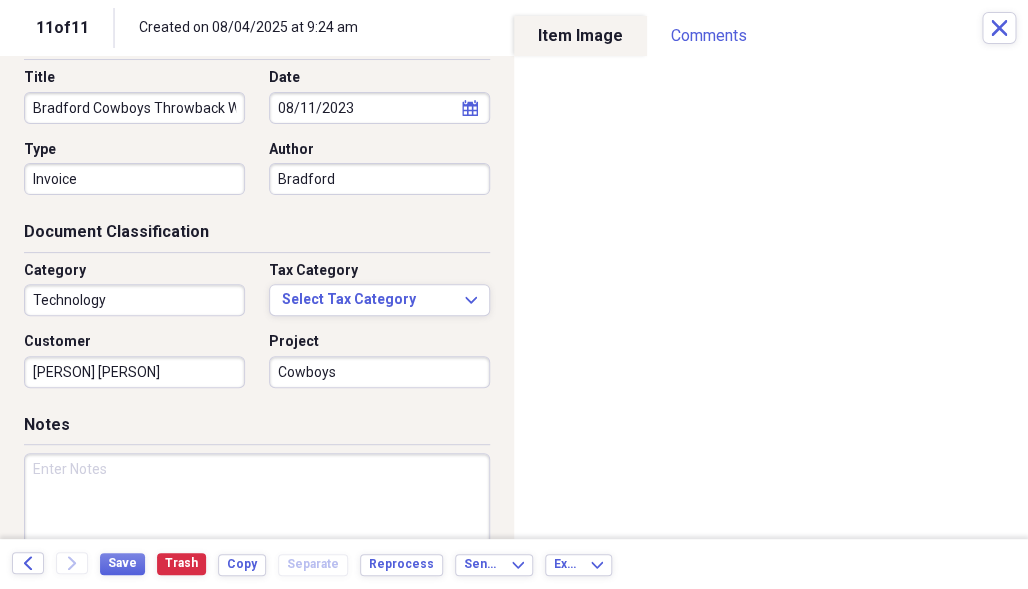 click at bounding box center [257, 518] 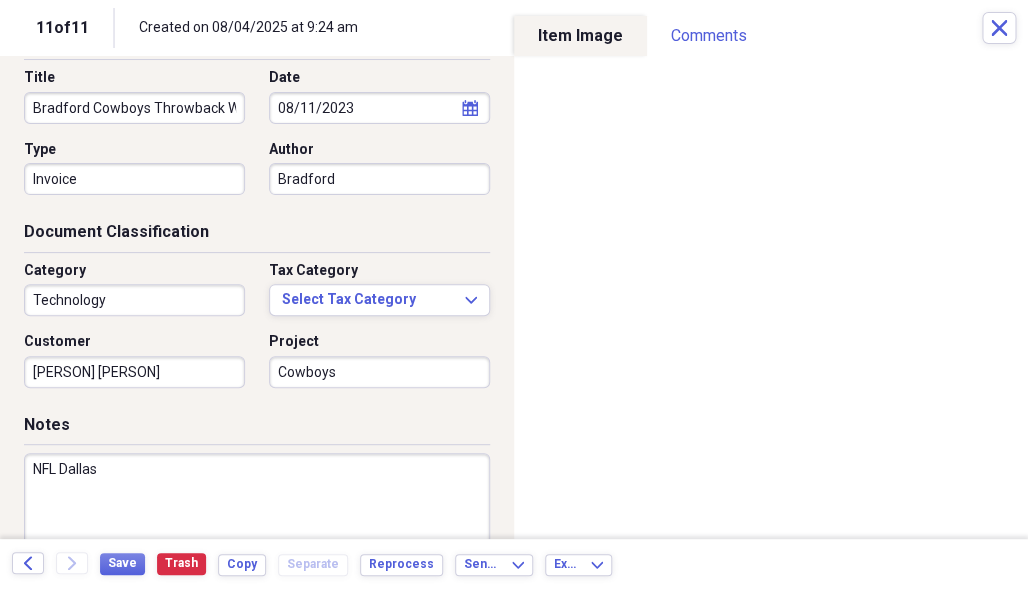 click on "NFL Dallas" at bounding box center [257, 518] 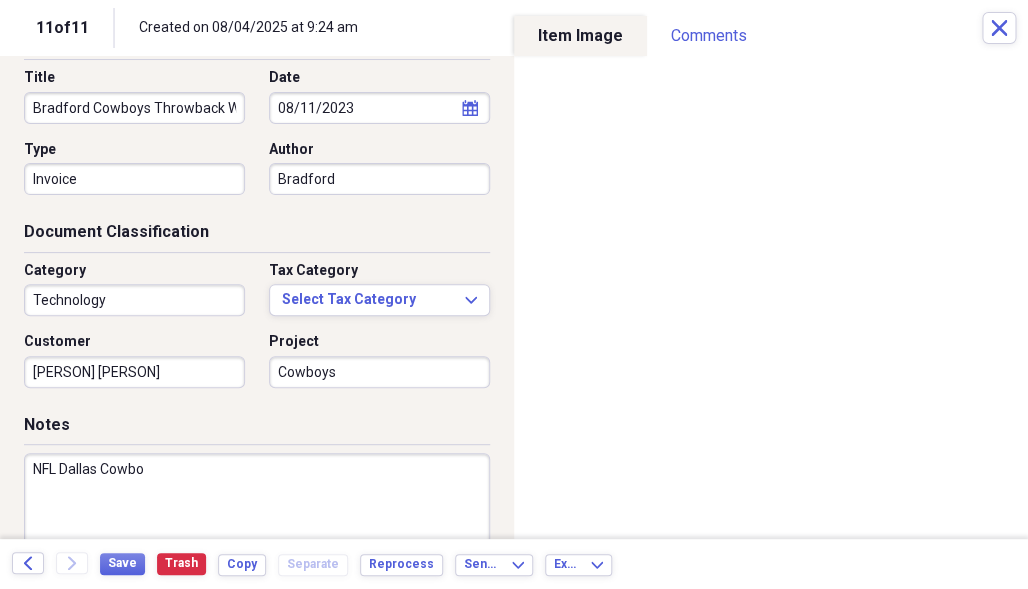 click on "NFL Dallas Cowbo" at bounding box center (257, 518) 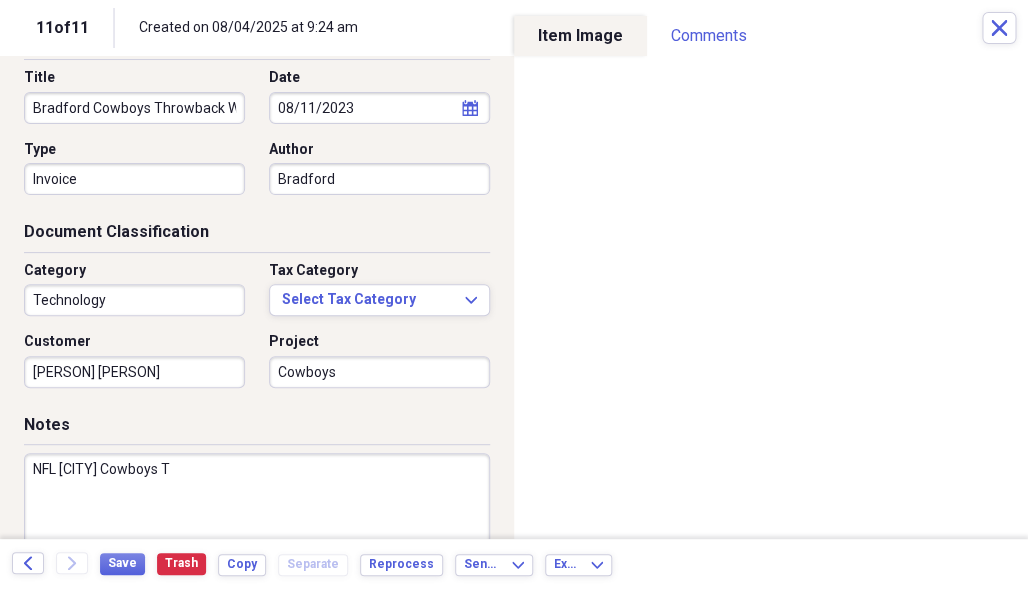 click on "NFL [CITY] Cowboys T" at bounding box center [257, 518] 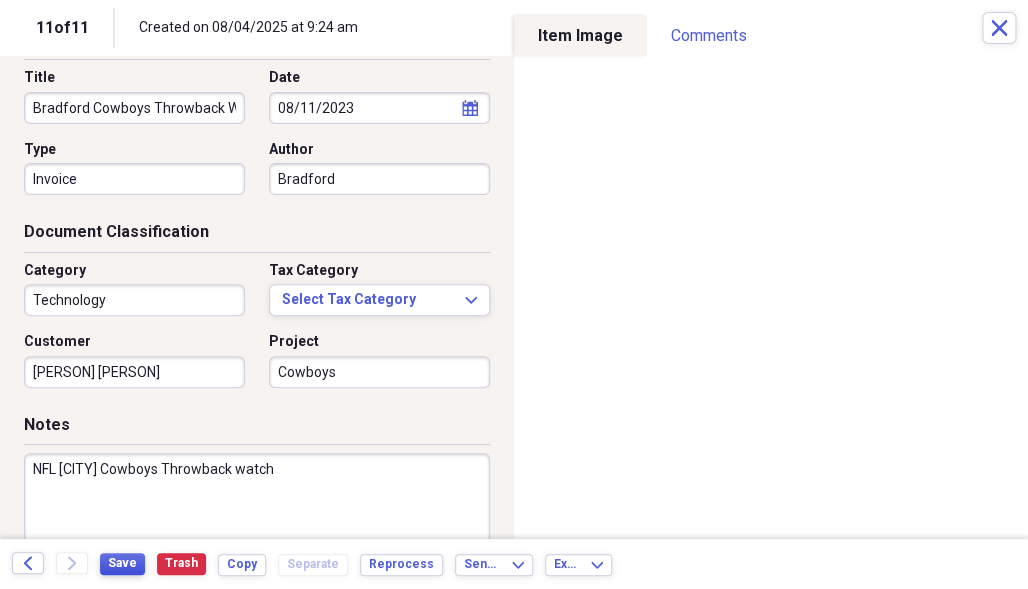 type on "NFL [CITY] Cowboys Throwback watch" 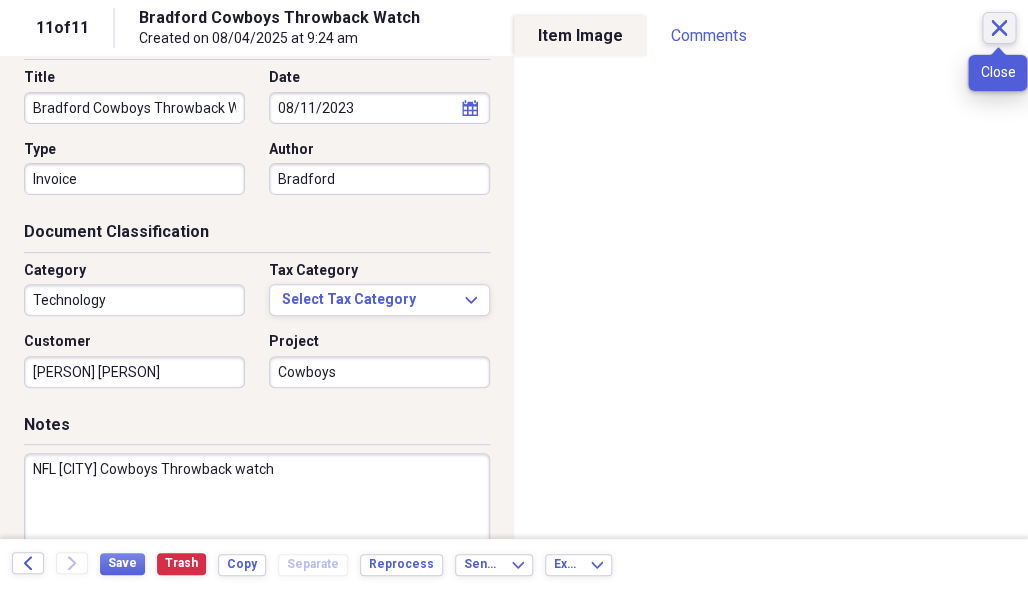click 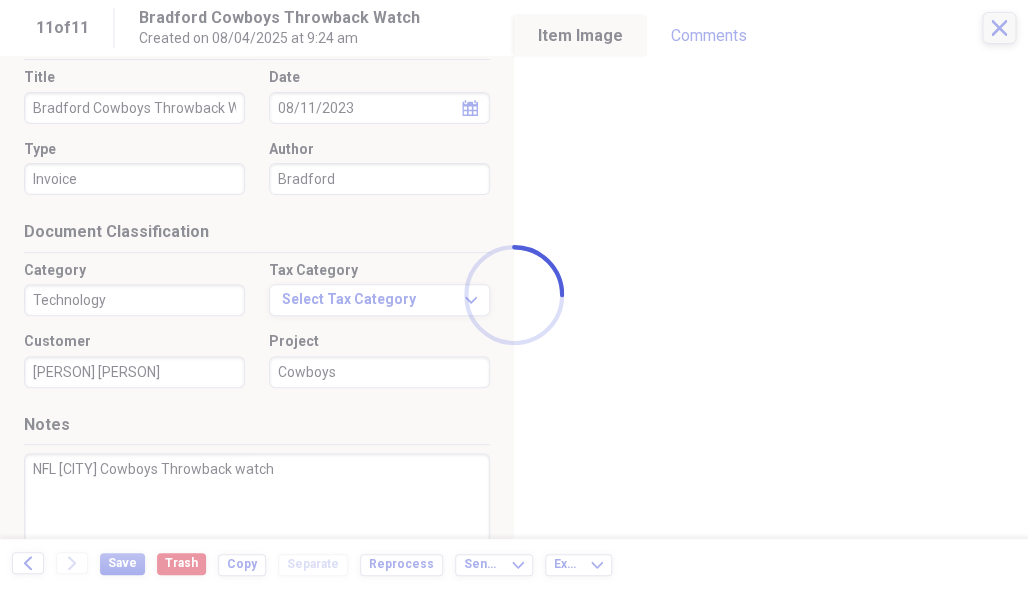 checkbox on "true" 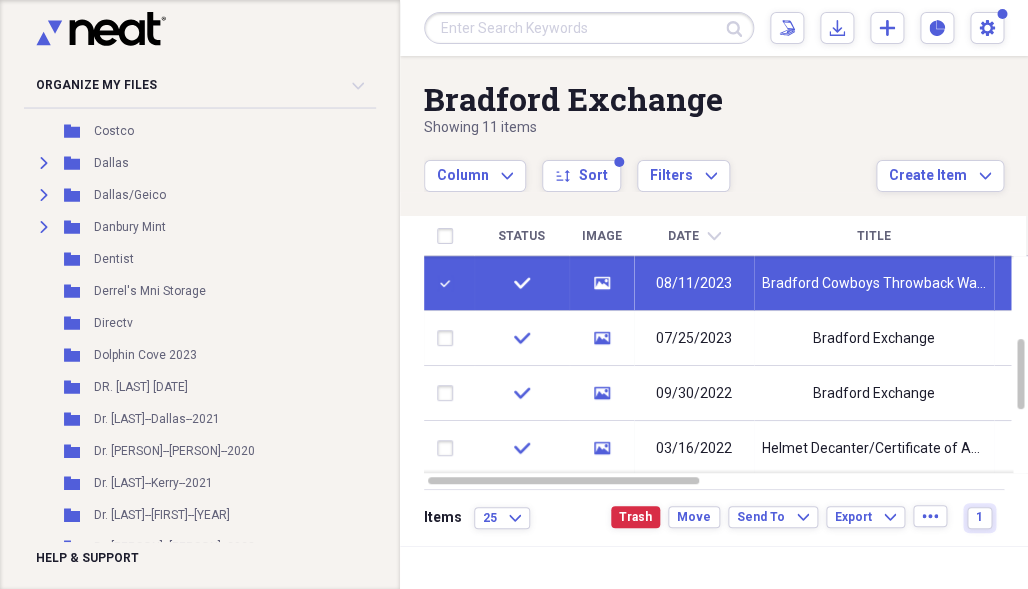 scroll, scrollTop: 1314, scrollLeft: 0, axis: vertical 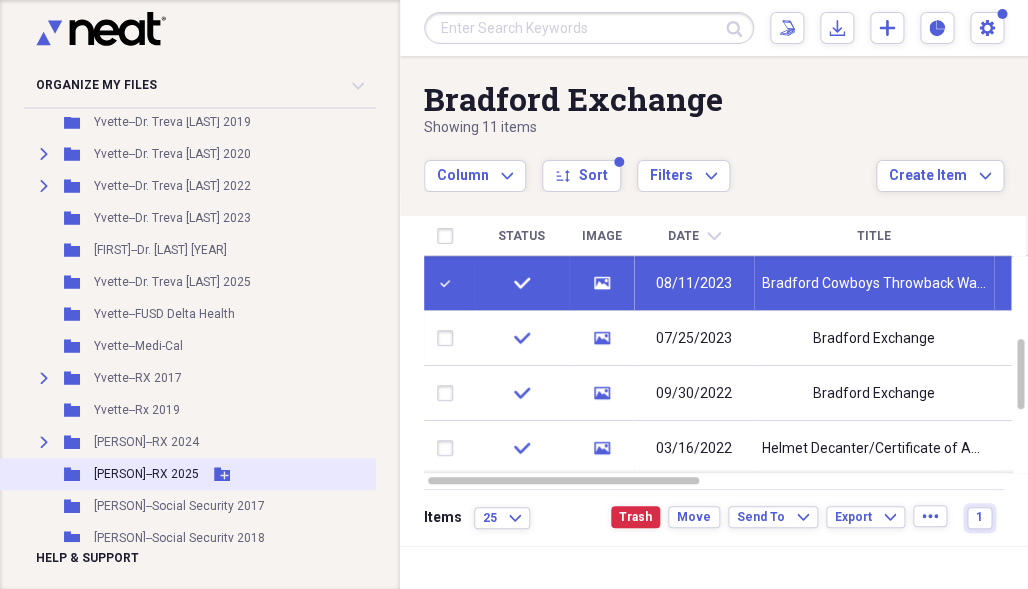 click on "Folder [PERSON]--RX 2025 Add Folder" at bounding box center [209, 474] 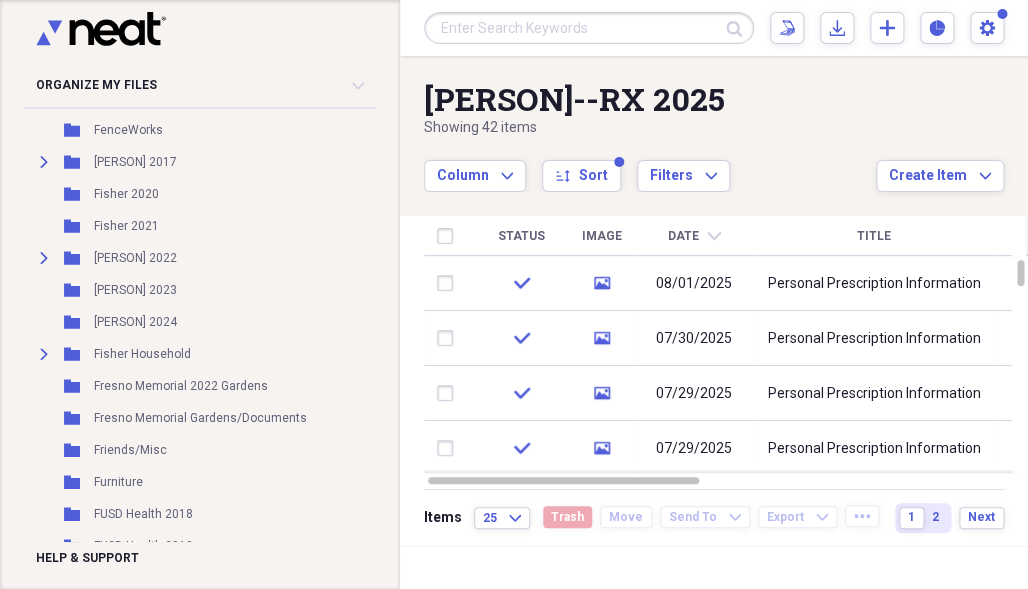 scroll, scrollTop: 2325, scrollLeft: 0, axis: vertical 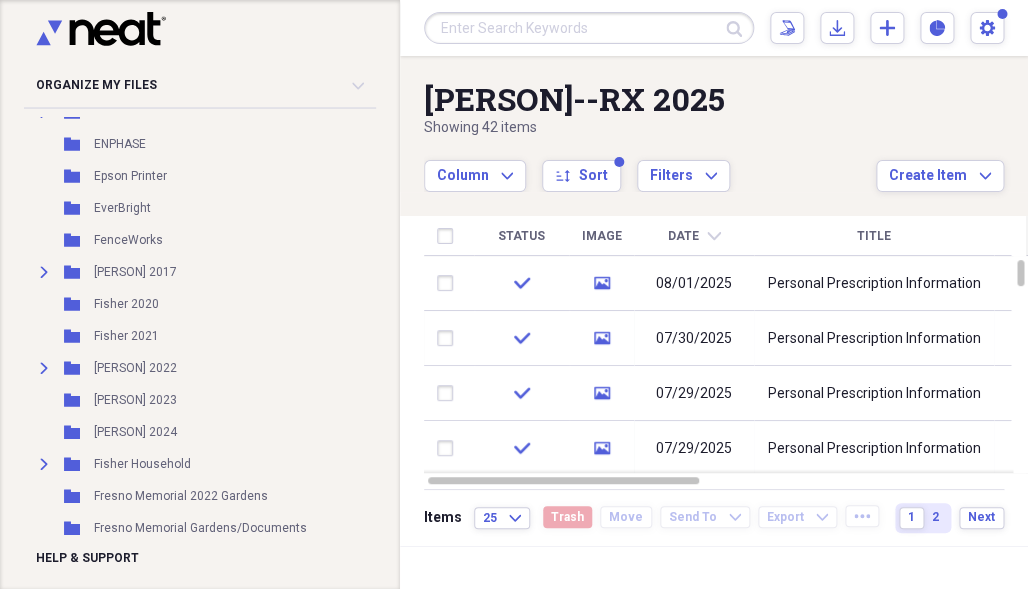 click on "Unfiled Needs Review 99+ Unfiled All Files Unfiled Unfiled Unfiled Saved Reports Collapse My Cabinet [PERSON]'s Cabinet Add Folder Folder 1998 S-10 Pickup Add Folder Folder 20/20/ Optametrics Add Folder Expand Folder 2015 Jeep Add Folder Folder 2019 Acura 2 Add Folder Folder 2023 Aetna [PERSON] Add Folder Folder 2023 KIA Forte Add Folder Folder 2024 Aetna [PERSON] Add Folder Expand Folder AARP Add Folder Folder Aetna Medicare Plan 2023-[PERSON] Add Folder Folder Aetna Momthly Medicare Report 2024-[PERSON] Add Folder Folder Allianz Life Insurance Add Folder Expand Folder American cuise Lines Add Folder Expand Folder American Express /AMEX EveryDay Card Add Folder Folder American Funds Add Folder Folder American Legion Add Folder Expand Folder AT&T Add Folder Expand Folder Athene Annuity 2017-25 Add Folder Folder Bank of America Add Folder Folder Beneficial State Bank Add Folder Expand Folder Bonvoy Marriott Add Folder Expand Folder Bradford Exchange Add Folder Expand Folder CalPERS Add Folder Folder Charger 2010 Add Folder IHSS" at bounding box center (186, 329) 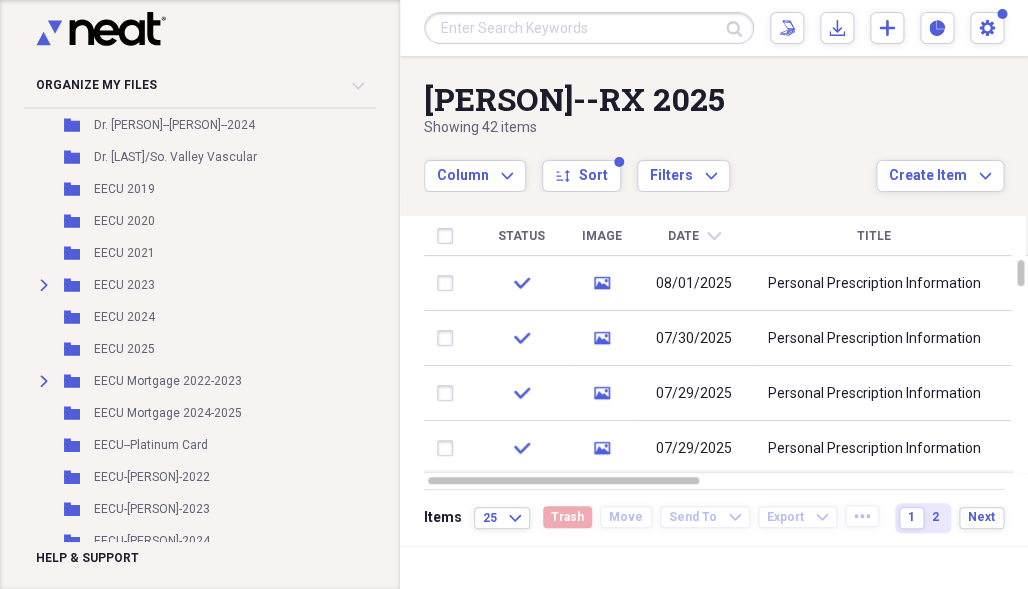 scroll, scrollTop: 1691, scrollLeft: 0, axis: vertical 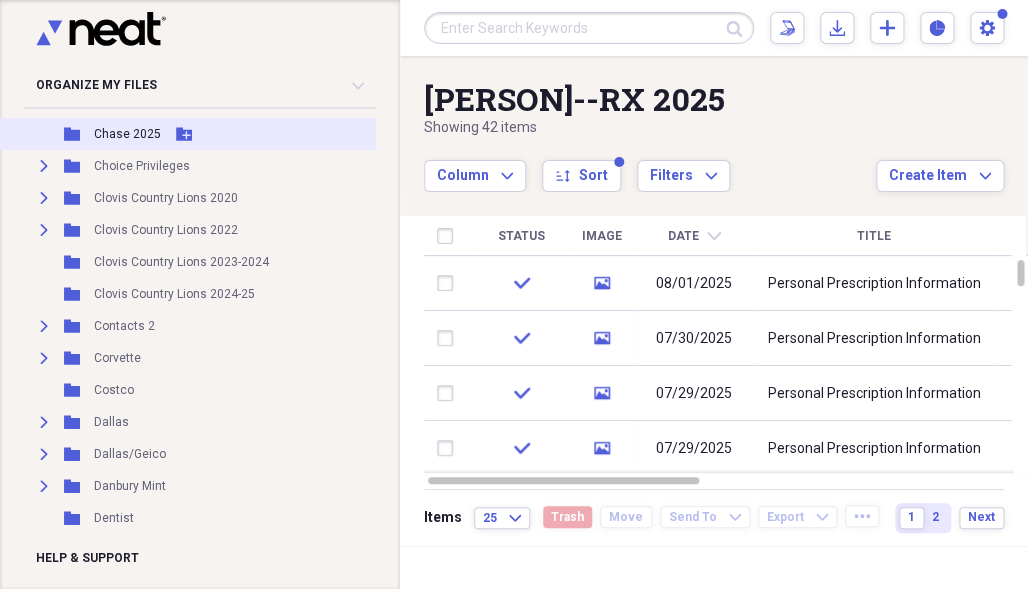 click on "Chase 2025" at bounding box center (127, 134) 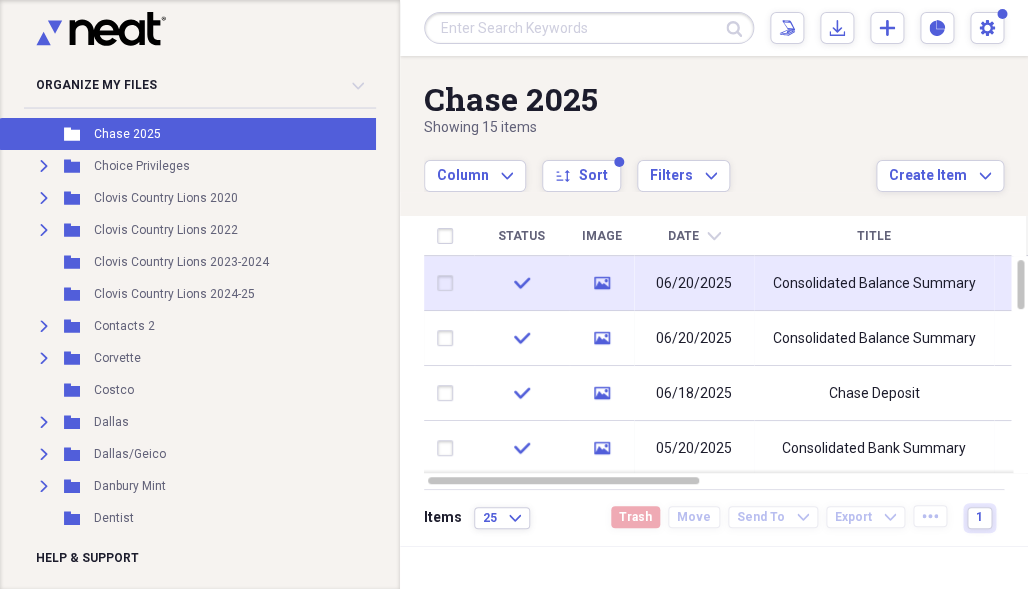 click on "06/20/2025" at bounding box center [694, 284] 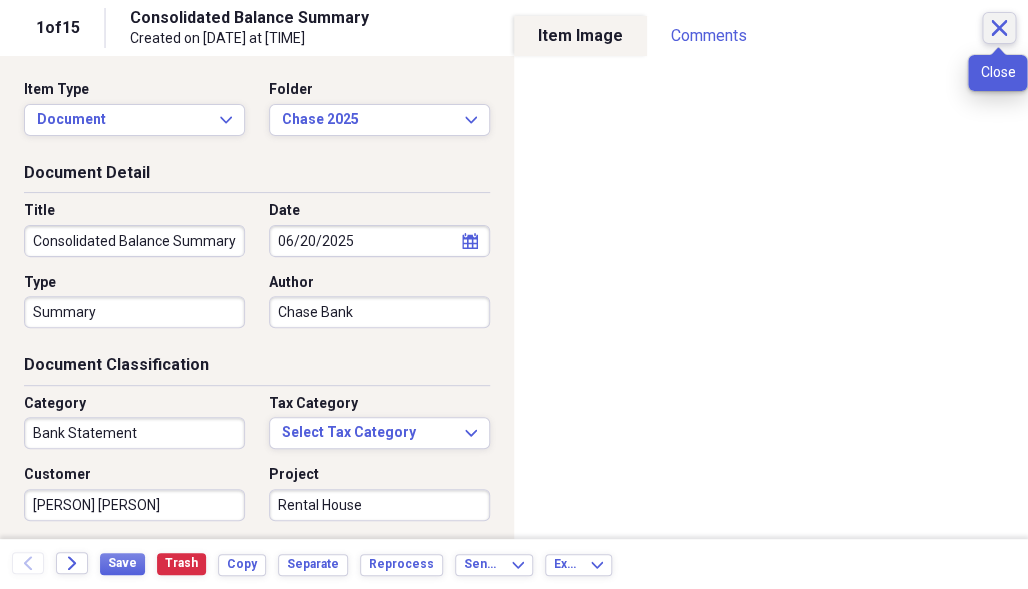 click on "Close" at bounding box center (999, 28) 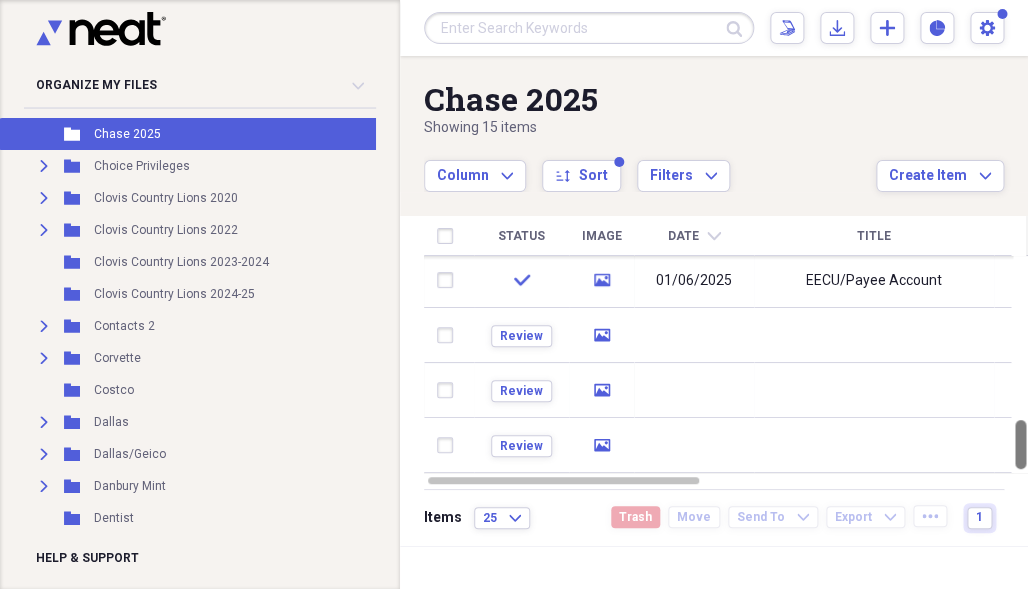 drag, startPoint x: 1015, startPoint y: 377, endPoint x: 1015, endPoint y: 450, distance: 73 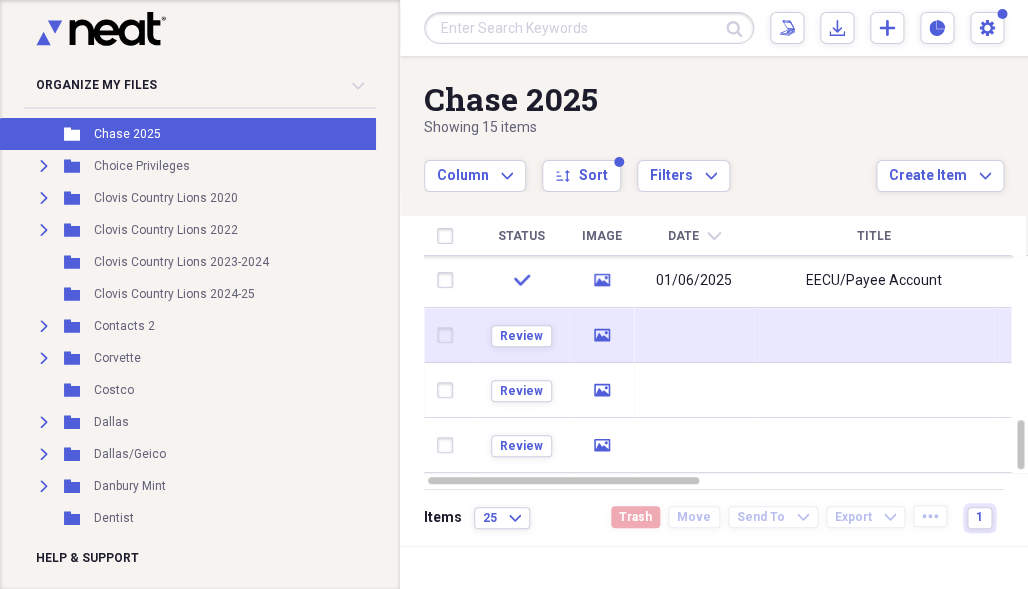 click 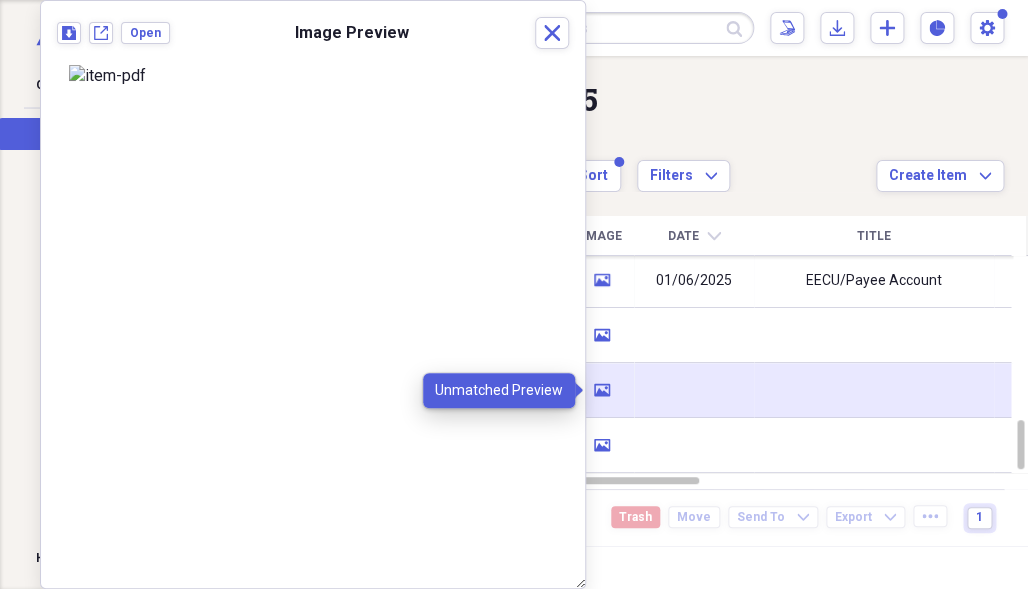 click on "media" 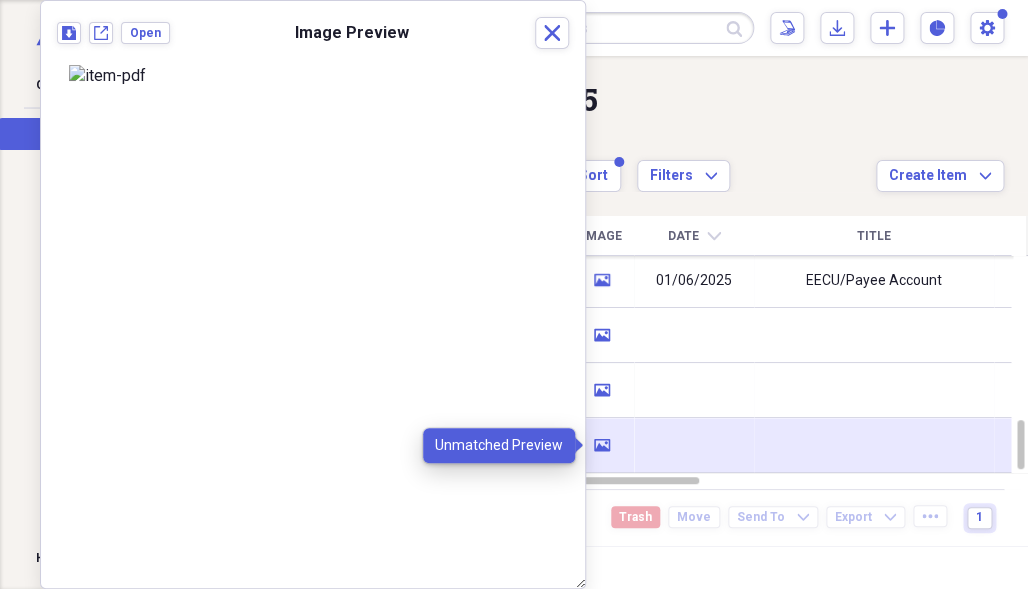 click on "media" 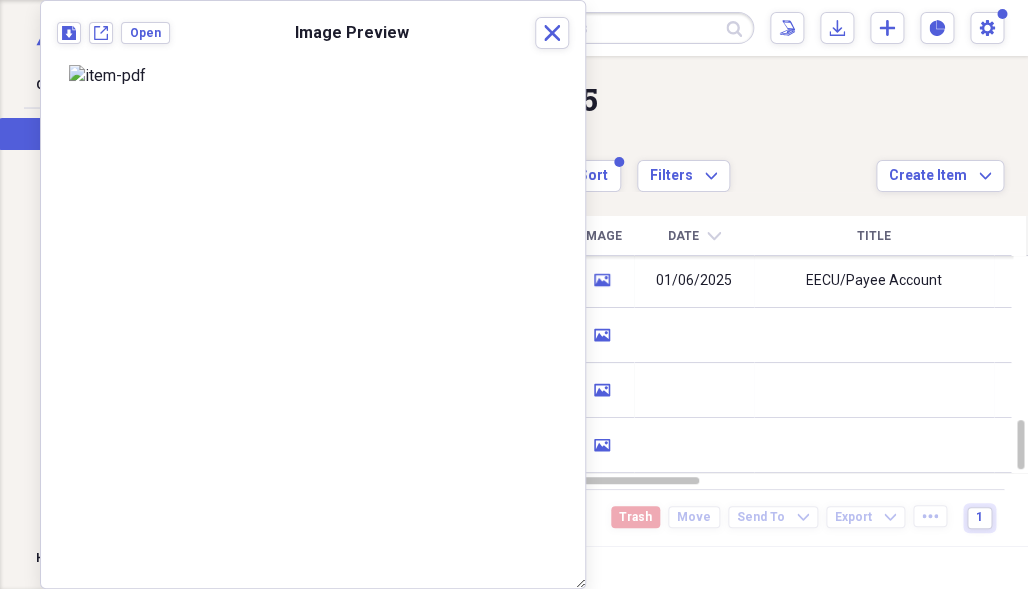 click at bounding box center (313, 76) 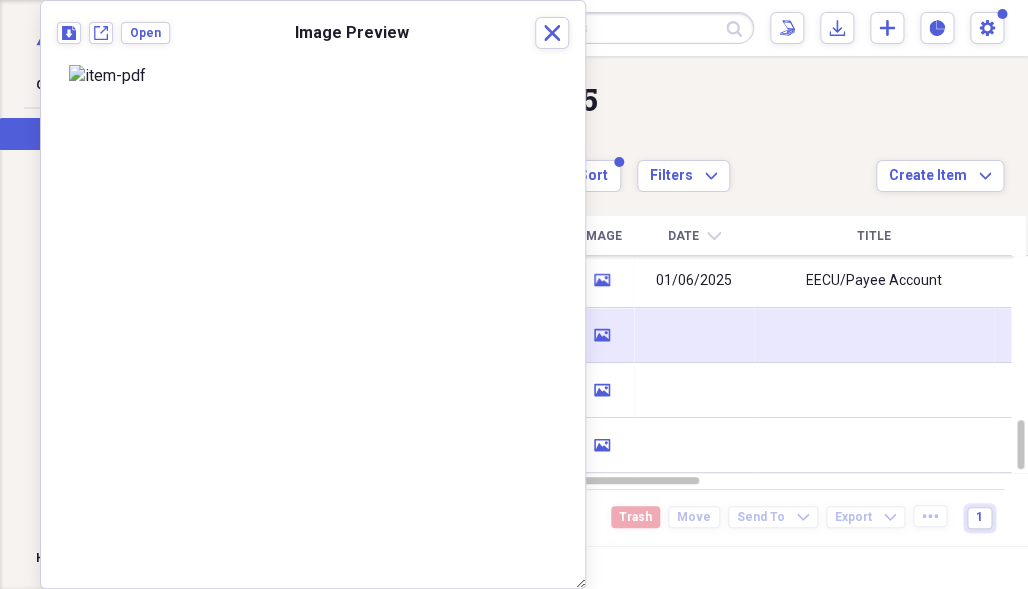 click on "media" at bounding box center (601, 335) 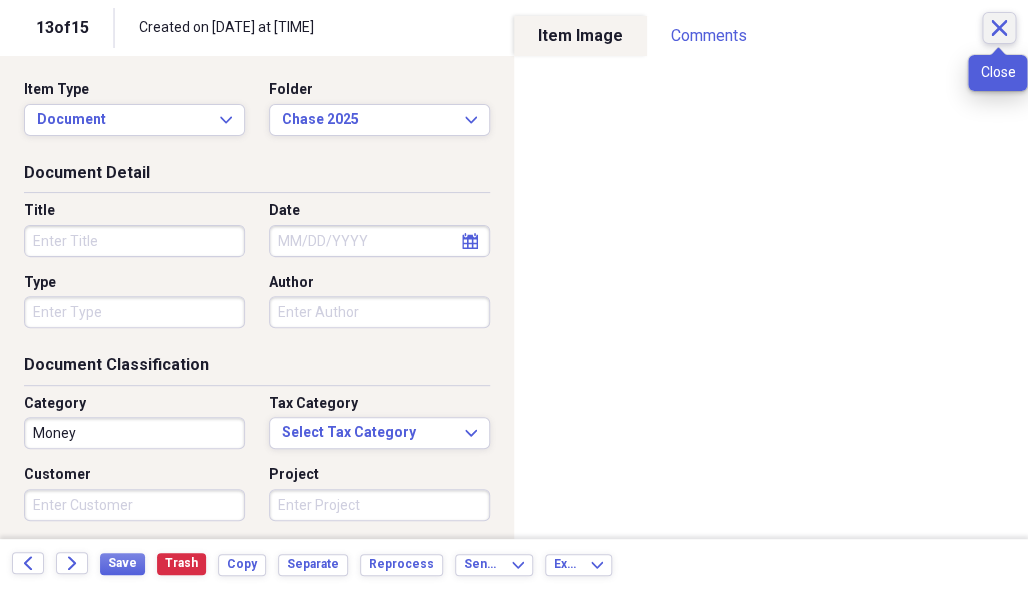 click on "Close" at bounding box center [999, 28] 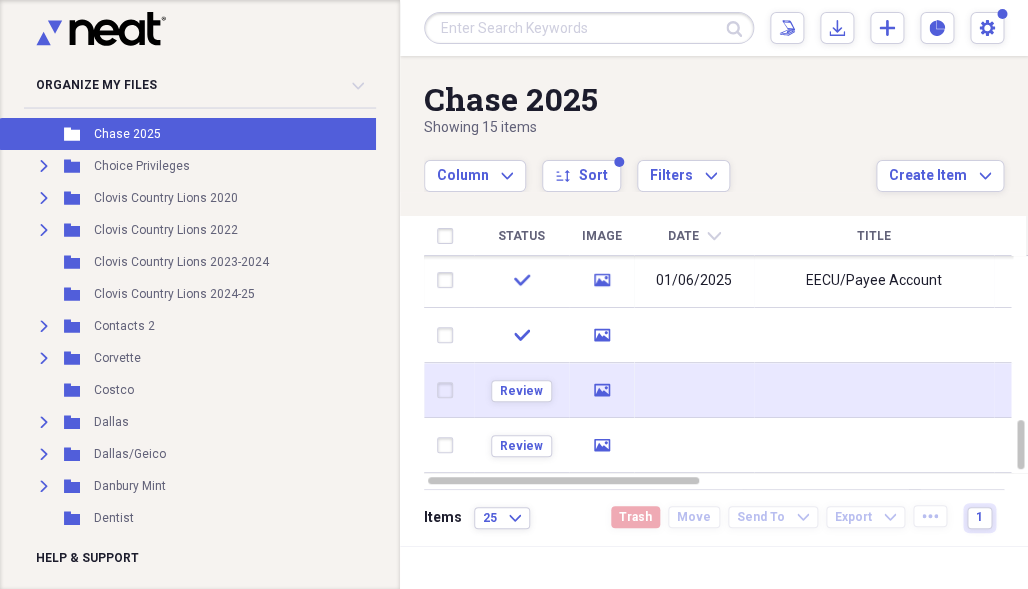 click on "media" 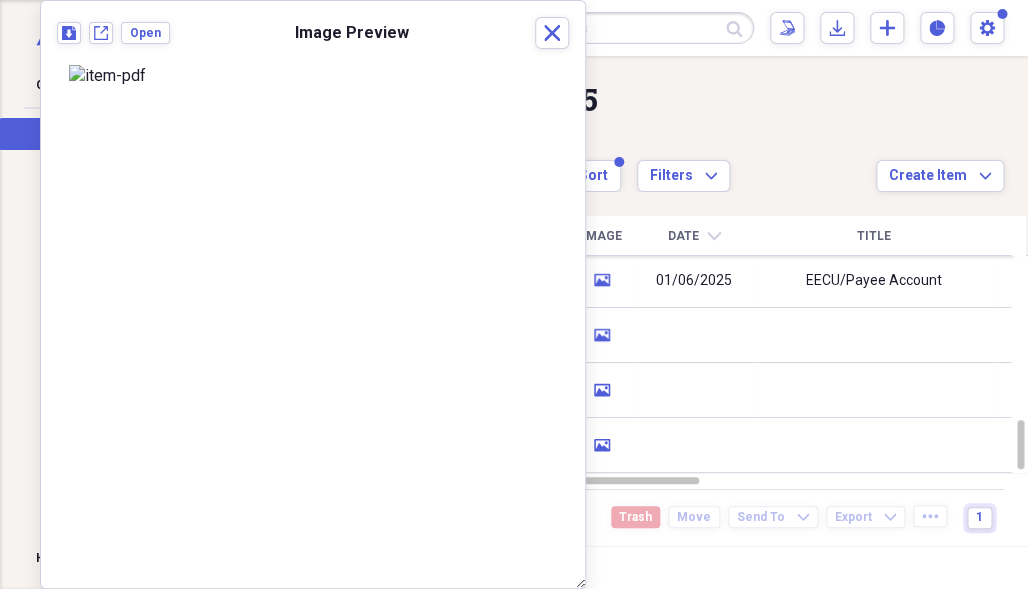 scroll, scrollTop: 0, scrollLeft: 0, axis: both 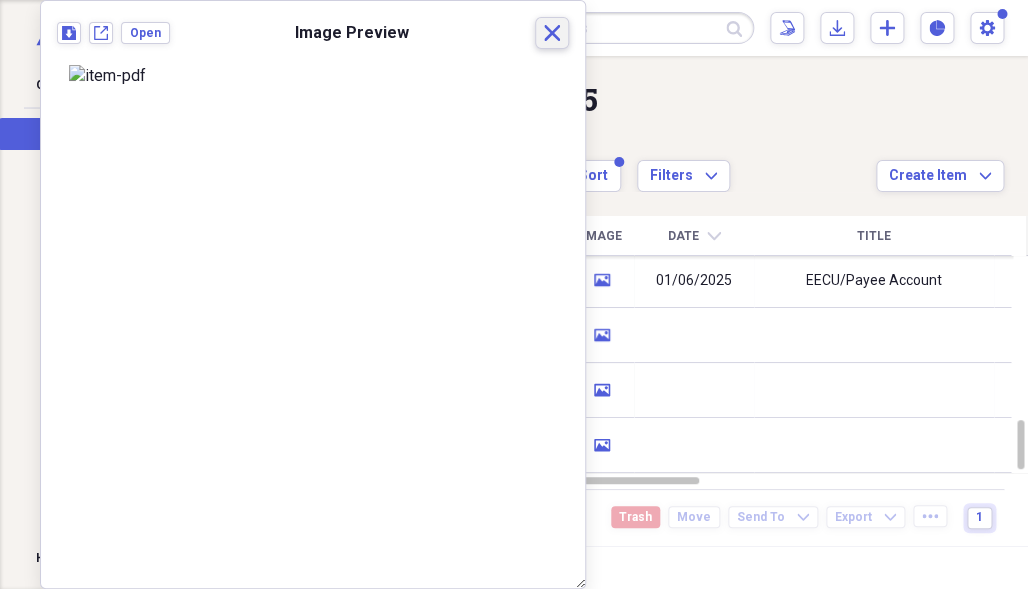 click 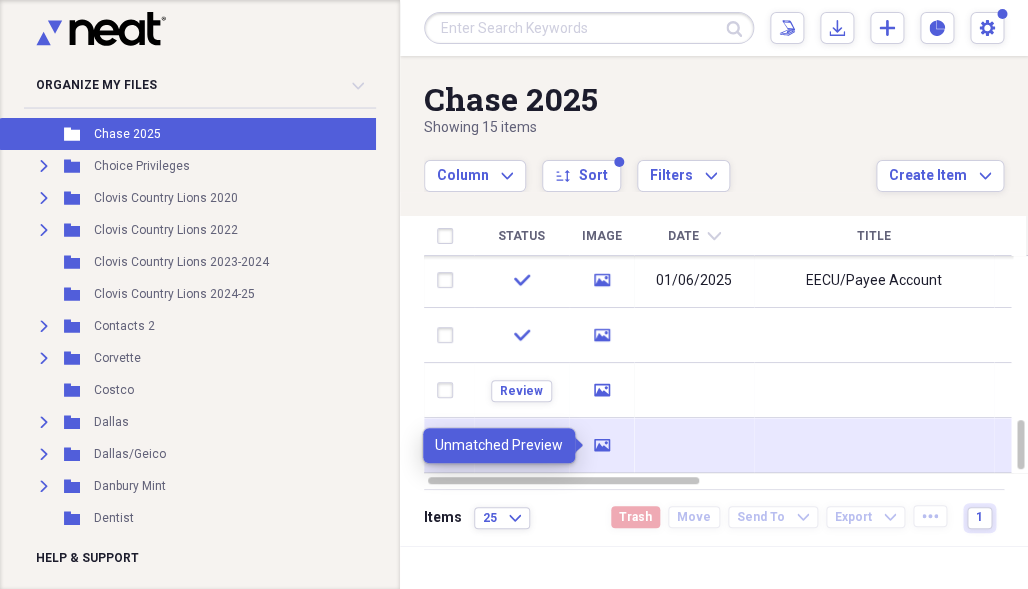 click 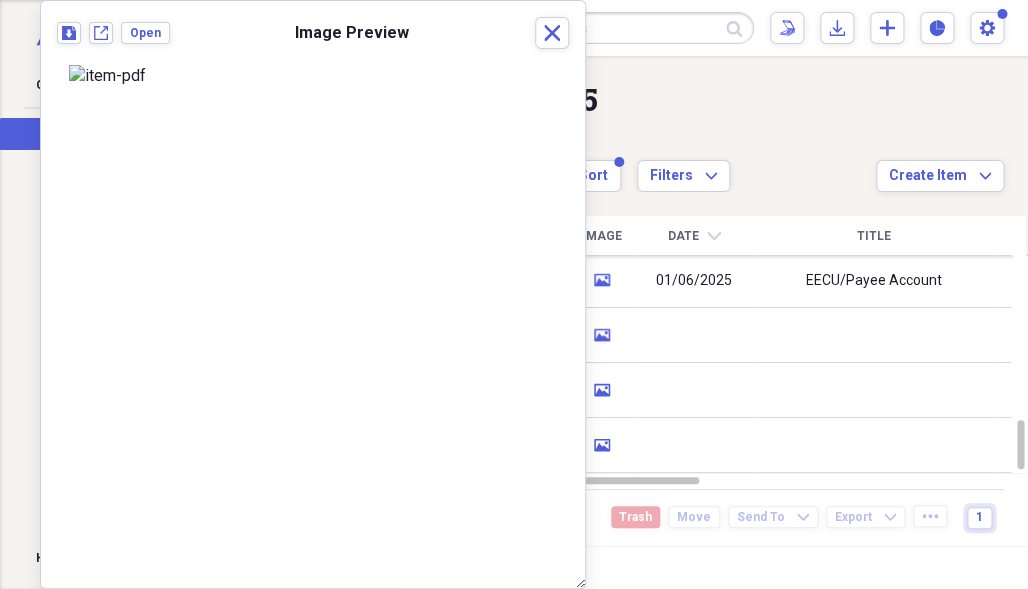 scroll, scrollTop: 79, scrollLeft: 0, axis: vertical 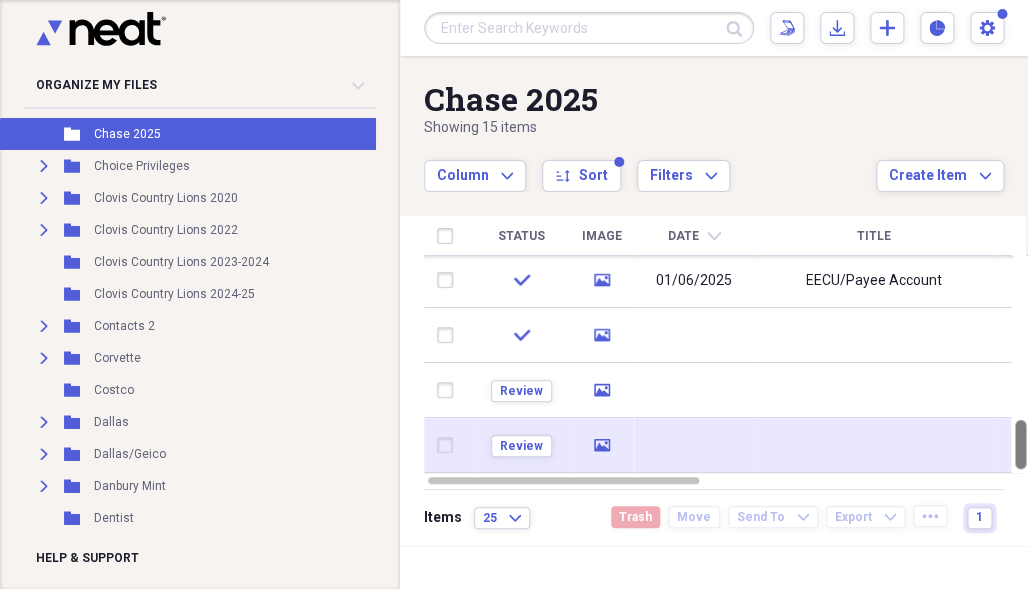 drag, startPoint x: 1019, startPoint y: 441, endPoint x: 745, endPoint y: 433, distance: 274.11676 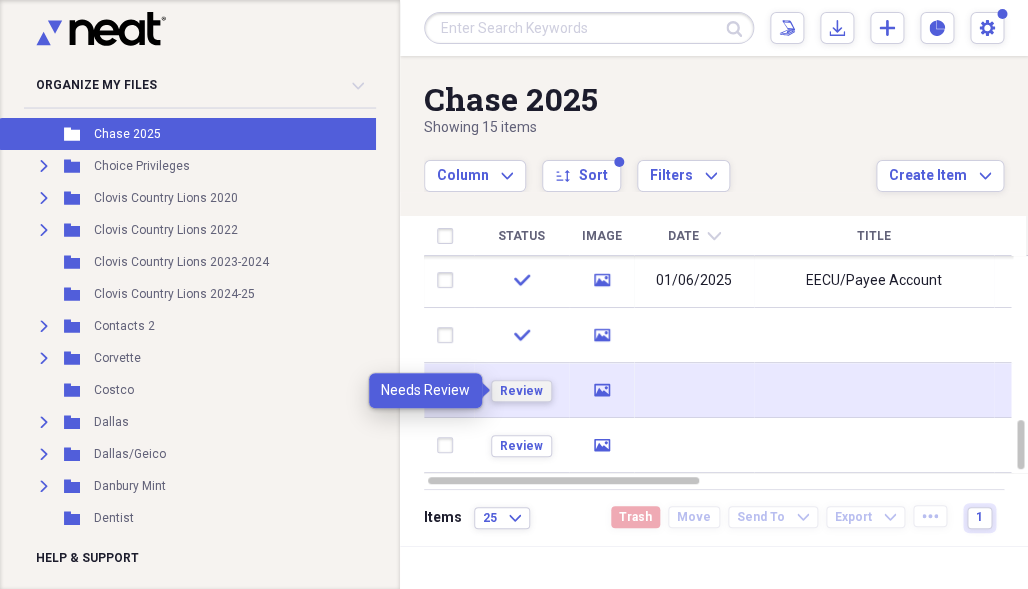 click on "Review" at bounding box center [521, 391] 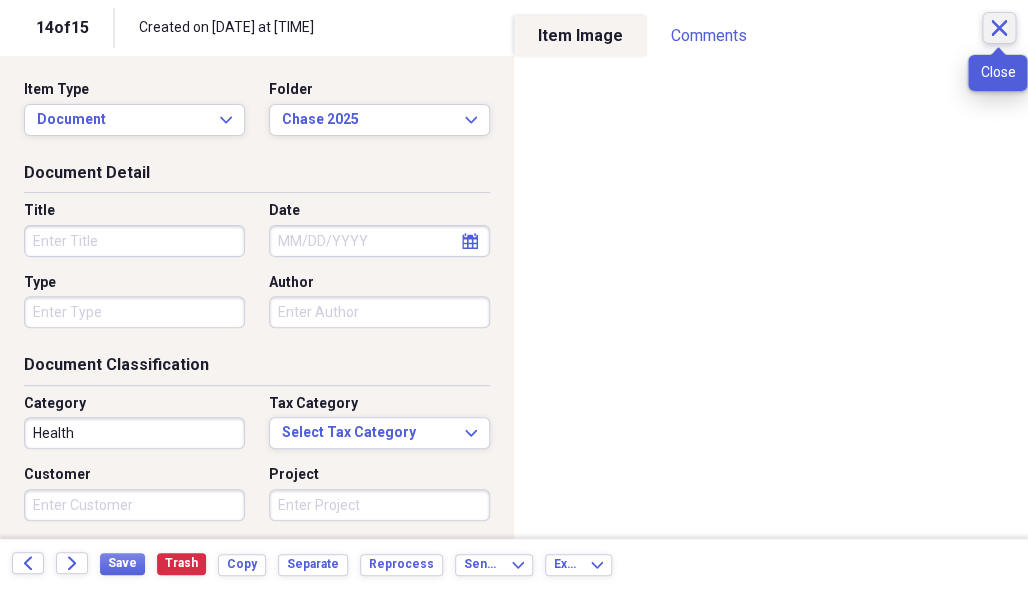 click 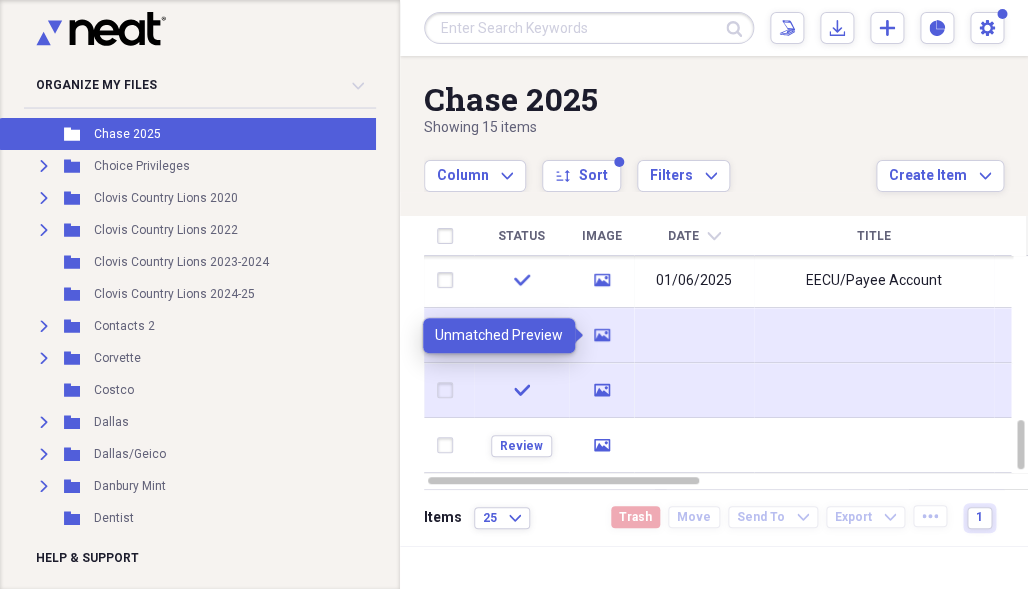 click on "media" 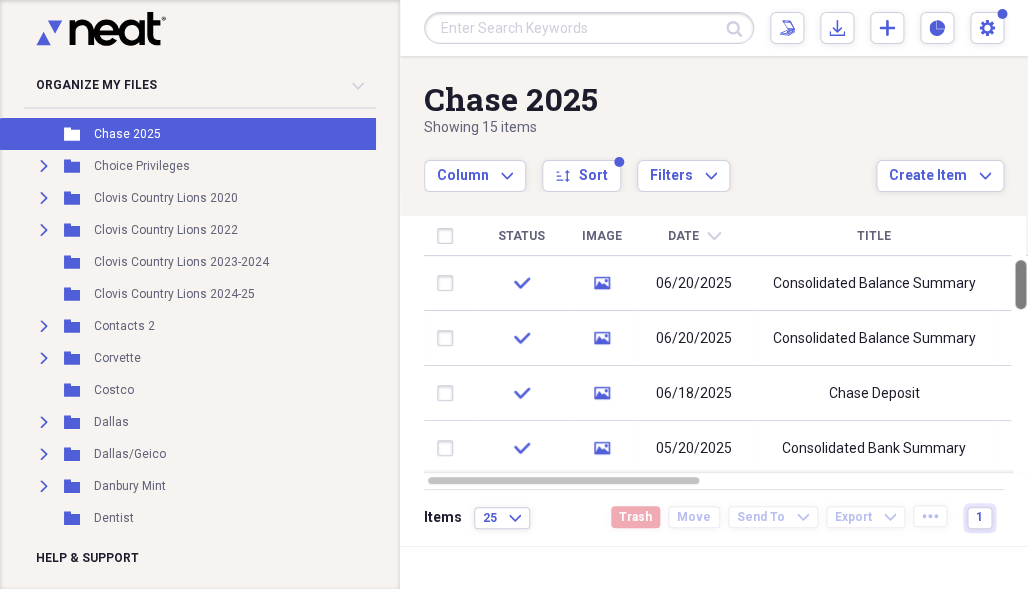 drag, startPoint x: 1015, startPoint y: 415, endPoint x: 975, endPoint y: 80, distance: 337.3796 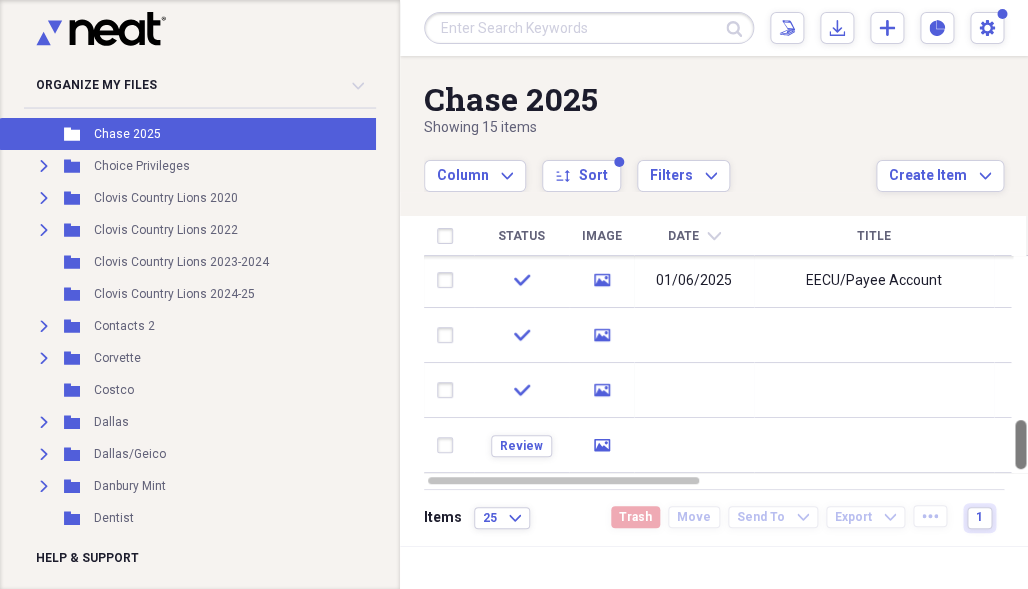 drag, startPoint x: 1020, startPoint y: 280, endPoint x: 1026, endPoint y: 516, distance: 236.07626 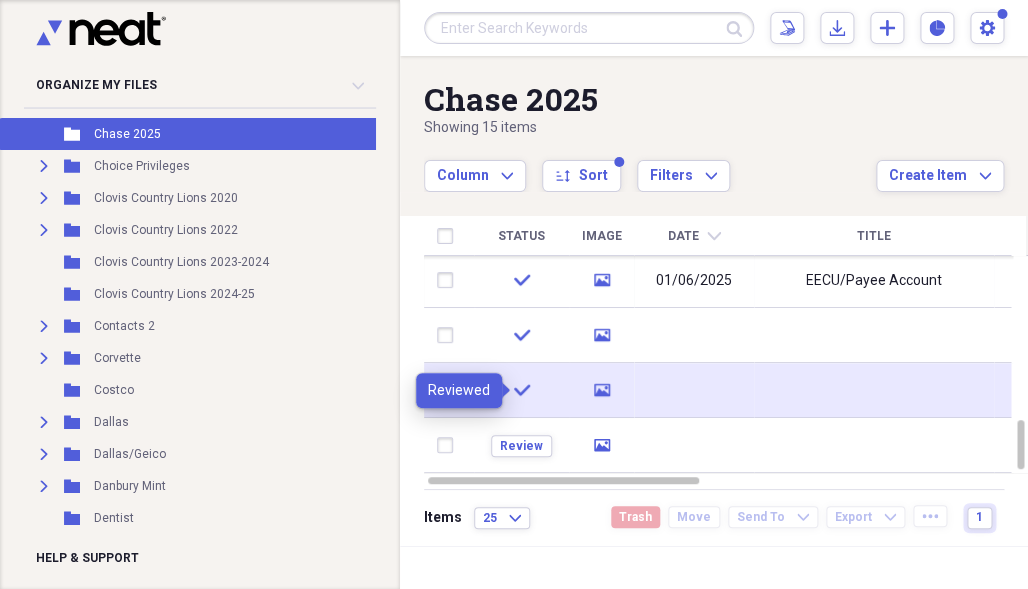 click on "check" 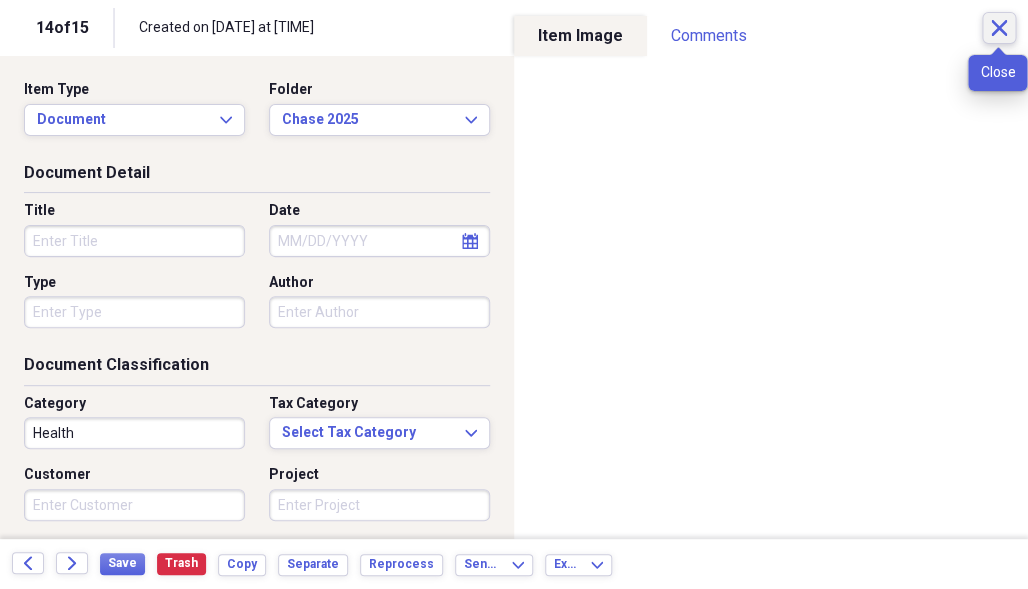 click on "Close" at bounding box center [999, 28] 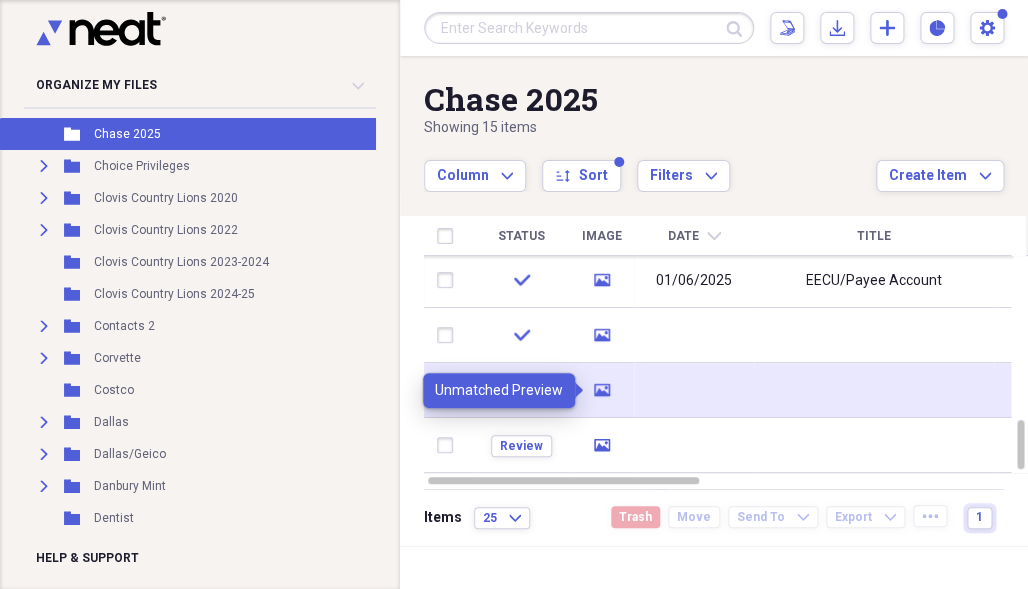 click 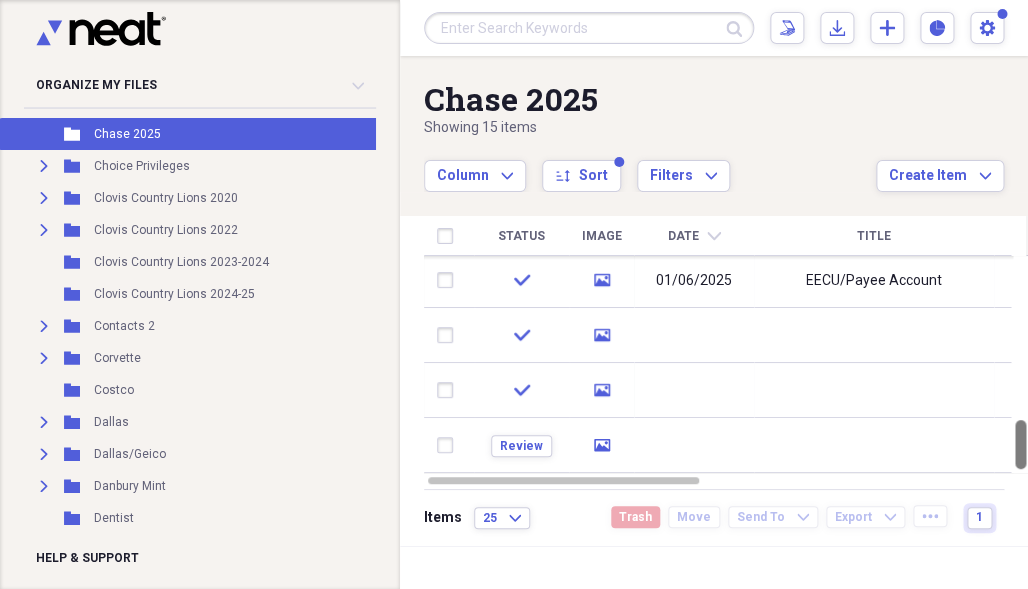 drag, startPoint x: 1015, startPoint y: 463, endPoint x: 1022, endPoint y: 516, distance: 53.460266 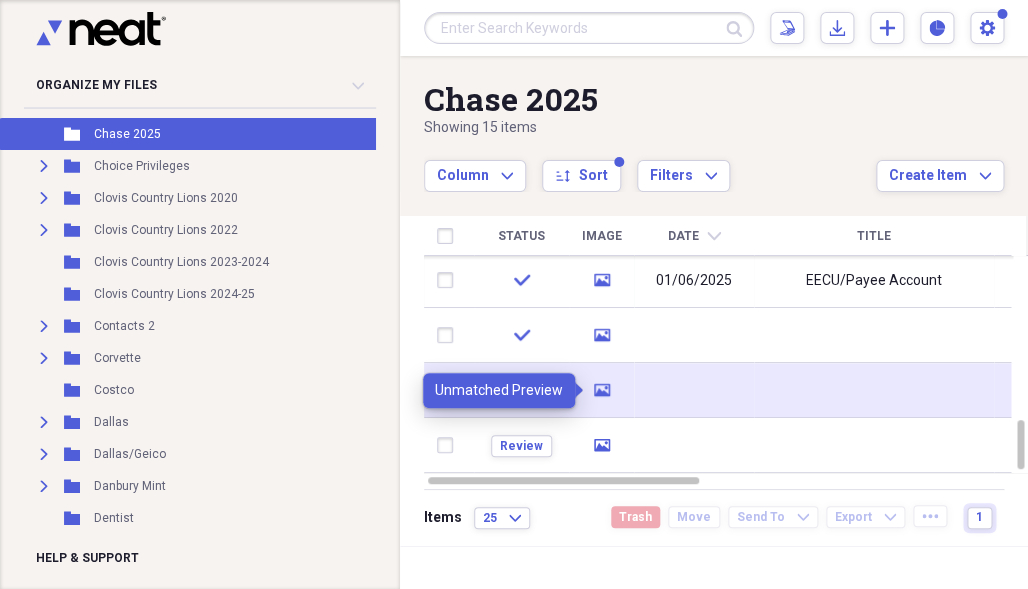 click on "media" 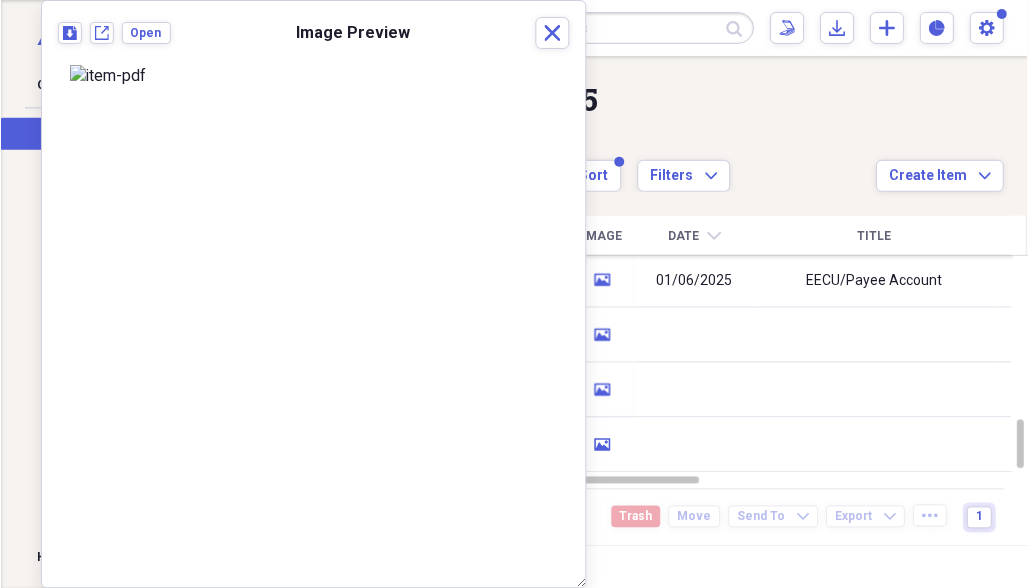 scroll, scrollTop: 72, scrollLeft: 0, axis: vertical 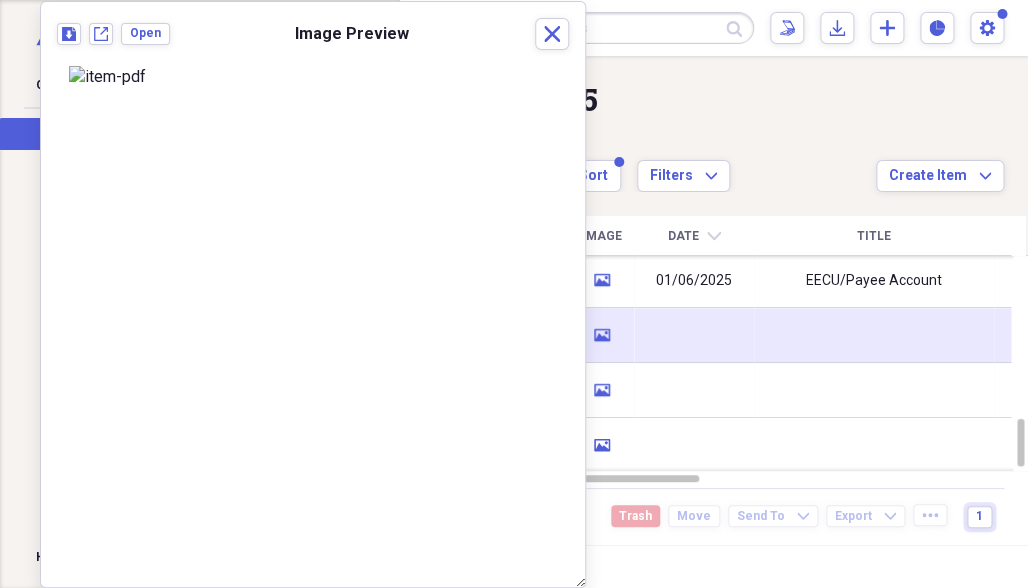 click at bounding box center [694, 335] 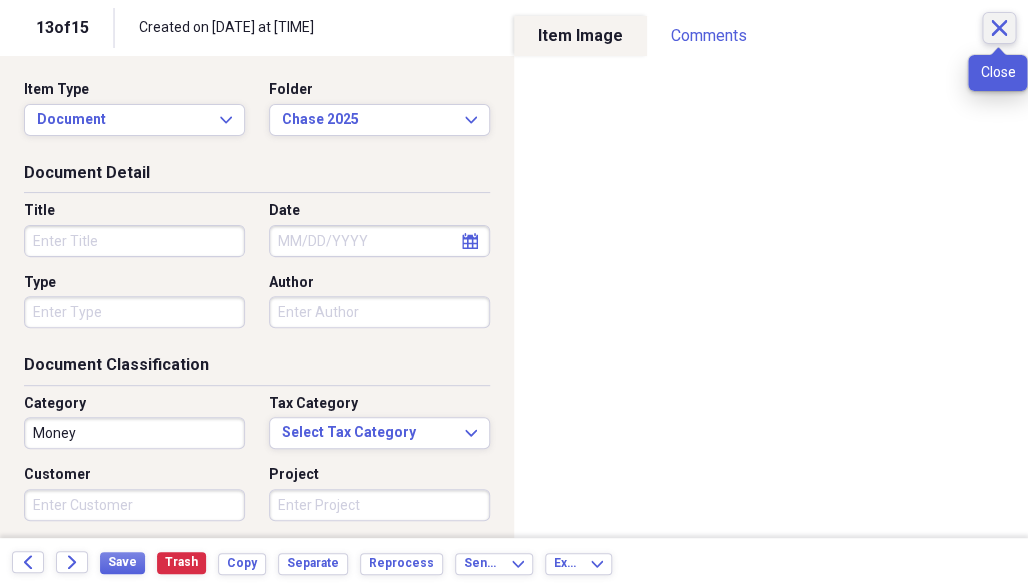 click 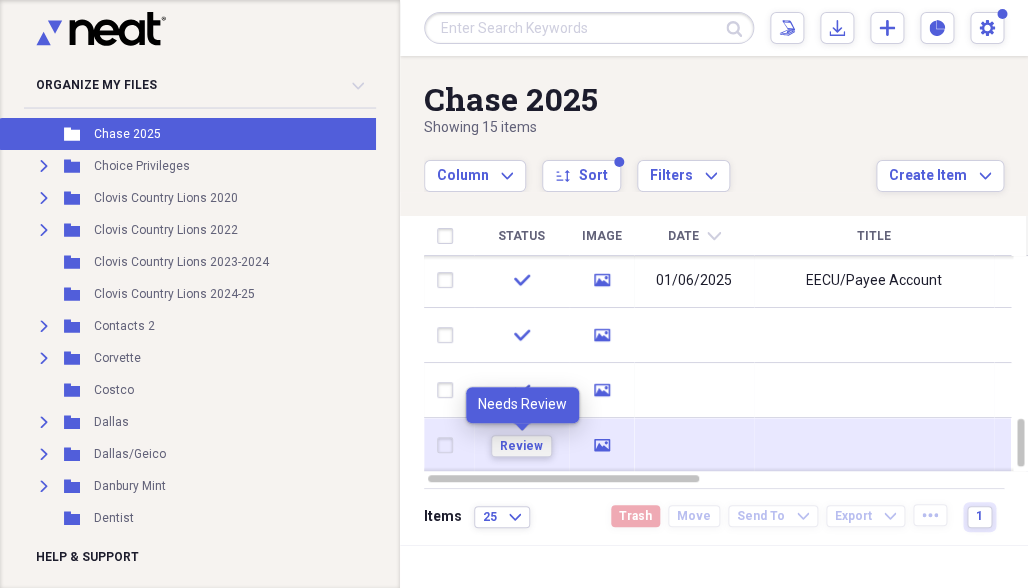 click on "Review" at bounding box center [521, 446] 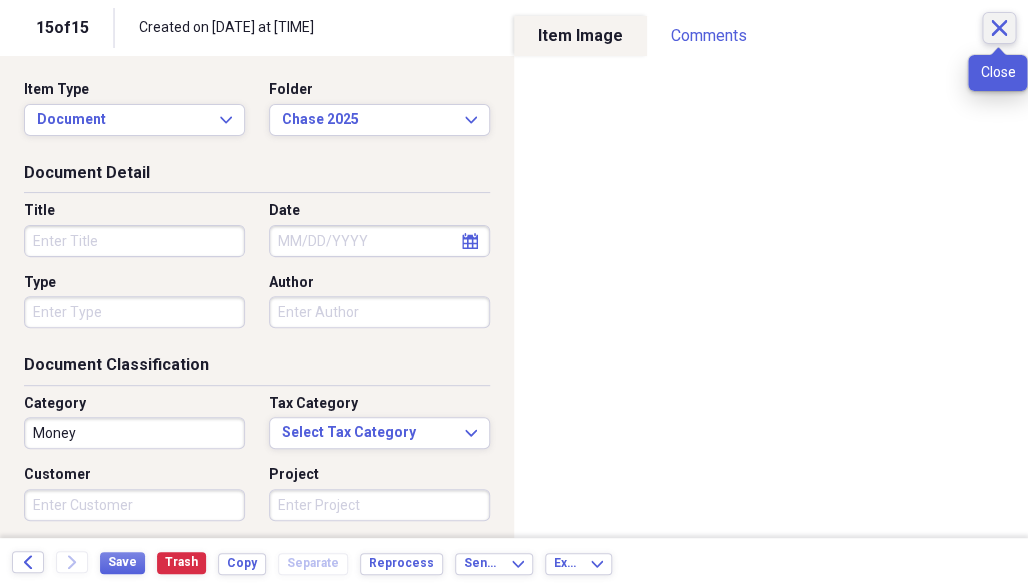 click on "Close" 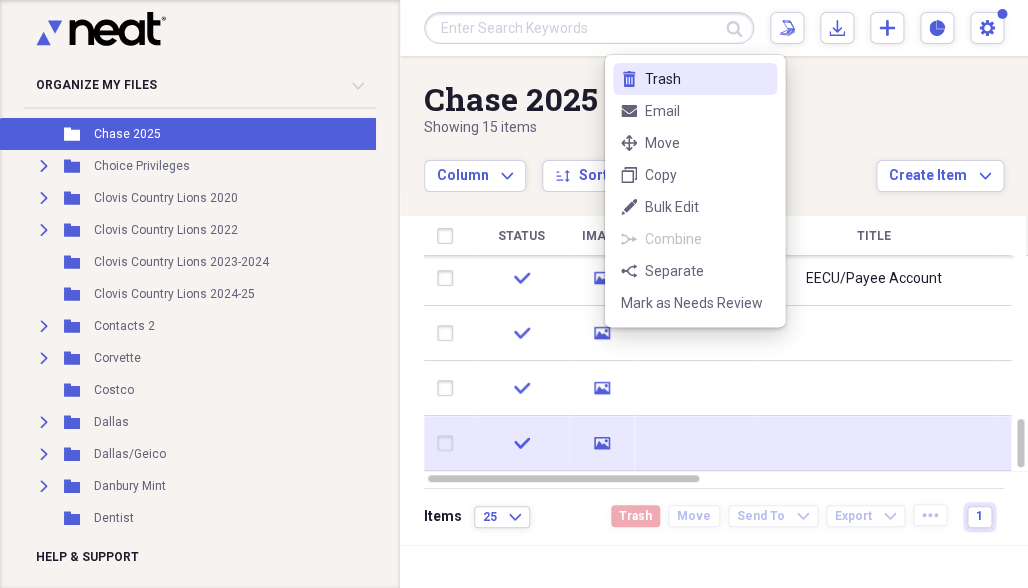 click on "trash Trash" at bounding box center (695, 79) 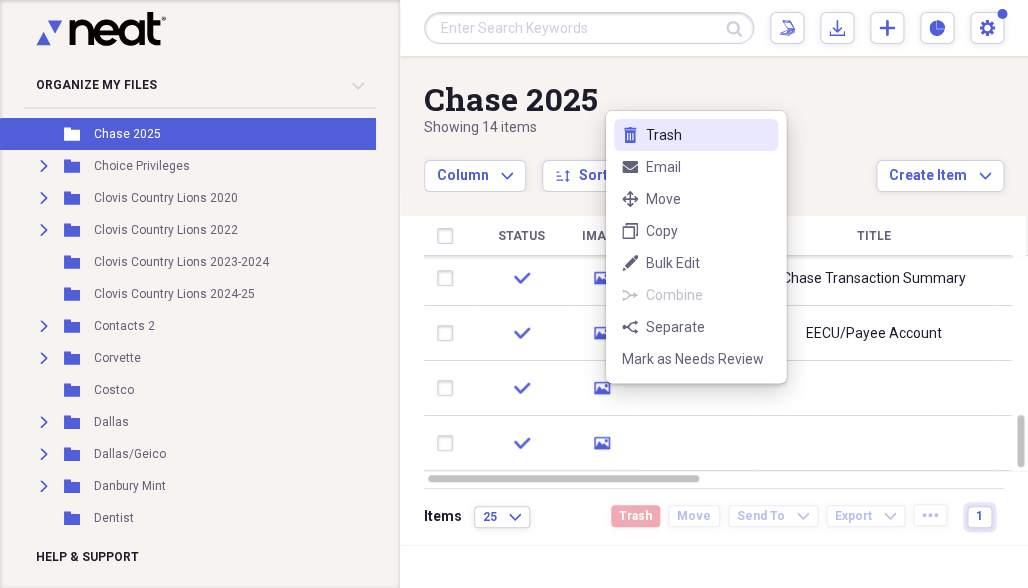 click on "trash Trash" at bounding box center (696, 135) 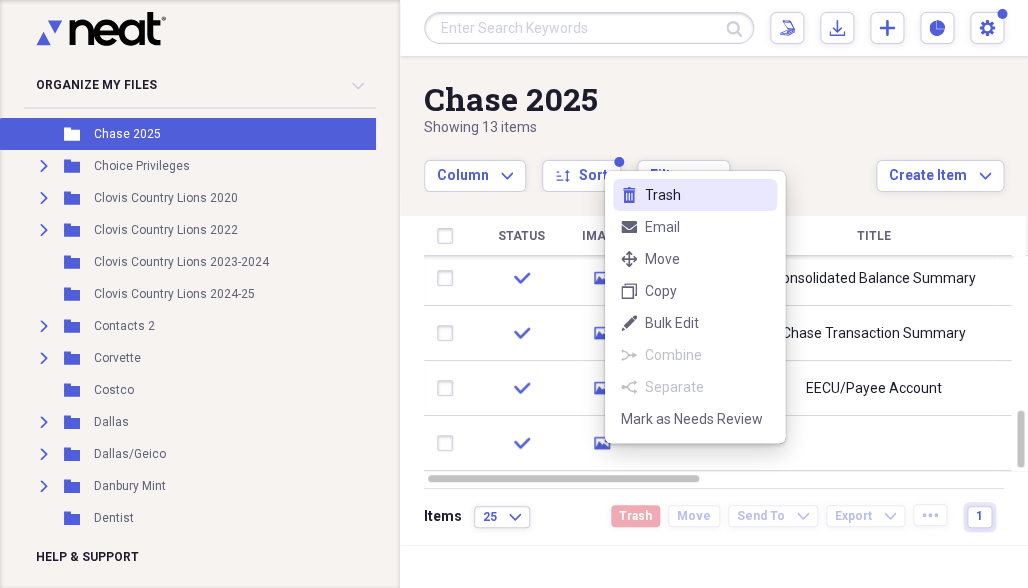 click on "Trash" at bounding box center (707, 195) 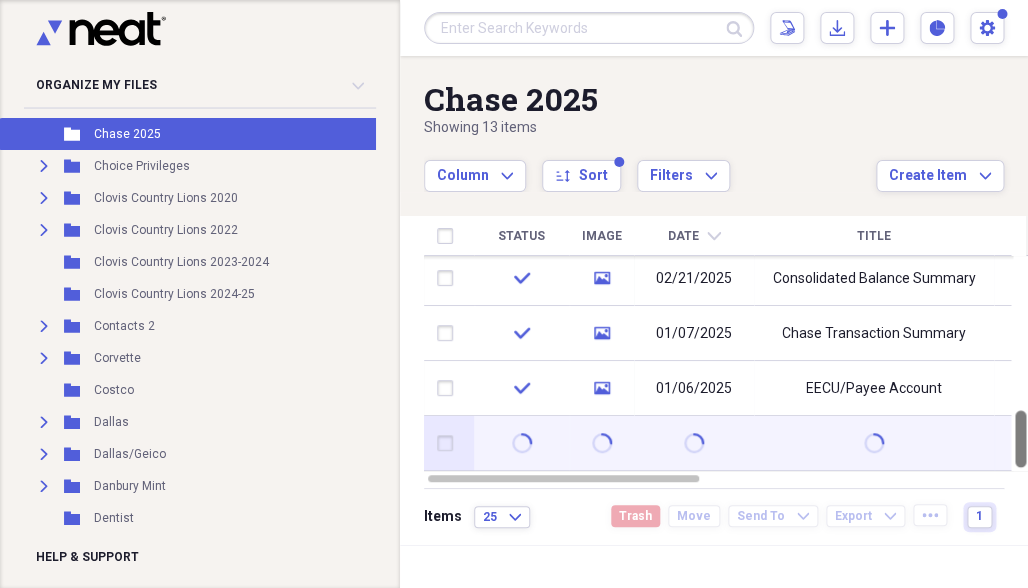 drag, startPoint x: 1021, startPoint y: 280, endPoint x: 991, endPoint y: 435, distance: 157.87654 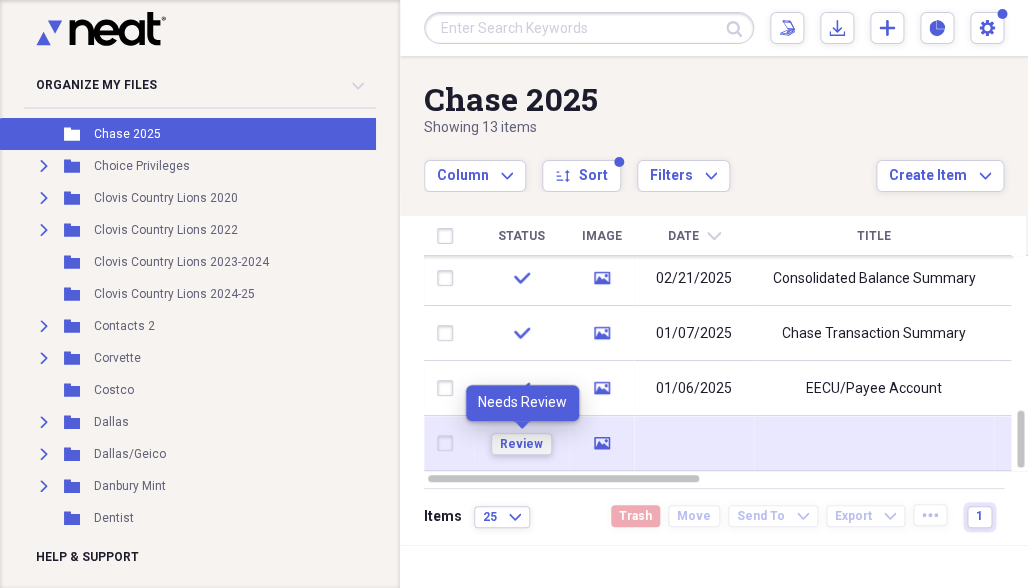 click on "Review" at bounding box center (521, 444) 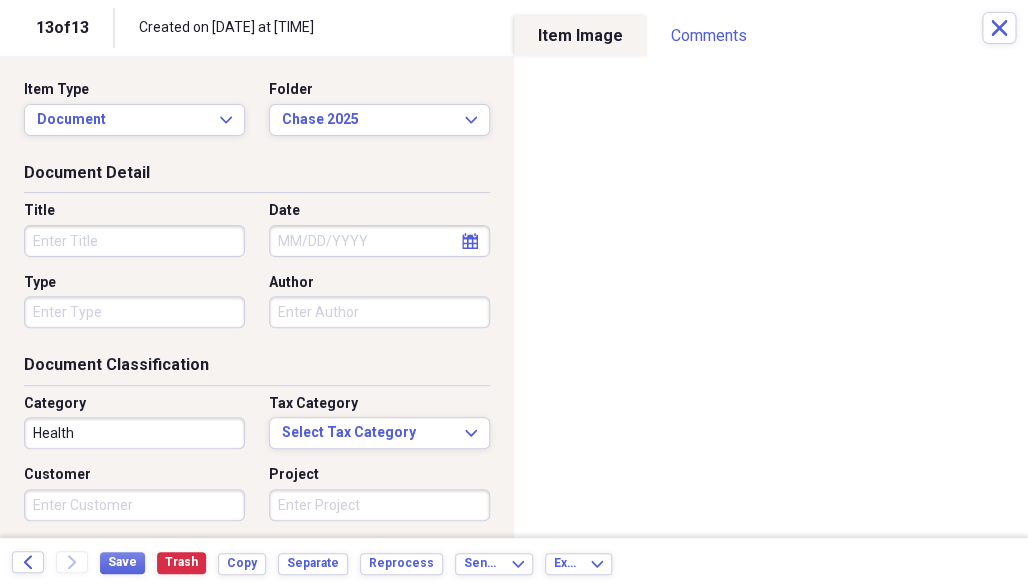 click on "Title" at bounding box center (134, 241) 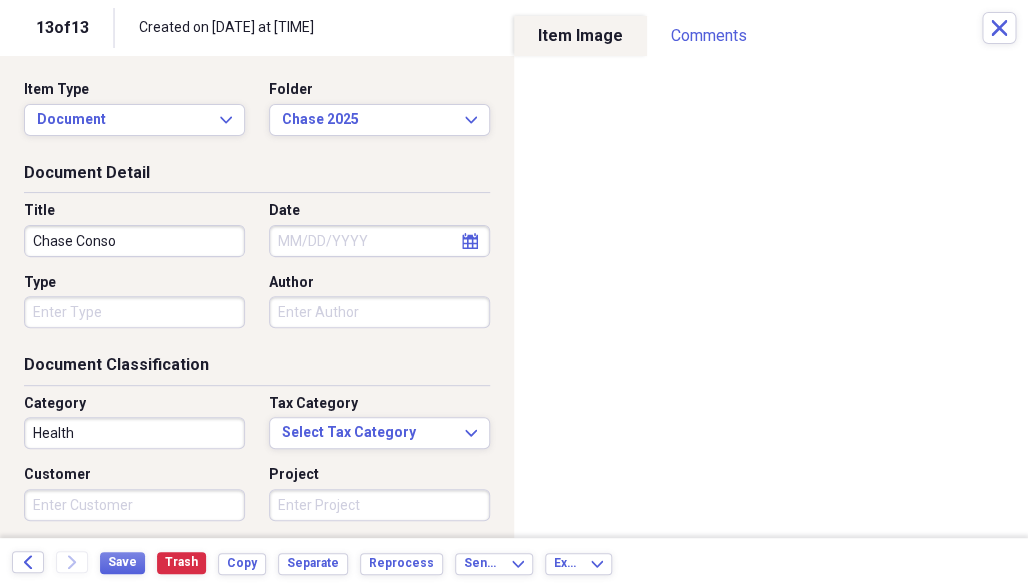 click on "Chase Conso" at bounding box center [134, 241] 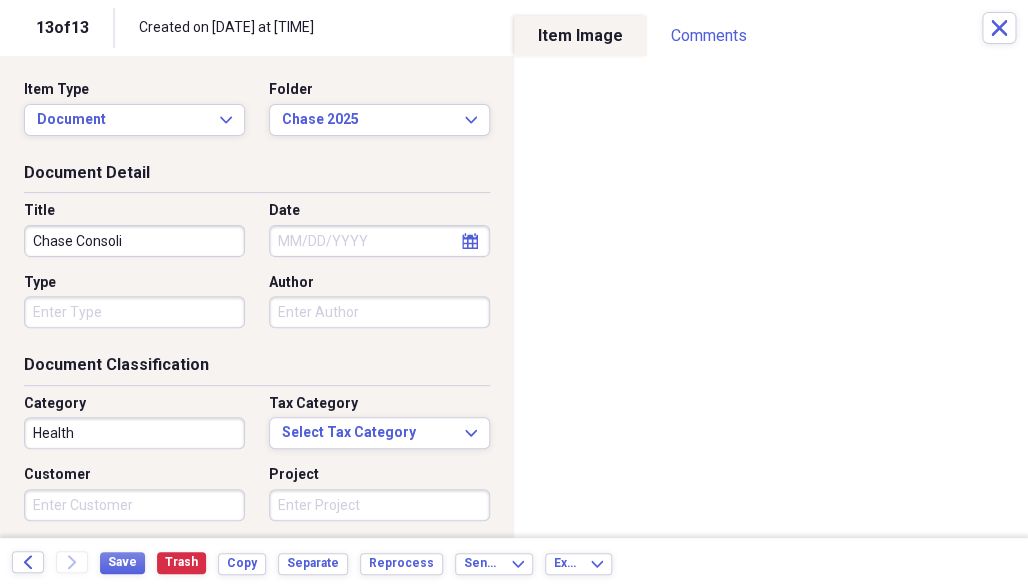 click on "Chase Consoli" at bounding box center (134, 241) 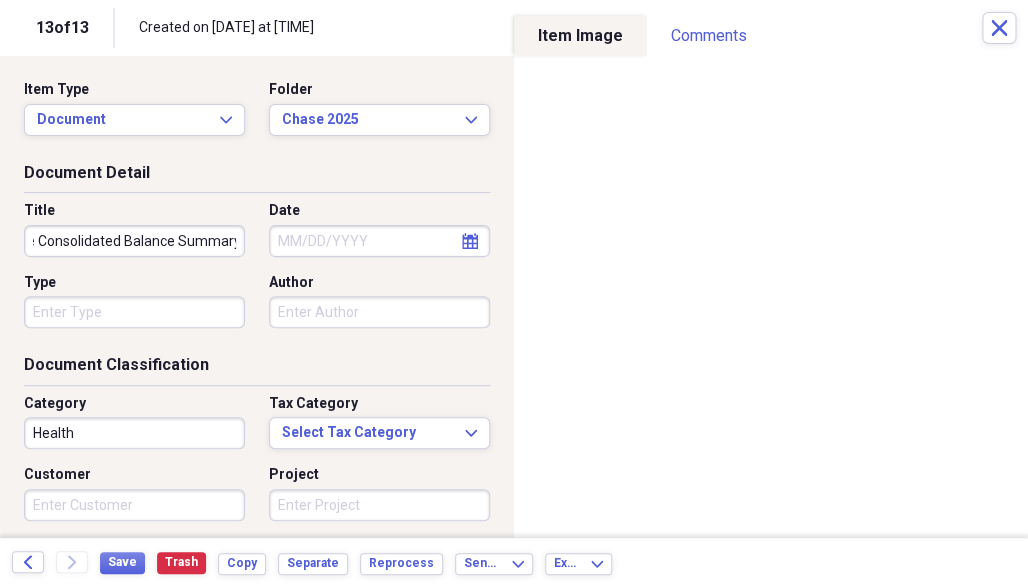 scroll, scrollTop: 0, scrollLeft: 45, axis: horizontal 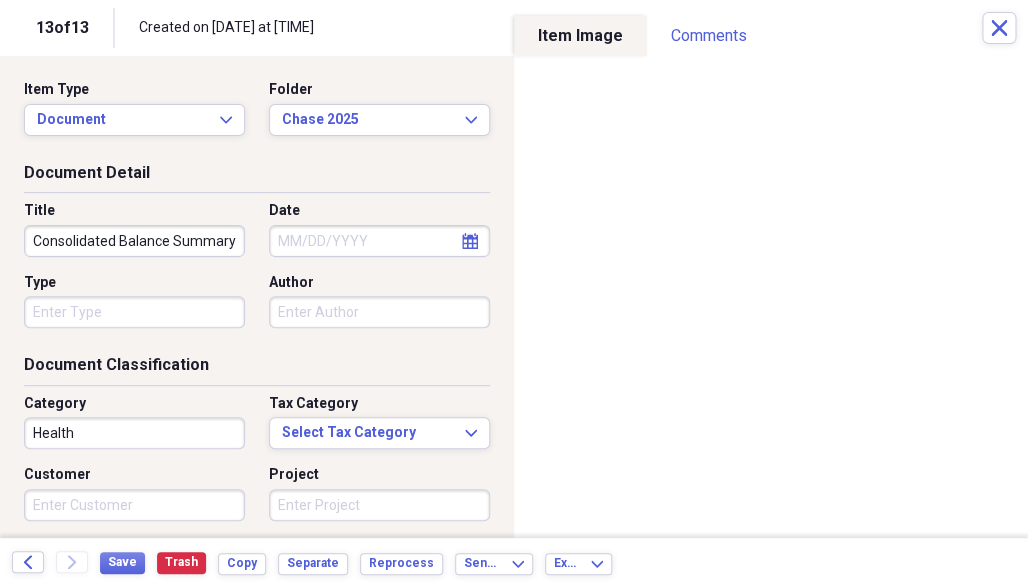 type on "Chase Consolidated Balance Summary" 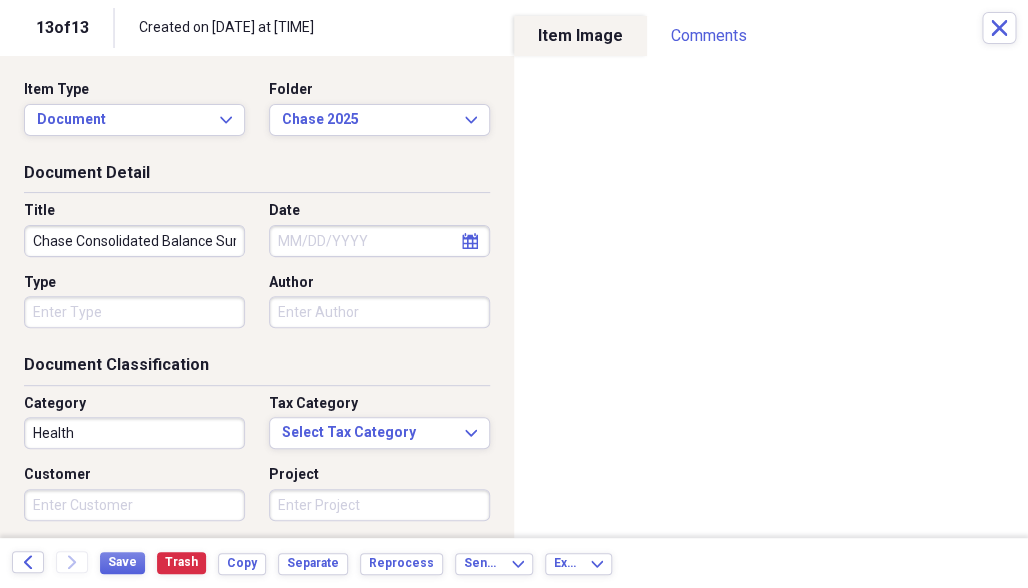 select on "7" 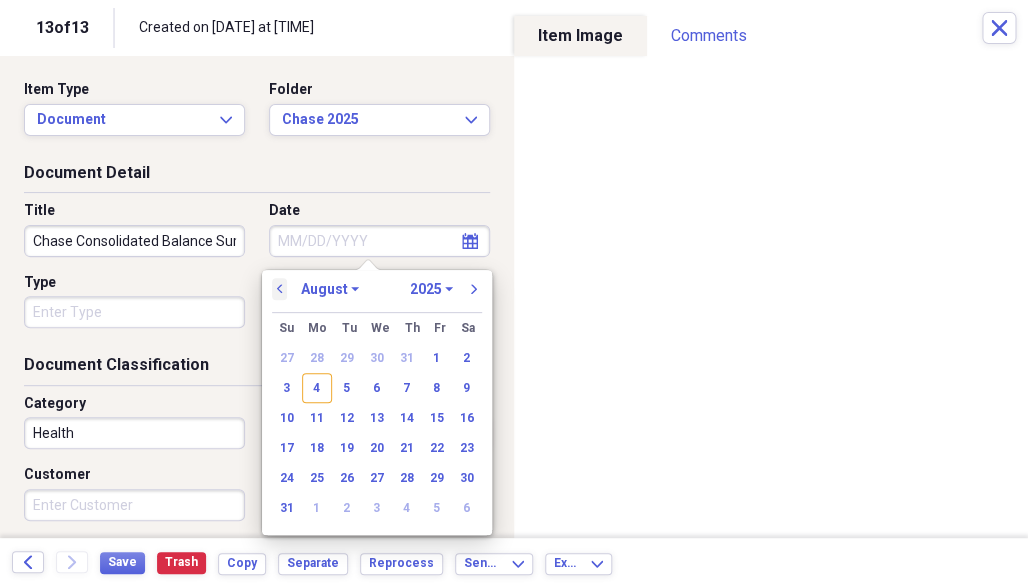 click on "previous" at bounding box center (280, 289) 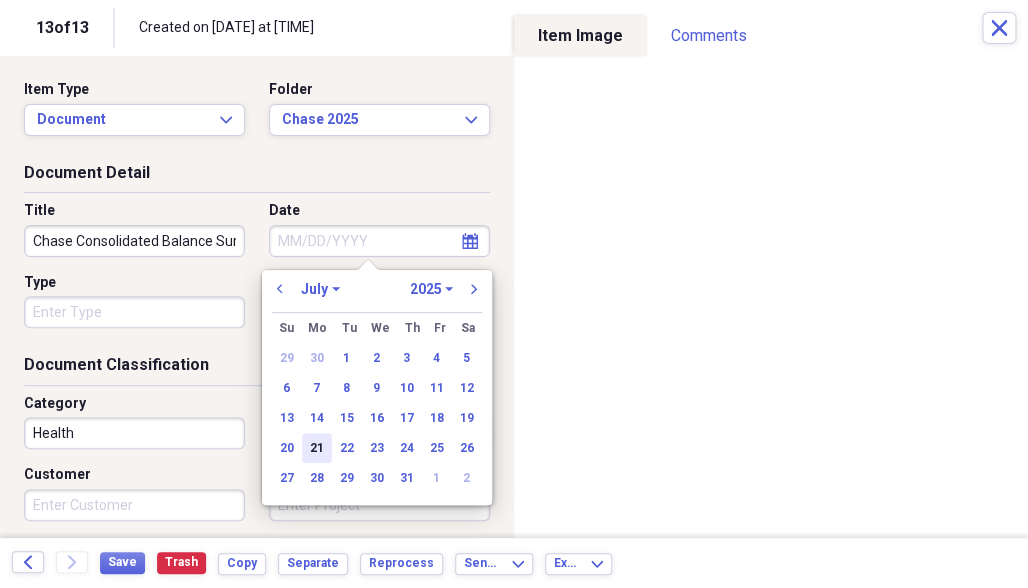 click on "21" at bounding box center [317, 448] 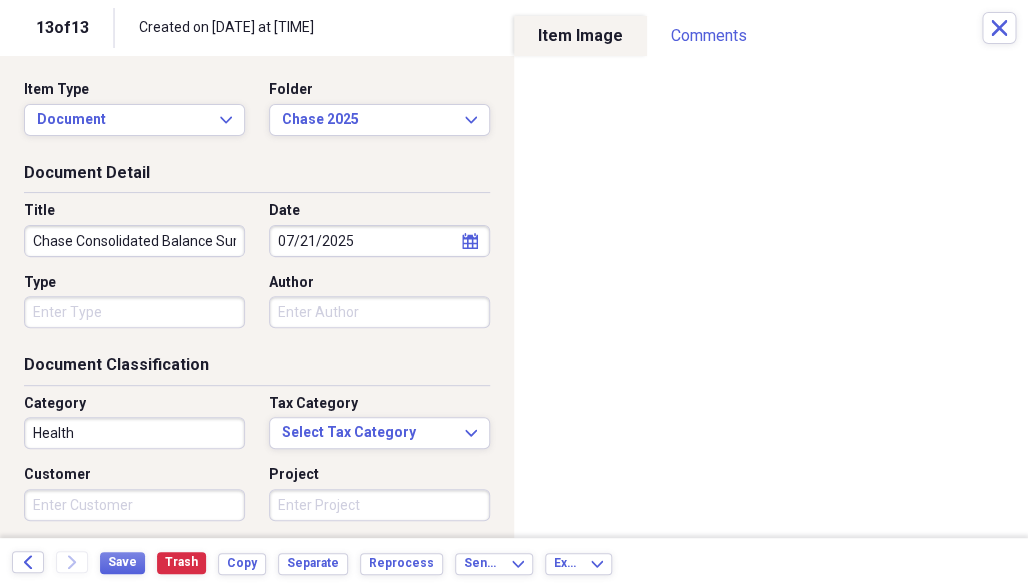 click on "Organize My Files 99+ Collapse Unfiled Needs Review 99+ Unfiled All Files Unfiled Unfiled Unfiled Saved Reports Collapse My Cabinet [PERSON]'s Cabinet Add Folder Folder 1998 S-10 Pickup Add Folder Folder 20/20/ Optametrics Add Folder Expand Folder 2015 Jeep Add Folder Folder 2019 Acura 2 Add Folder Folder 2023 Aetna [PERSON] Add Folder Folder 2023 KIA Forte Add Folder Folder 2024 Aetna [PERSON] Add Folder Expand Folder AARP Add Folder Folder Aetna Medicare Plan 2023-[PERSON] Add Folder Folder Aetna Momthly Medicare Report 2024-[PERSON] Add Folder Folder Allianz Life Insurance Add Folder Expand Folder American cuise Lines Add Folder Expand Folder American Express /AMEX EveryDay Card Add Folder Folder American Funds Add Folder Folder American Legion Add Folder Expand Folder AT&T Add Folder Expand Folder Athene Annuity 2017-25 Add Folder Folder Bank of America Add Folder Folder Beneficial State Bank Add Folder Expand Folder Bonvoy Marriott Add Folder Expand Folder Bradford Exchange Add Folder Expand Folder CalPERS Add Folder IHSS" at bounding box center [514, 294] 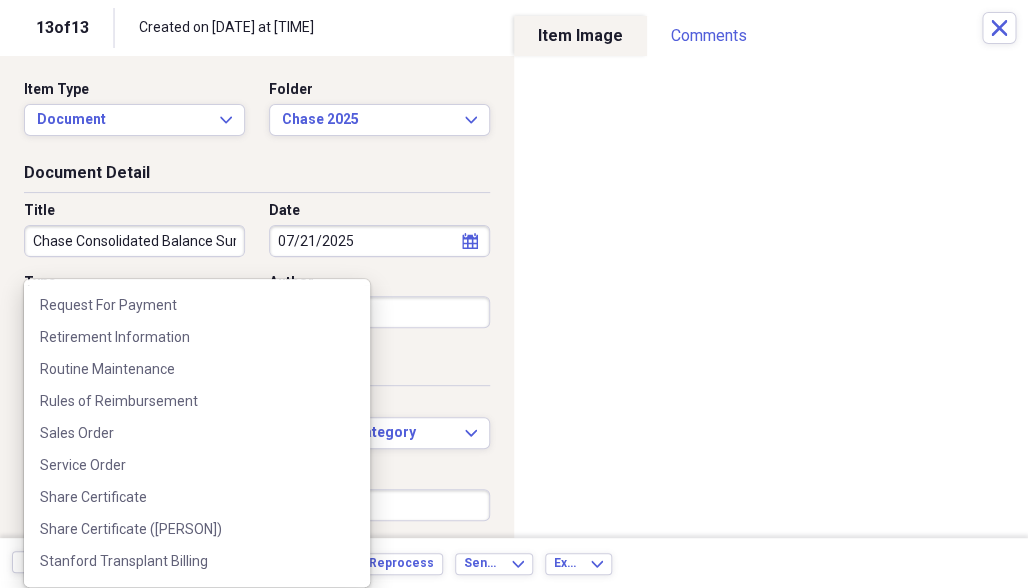 scroll, scrollTop: 2788, scrollLeft: 0, axis: vertical 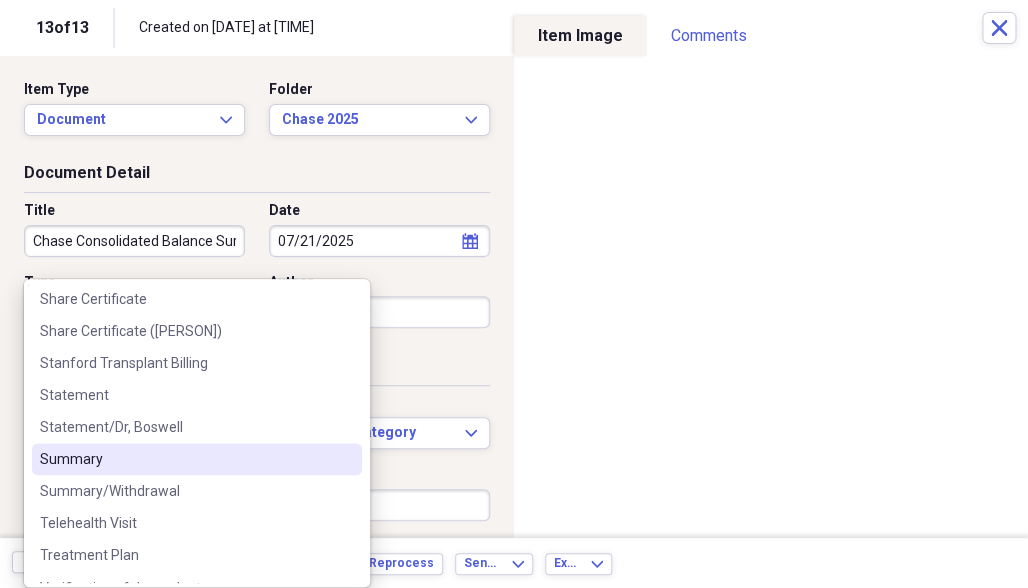 click on "Summary" at bounding box center [185, 459] 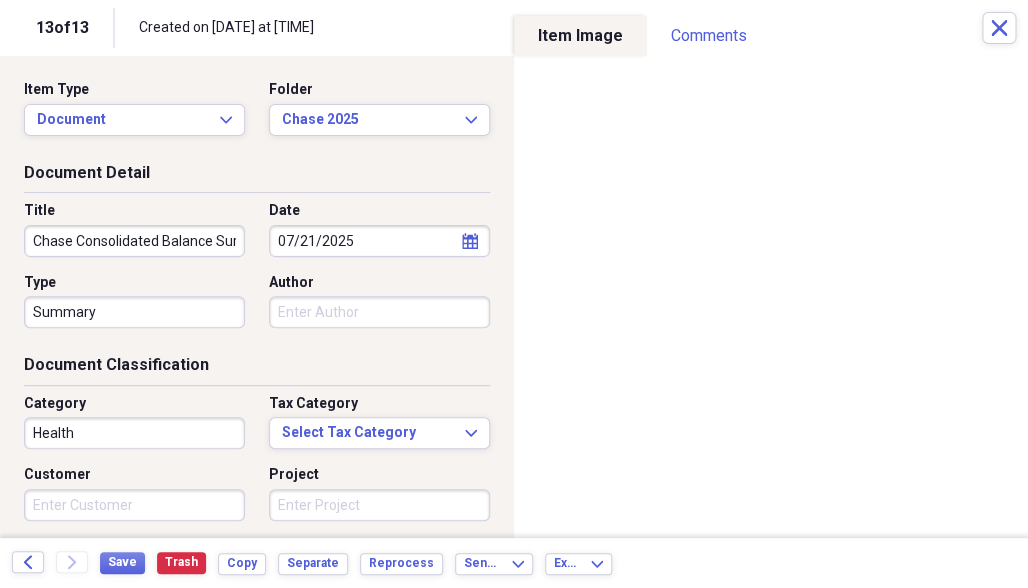 click on "Author" at bounding box center (379, 312) 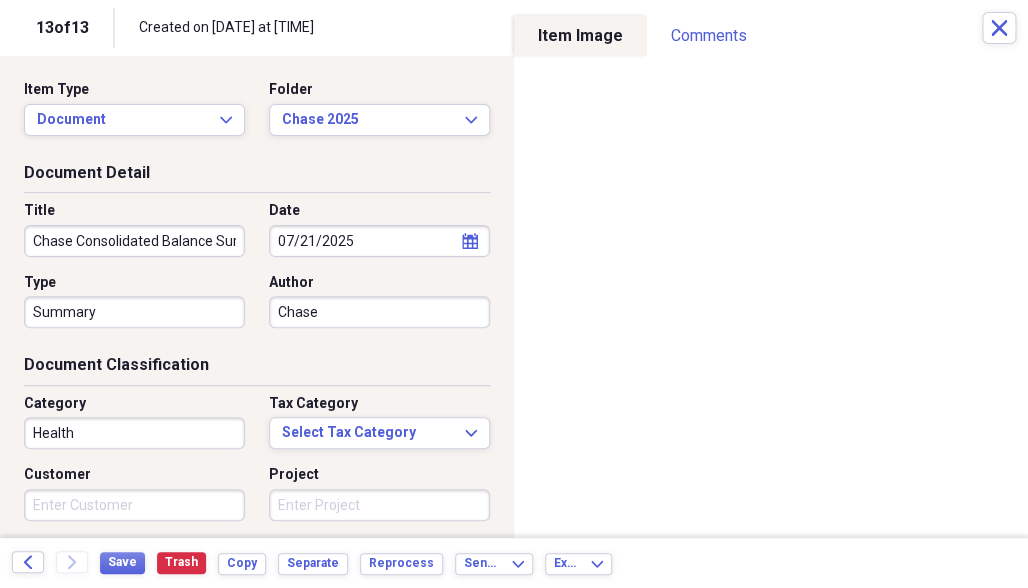 type on "Chase" 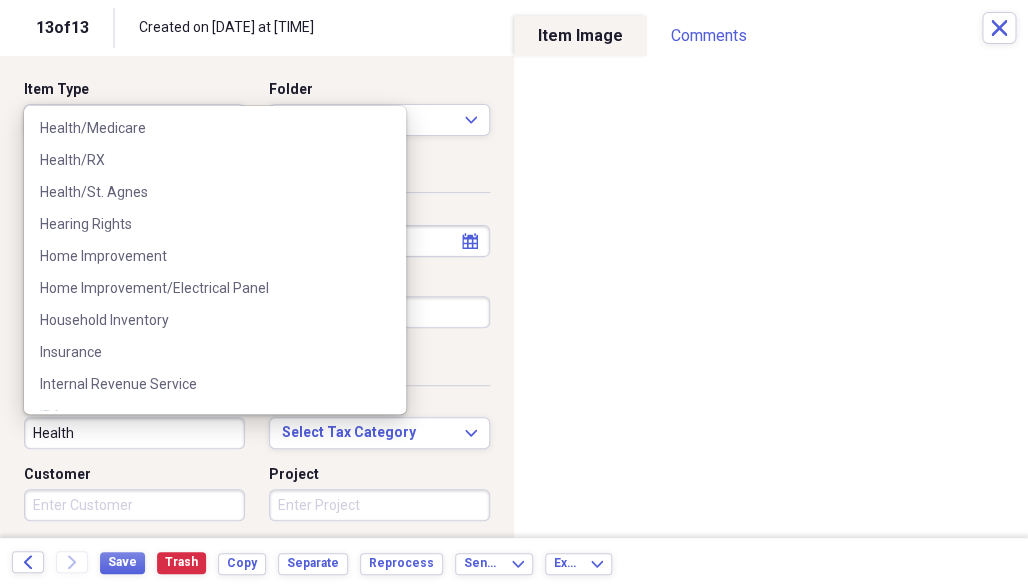 scroll, scrollTop: 1180, scrollLeft: 0, axis: vertical 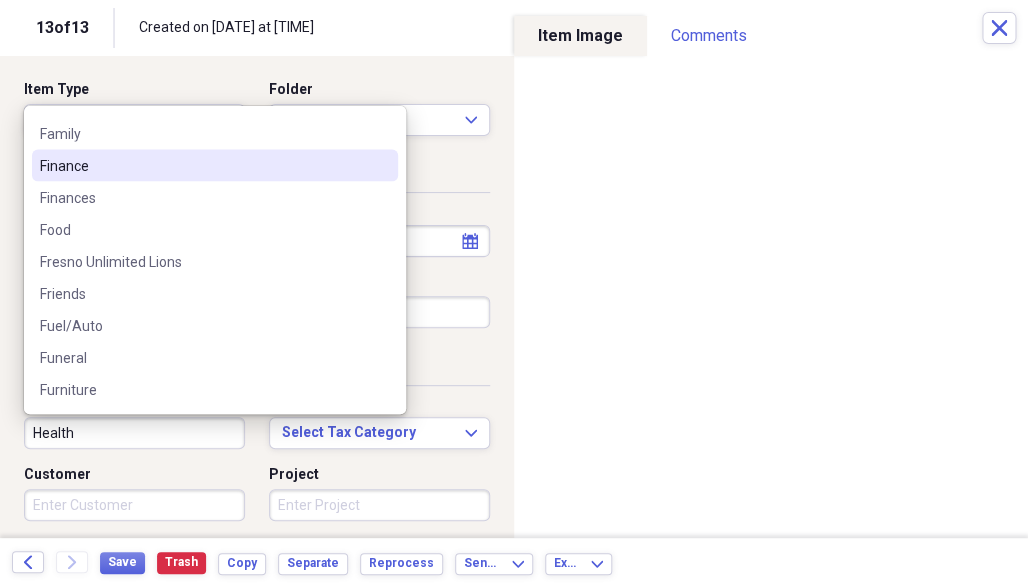 click on "Finance" at bounding box center [203, 166] 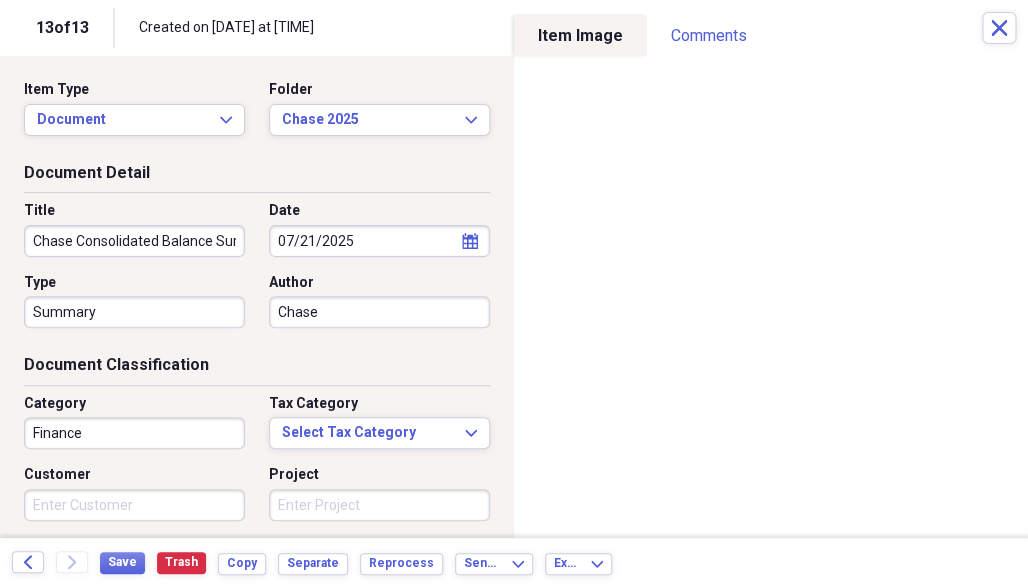 click on "Customer" at bounding box center [134, 505] 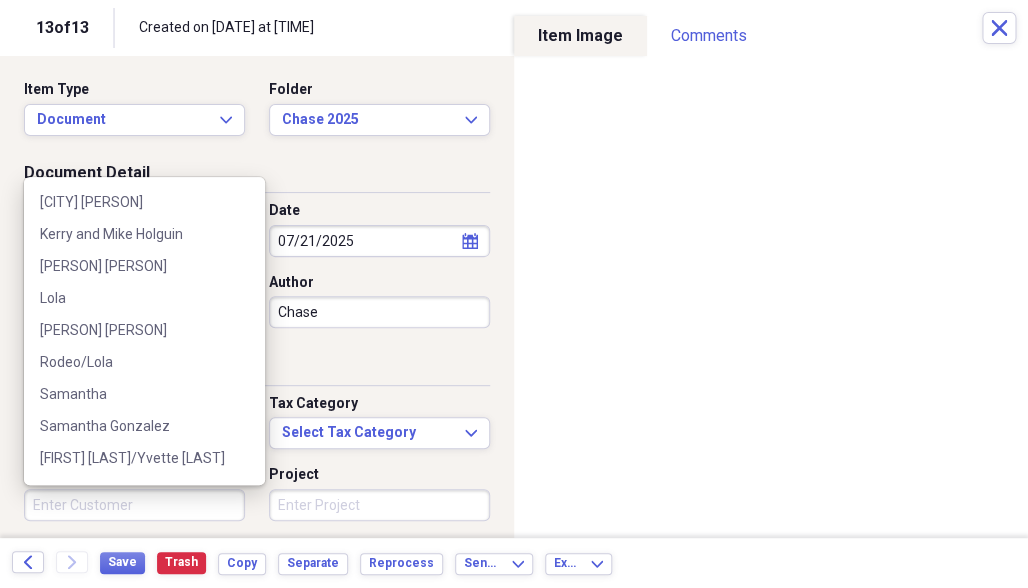 scroll, scrollTop: 0, scrollLeft: 0, axis: both 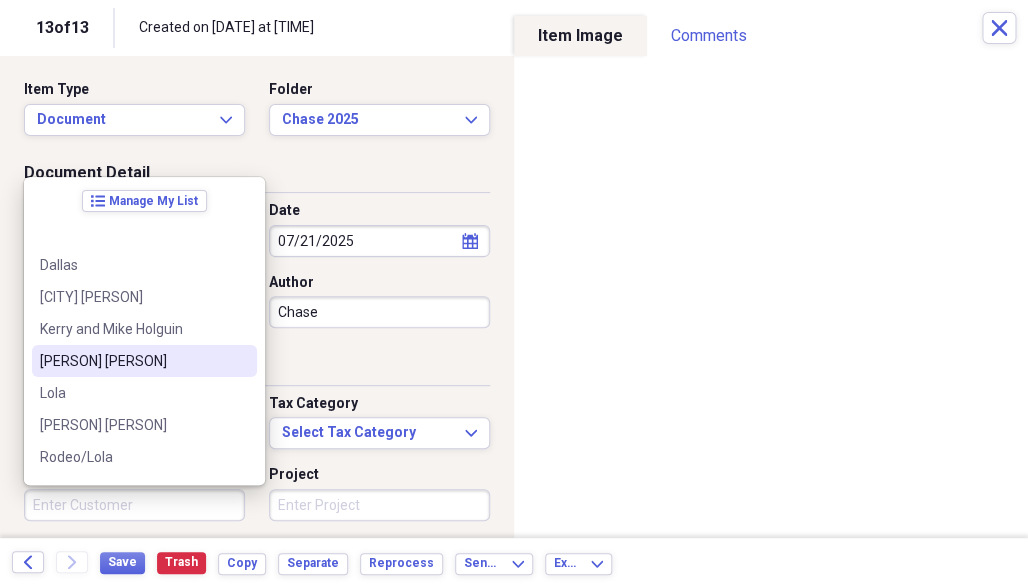 click on "[PERSON] [PERSON]" at bounding box center (144, 361) 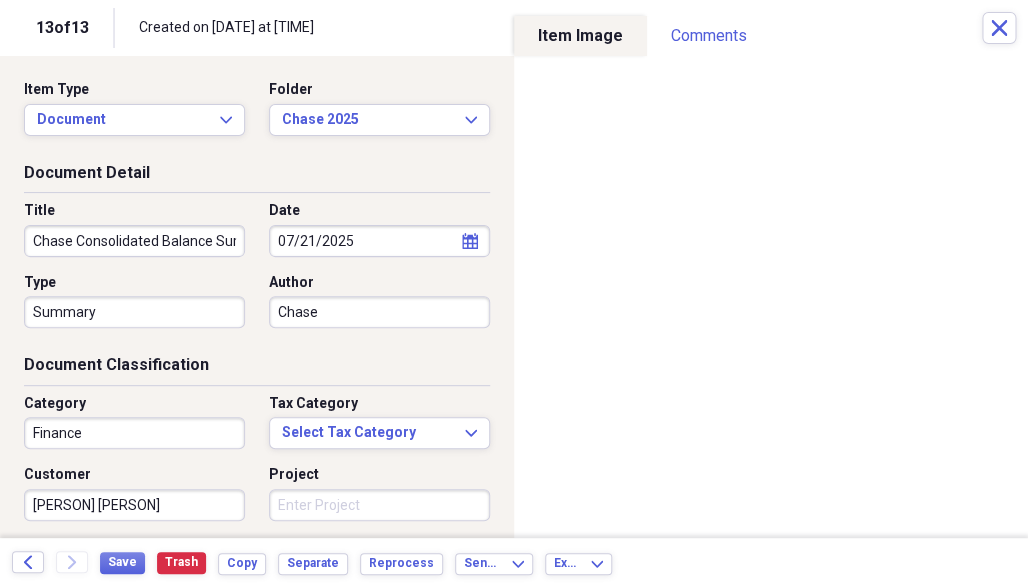click on "Project" at bounding box center (379, 505) 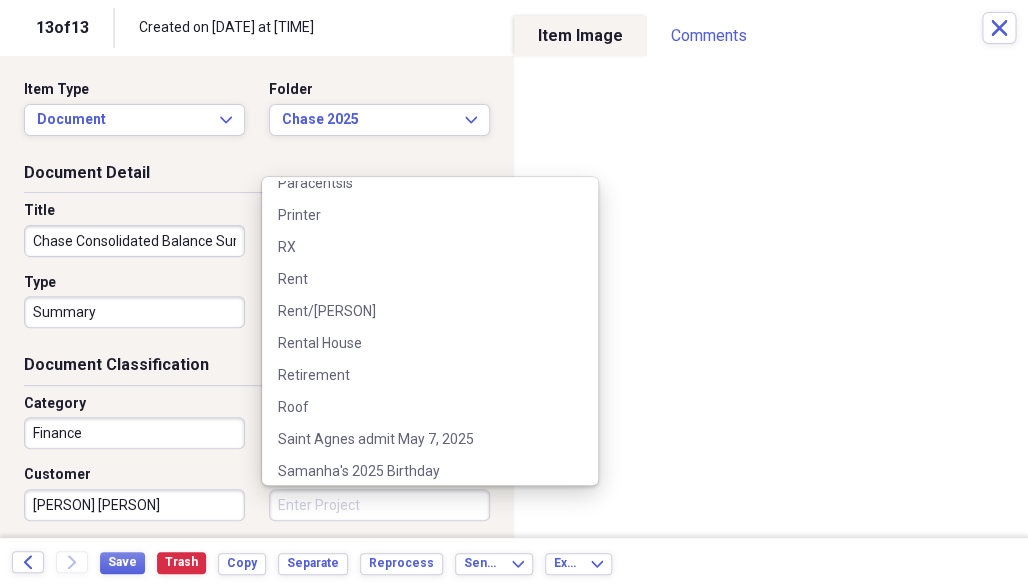 scroll, scrollTop: 1561, scrollLeft: 0, axis: vertical 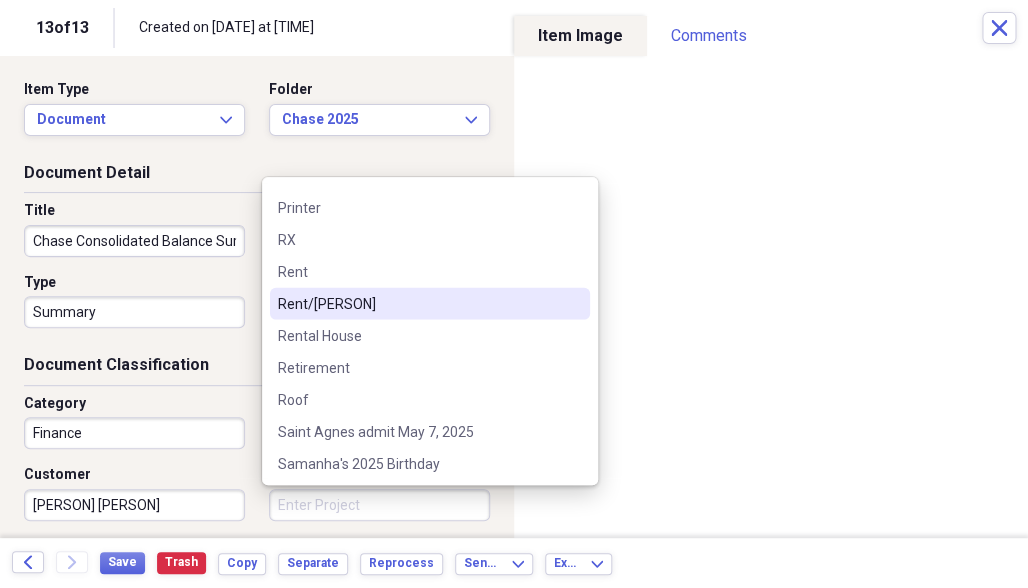 click on "Rent/[PERSON]" at bounding box center (418, 304) 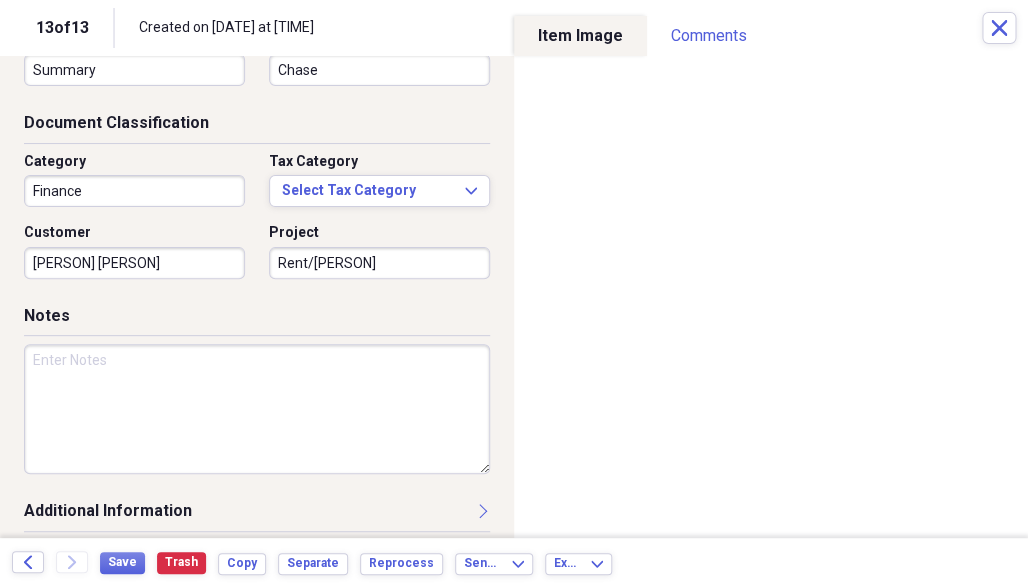 scroll, scrollTop: 243, scrollLeft: 0, axis: vertical 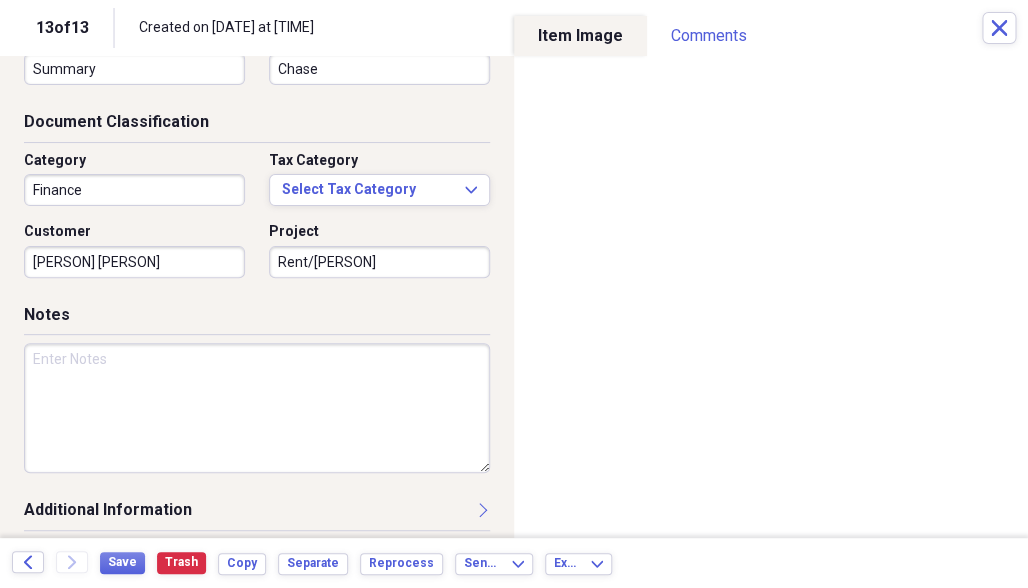 click at bounding box center [257, 408] 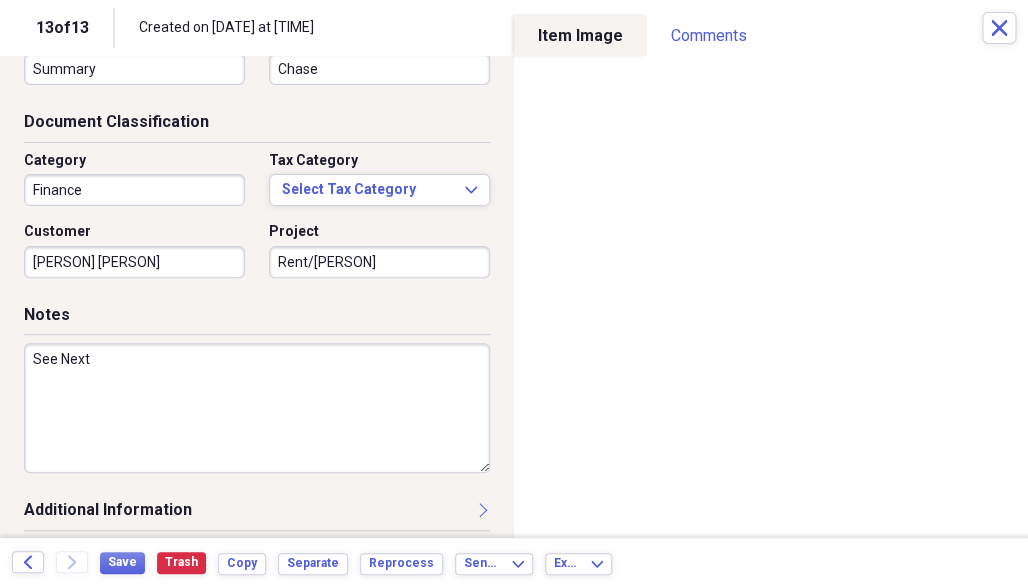 click on "See Next" at bounding box center [257, 408] 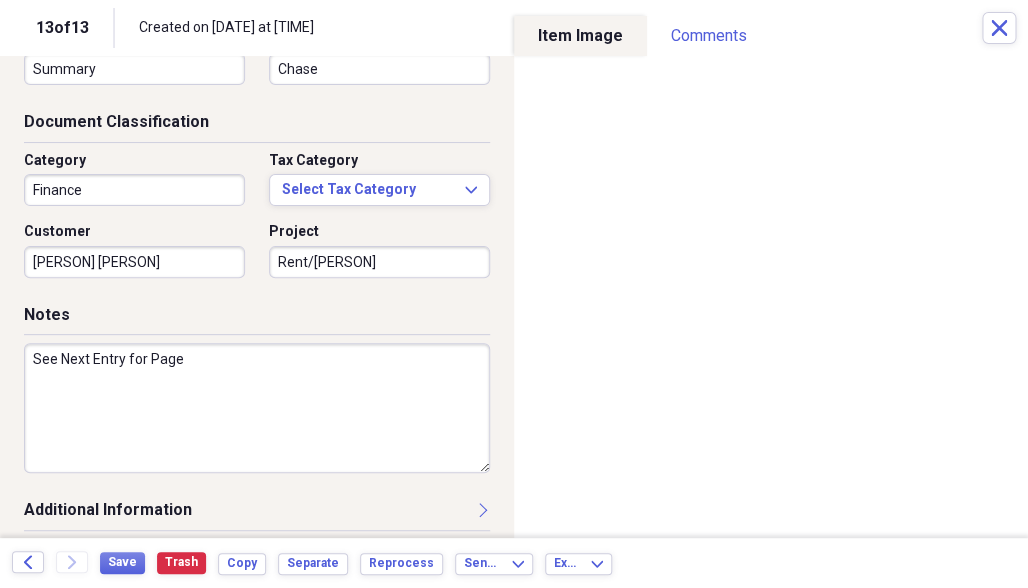 drag, startPoint x: 182, startPoint y: 349, endPoint x: 185, endPoint y: 360, distance: 11.401754 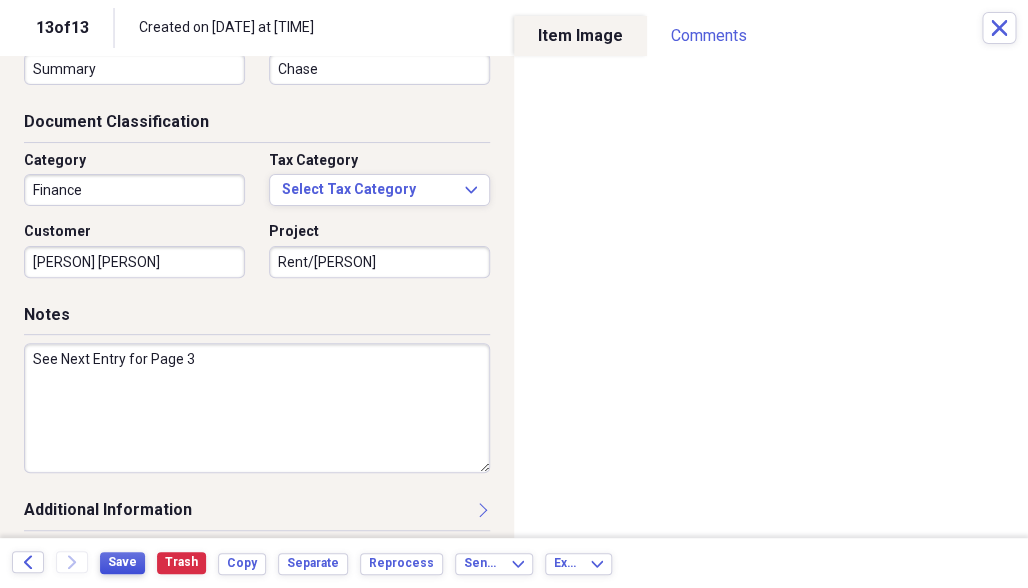 type on "See Next Entry for Page 3" 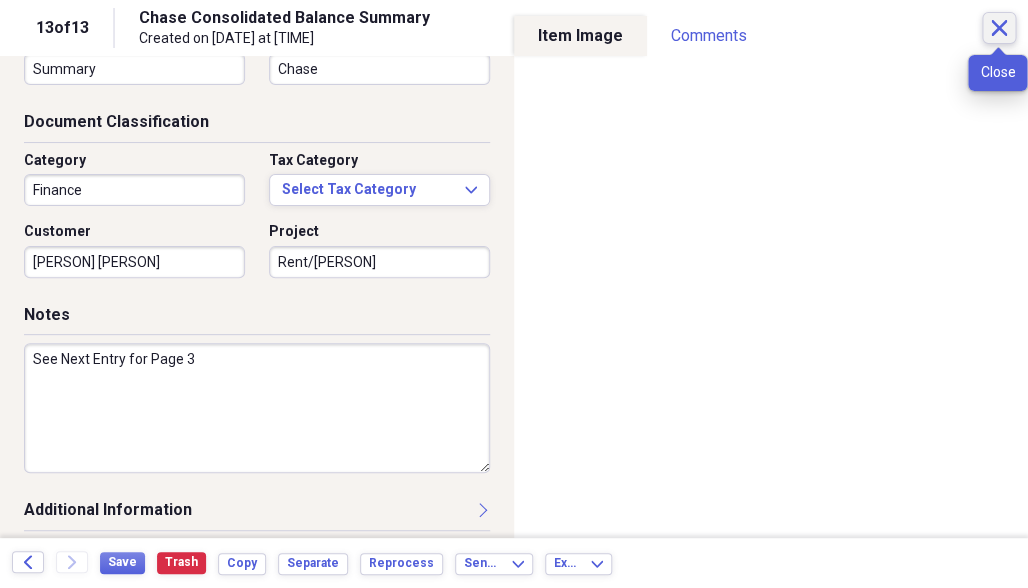 click on "Close" at bounding box center (999, 28) 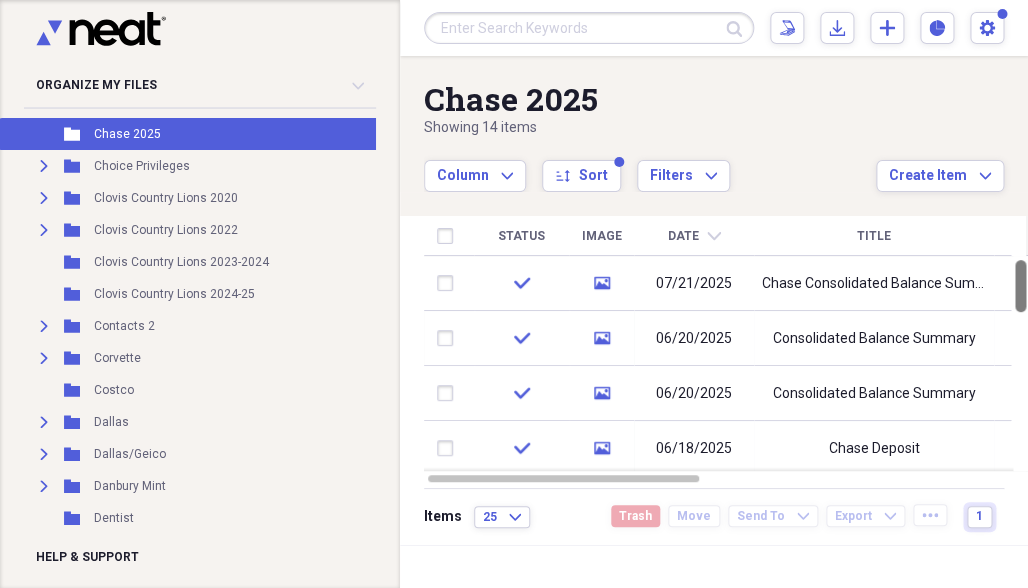 click at bounding box center [1020, 286] 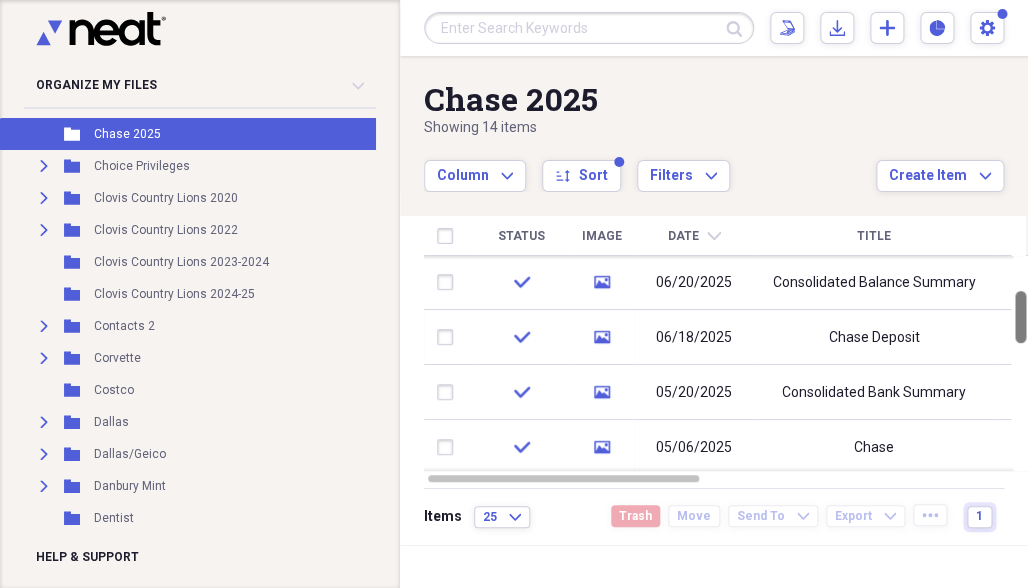 click at bounding box center [1020, 363] 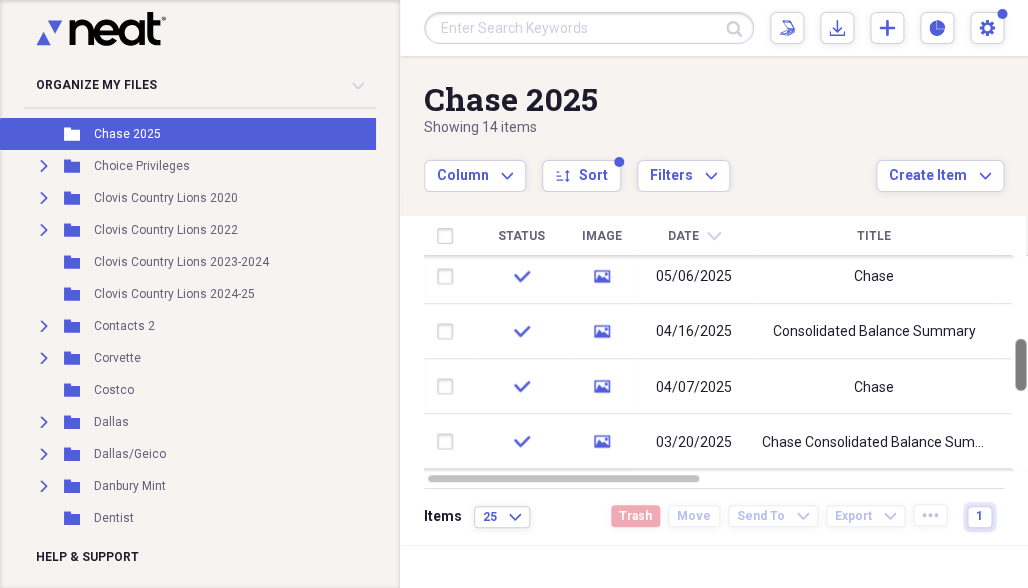 click at bounding box center [1020, 365] 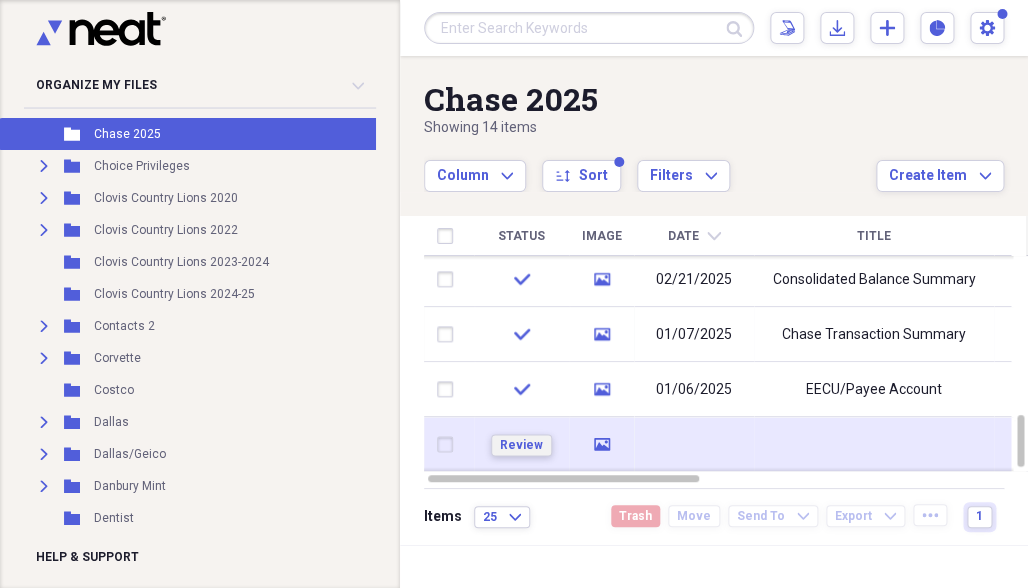 click on "Review" at bounding box center [521, 445] 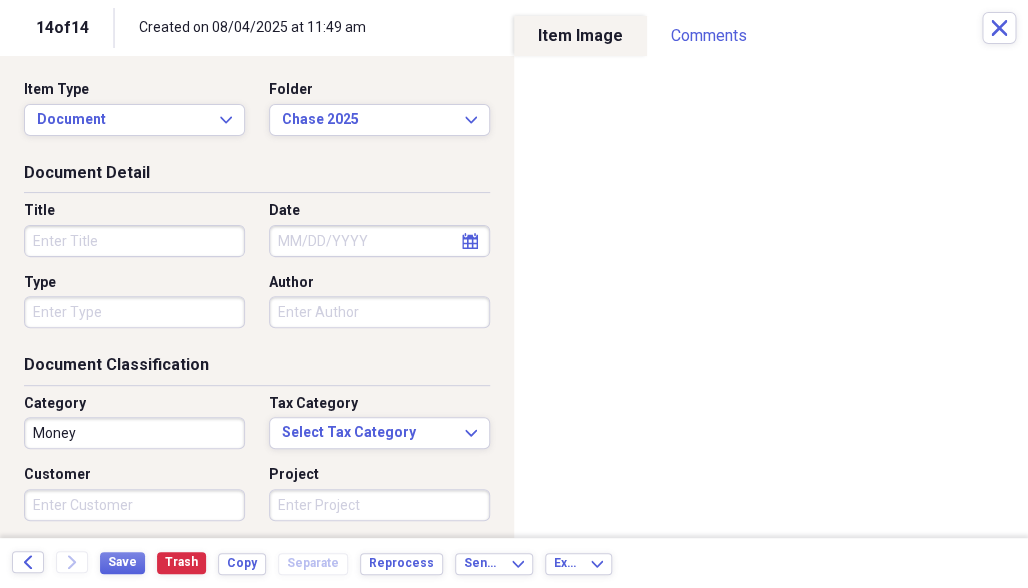 click on "Title" at bounding box center [134, 241] 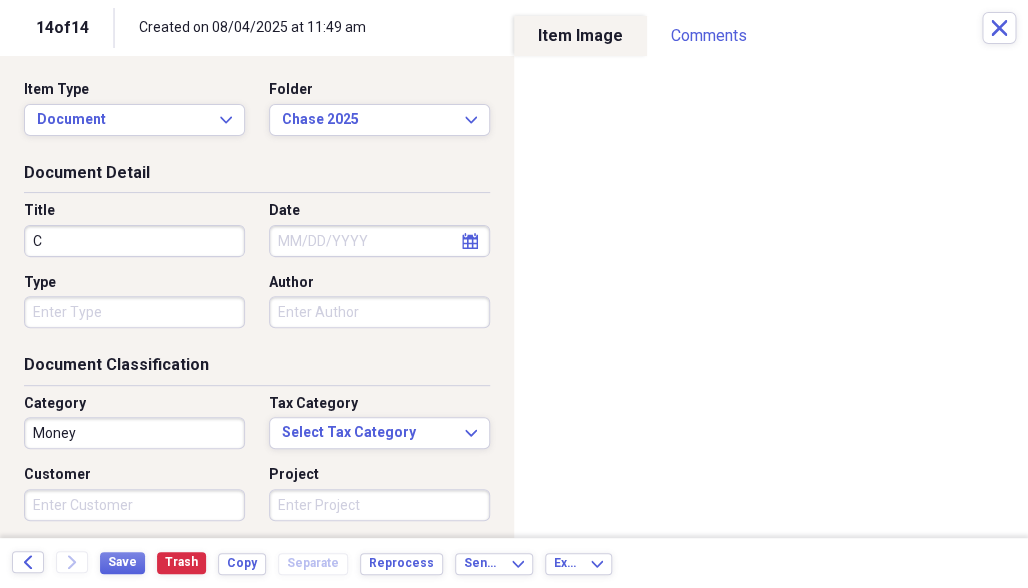 type on "C" 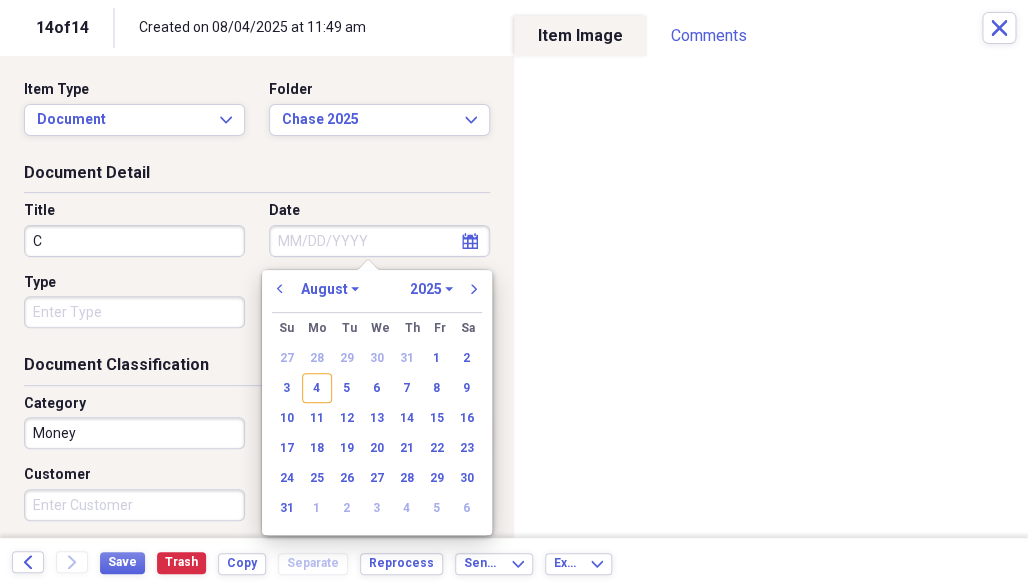 click 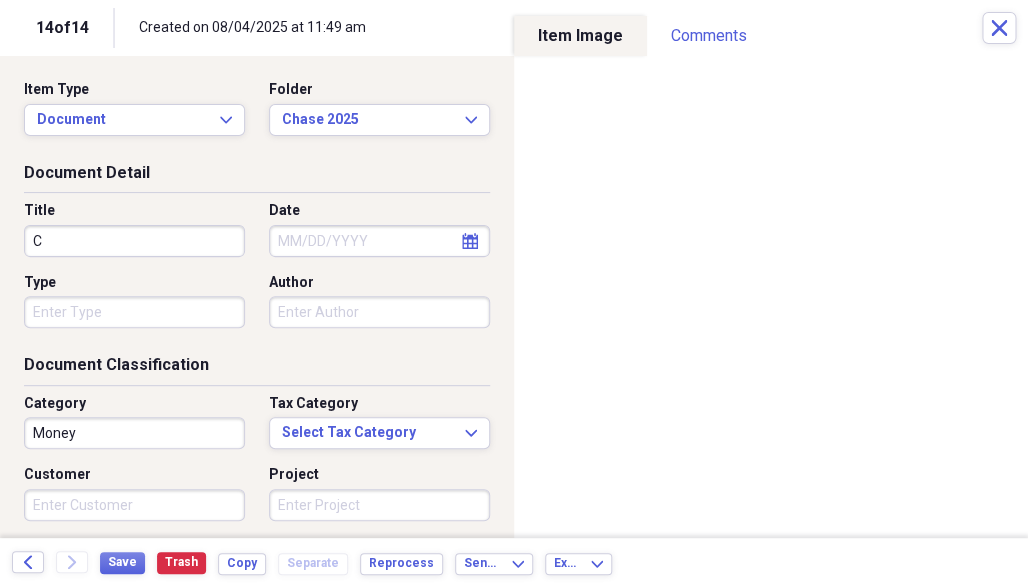 click on "calendar" 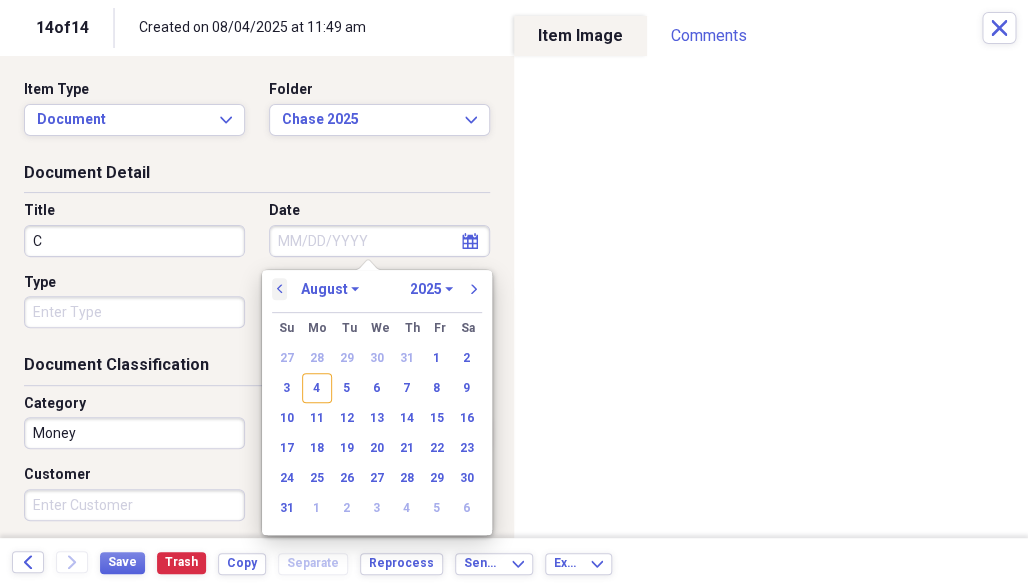 click on "previous" at bounding box center [280, 289] 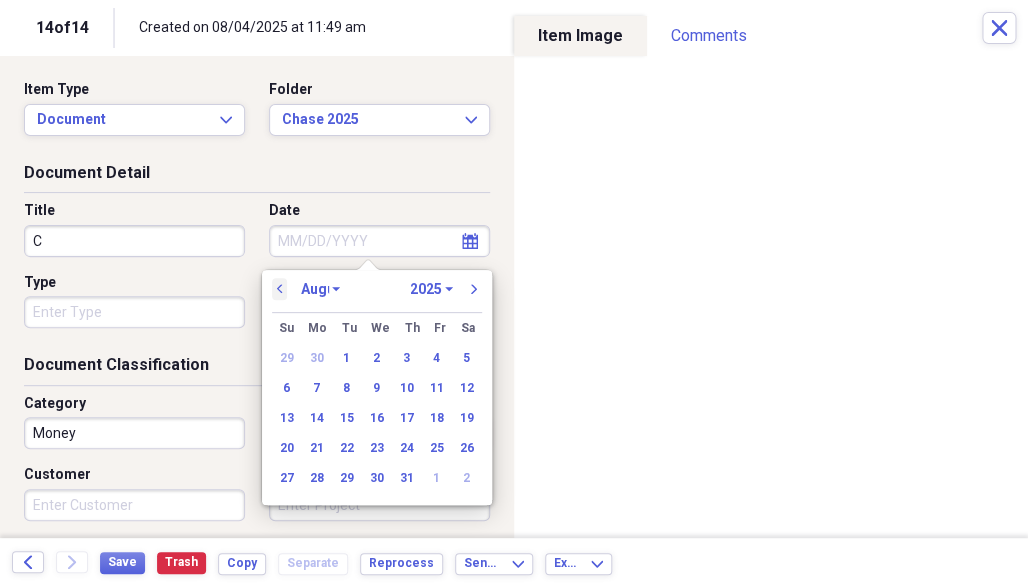 select on "6" 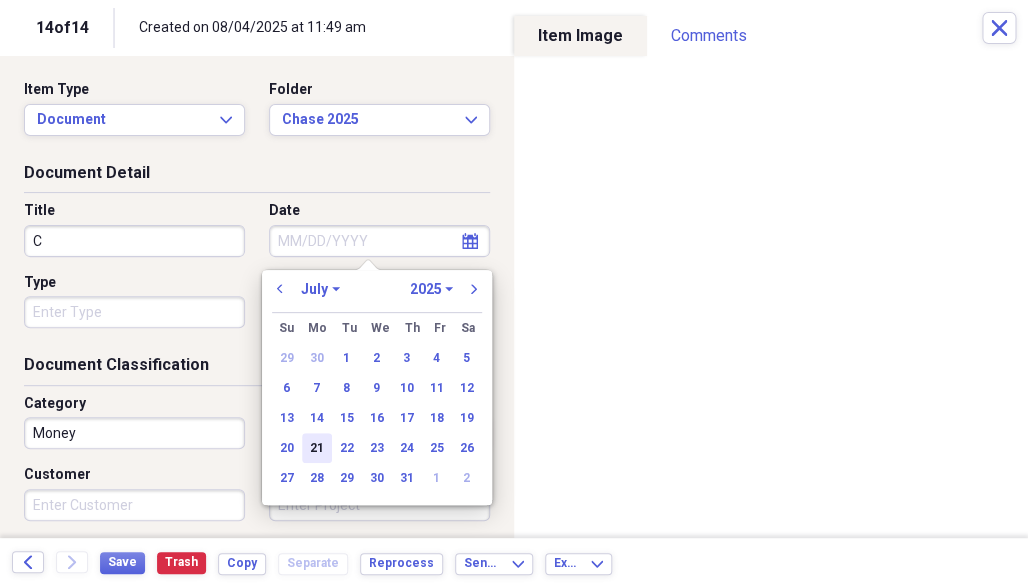 click on "21" at bounding box center [317, 448] 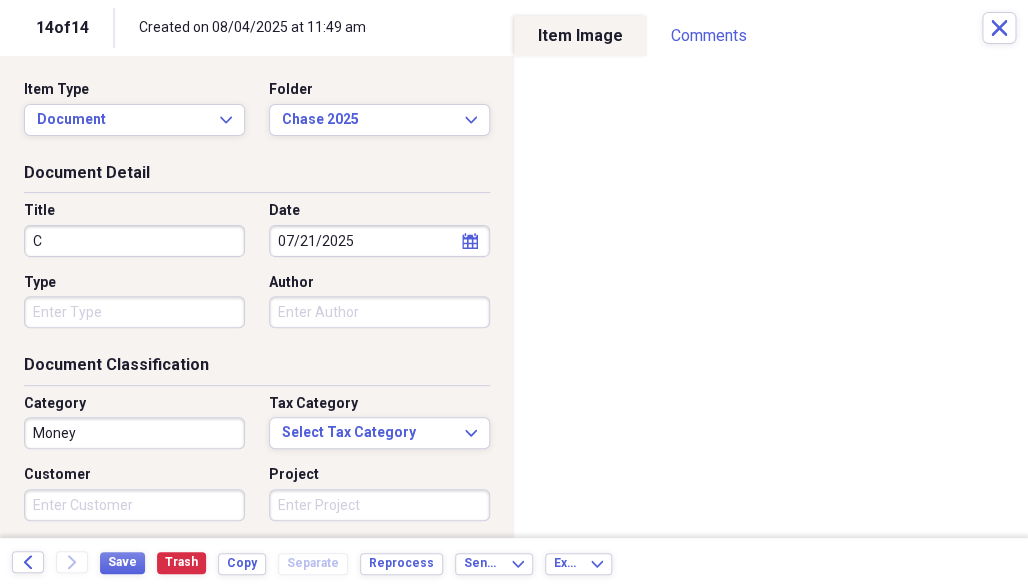 click on "Type" at bounding box center (134, 312) 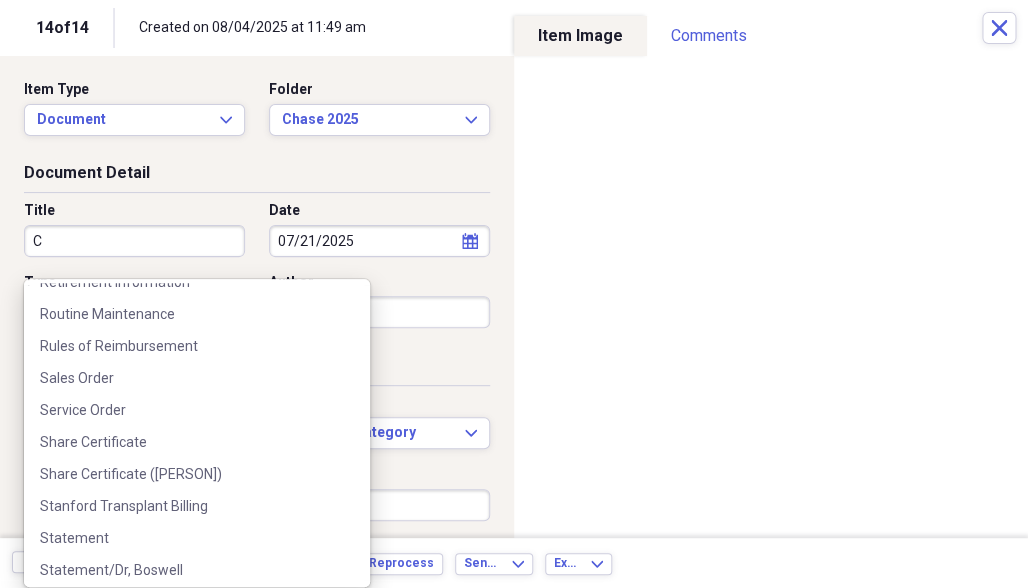 scroll, scrollTop: 2820, scrollLeft: 0, axis: vertical 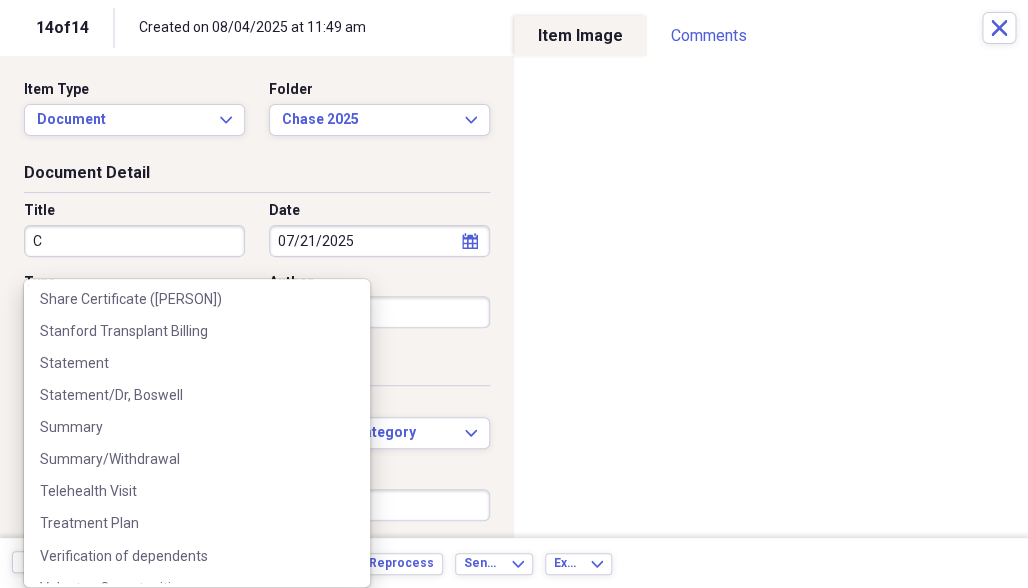 click on "Summary" at bounding box center [185, 427] 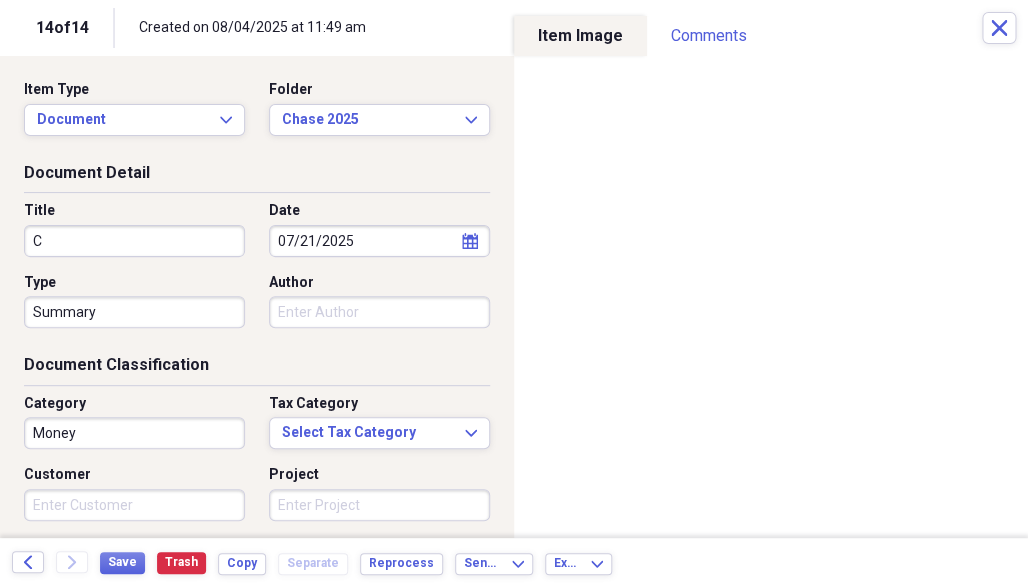 type on "Summary" 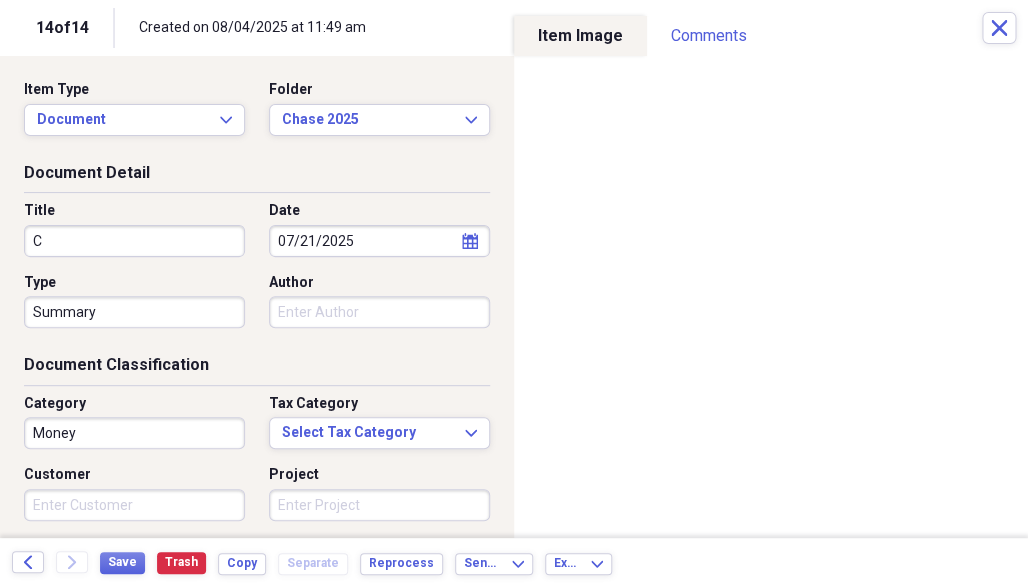 click on "Author" at bounding box center (379, 312) 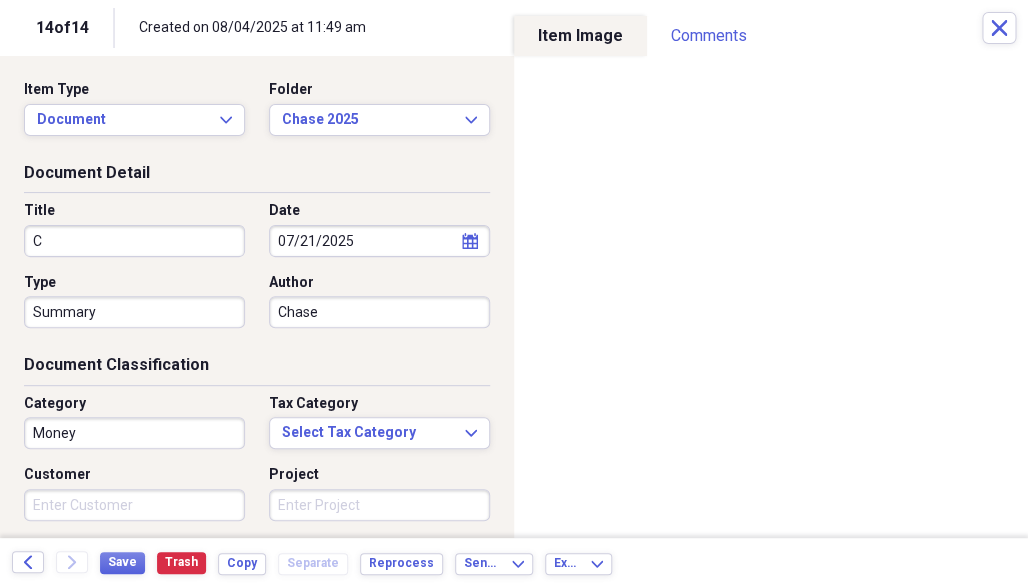 type on "Chase" 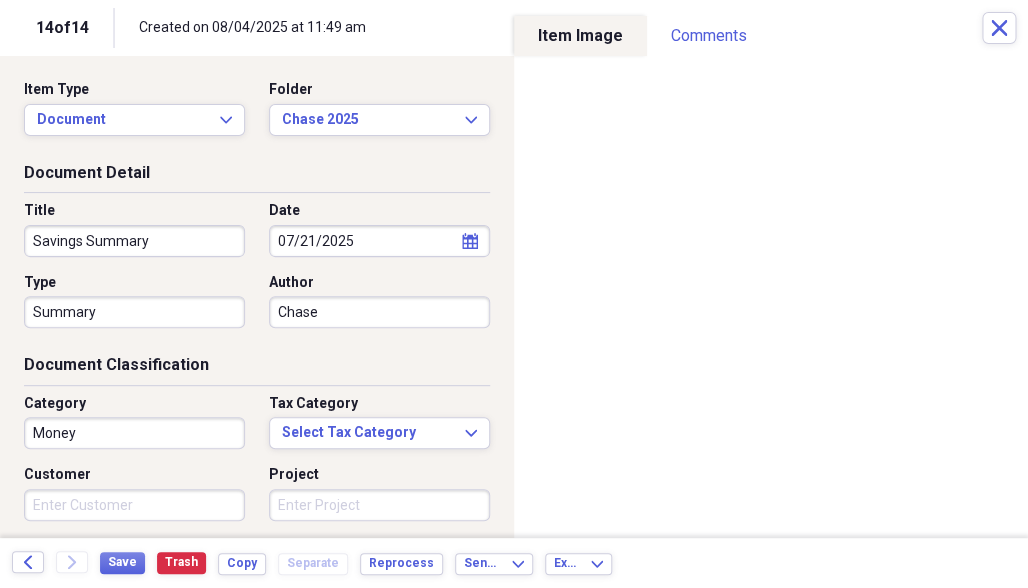 type on "Savings Summary" 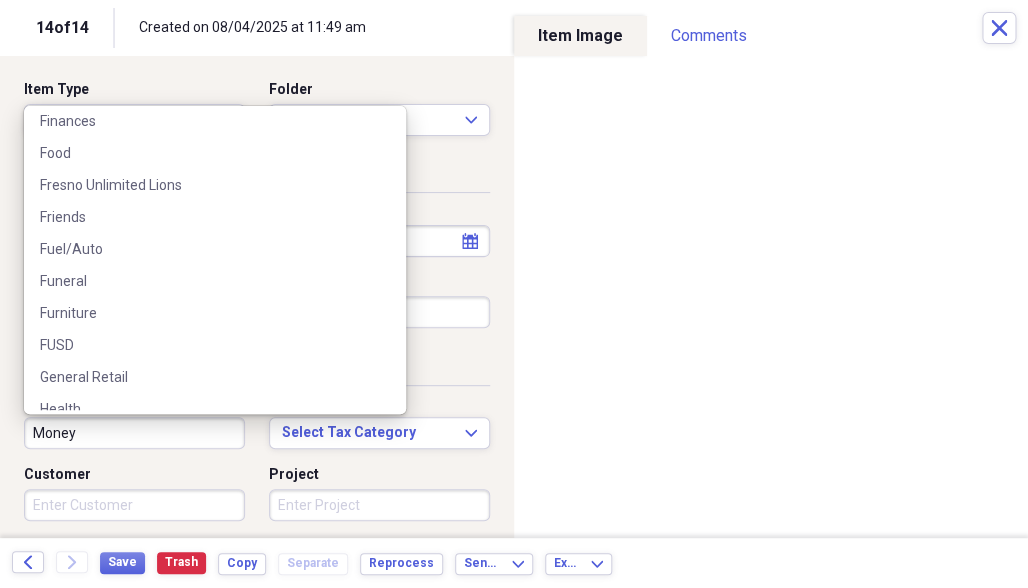 scroll, scrollTop: 1193, scrollLeft: 0, axis: vertical 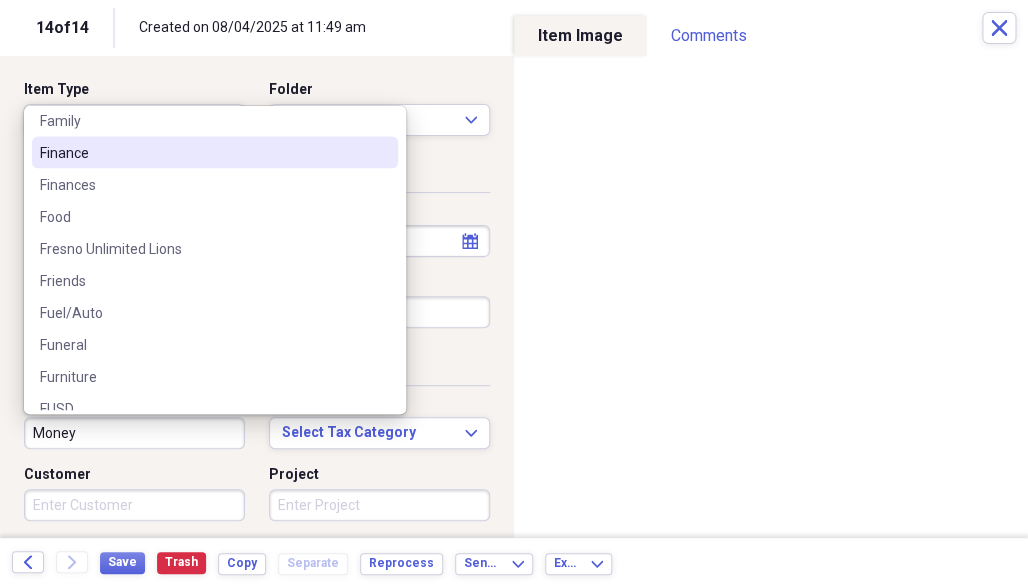 click on "Finance" at bounding box center (203, 153) 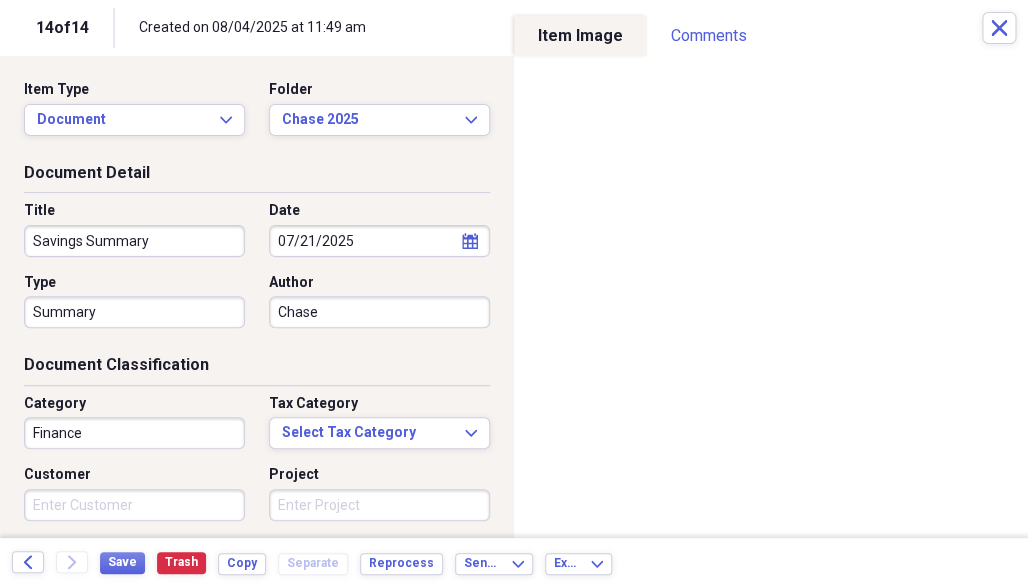 click on "Customer" at bounding box center [134, 505] 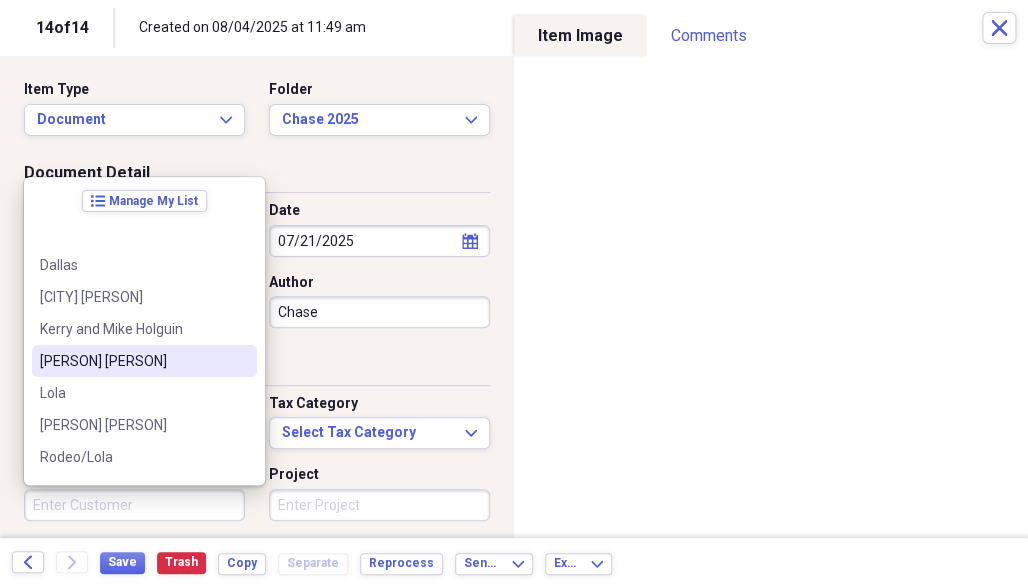 click on "[PERSON] [PERSON]" at bounding box center (132, 361) 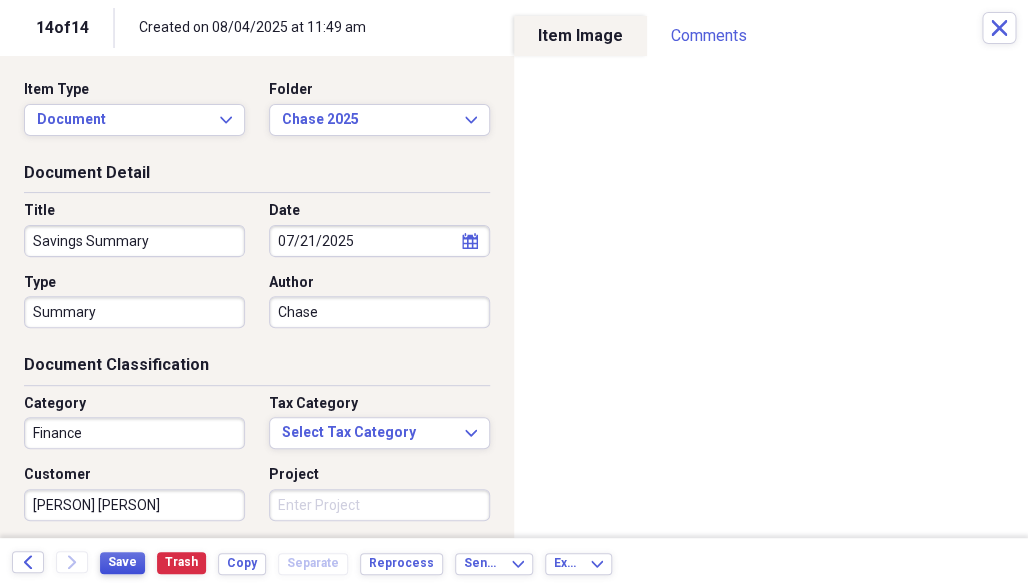 click on "Save" at bounding box center (122, 562) 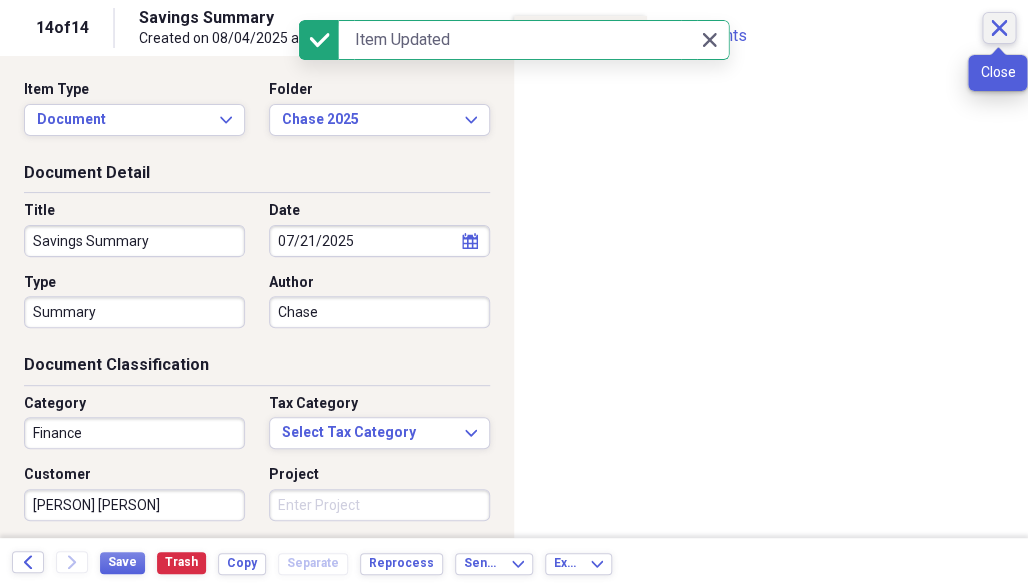 click 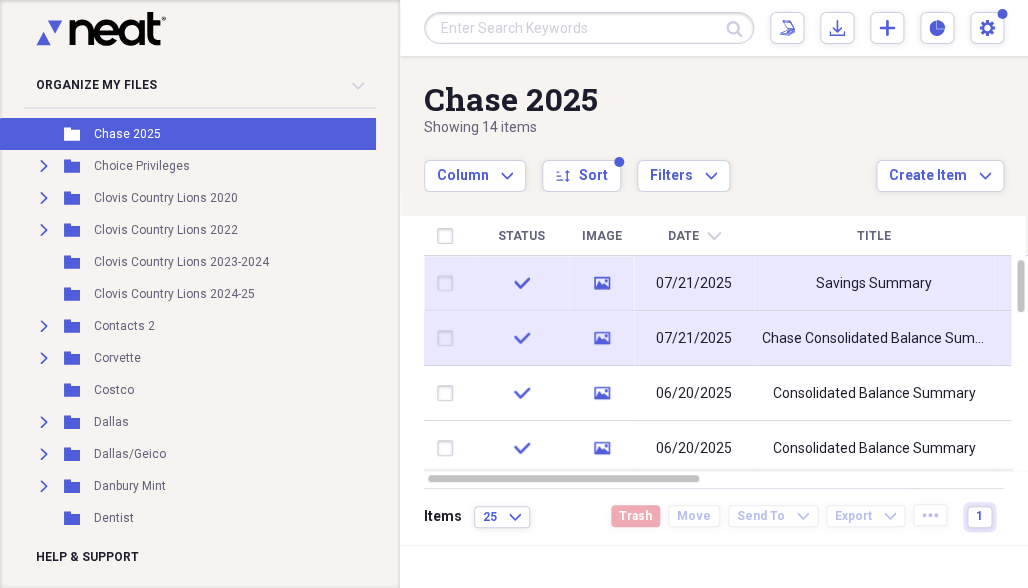 click on "Chase Consolidated Balance Summary" at bounding box center (874, 339) 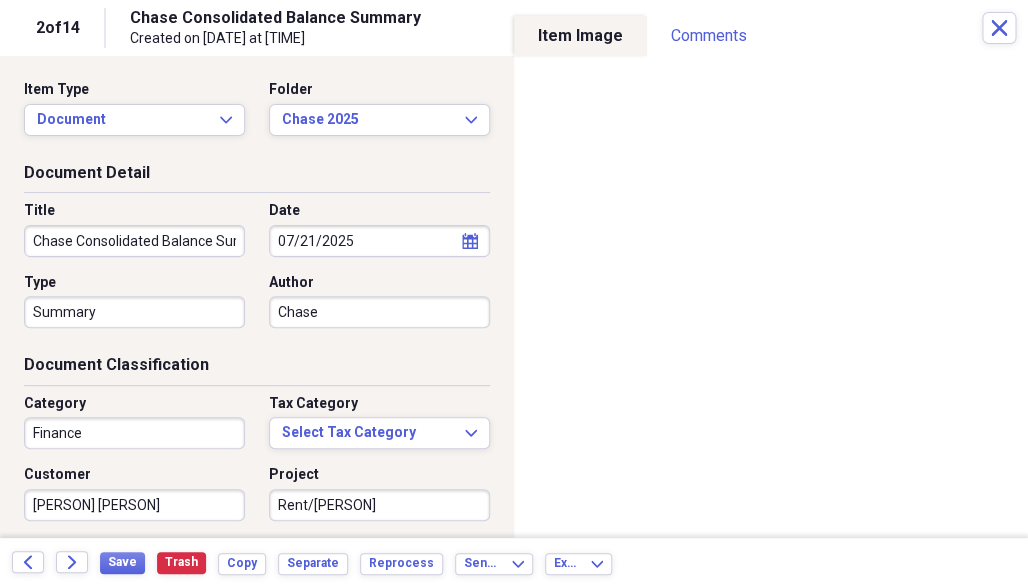 drag, startPoint x: 210, startPoint y: 240, endPoint x: 68, endPoint y: 235, distance: 142.088 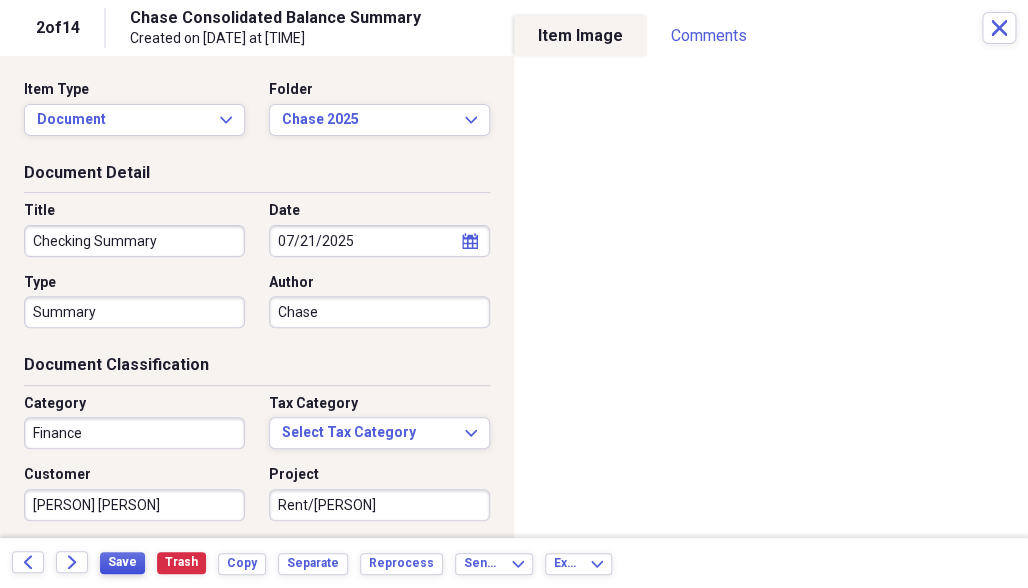 type on "Checking Summary" 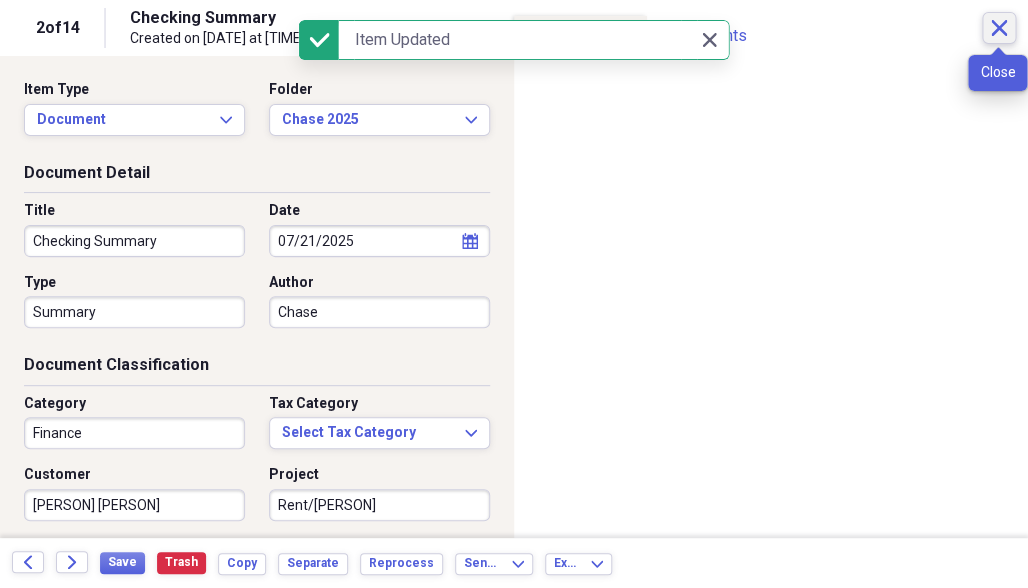 click 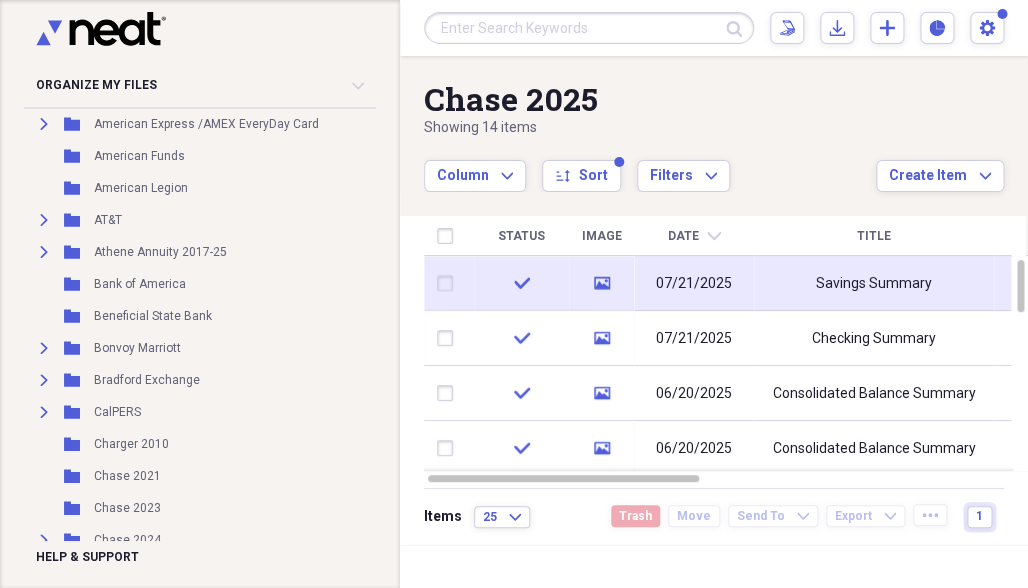 scroll, scrollTop: 525, scrollLeft: 0, axis: vertical 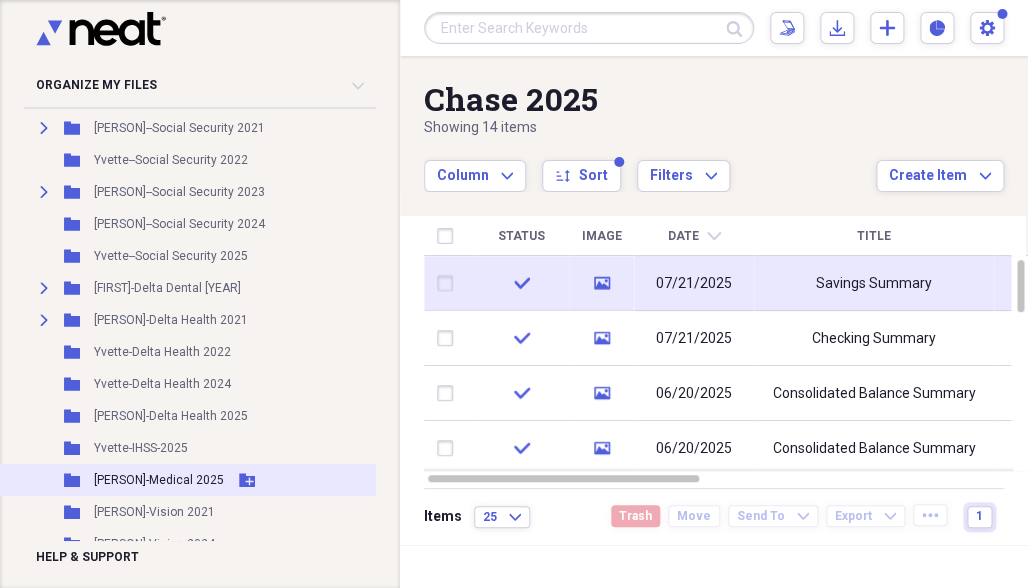click on "Folder [PERSON]-Medical 2025 Add Folder" at bounding box center [209, 480] 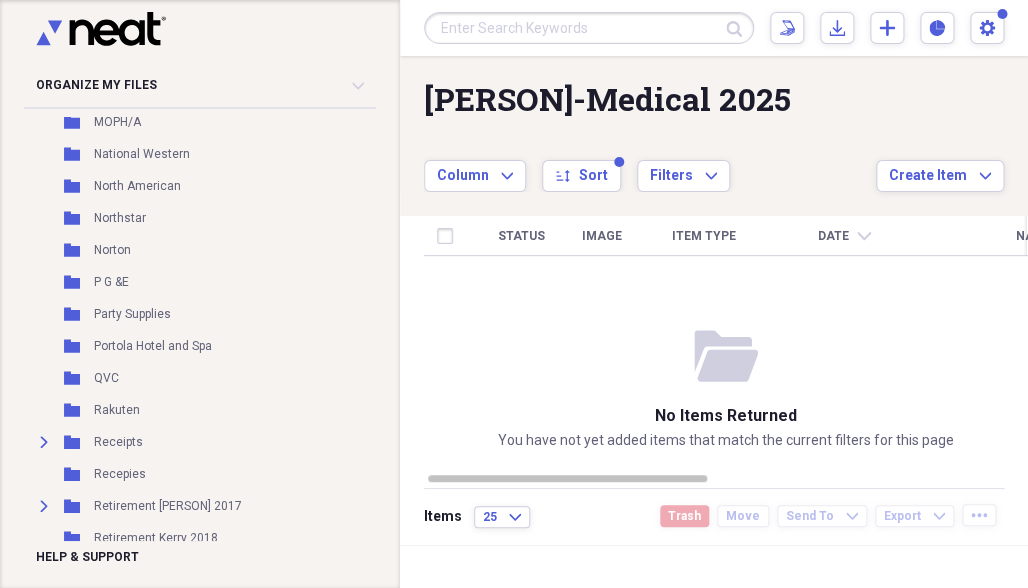scroll, scrollTop: 5598, scrollLeft: 0, axis: vertical 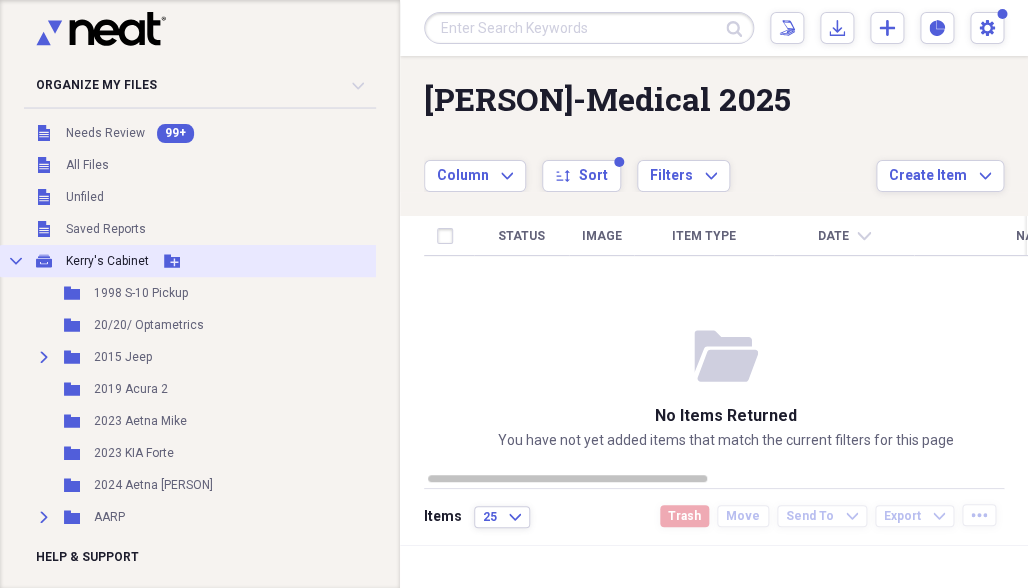 click 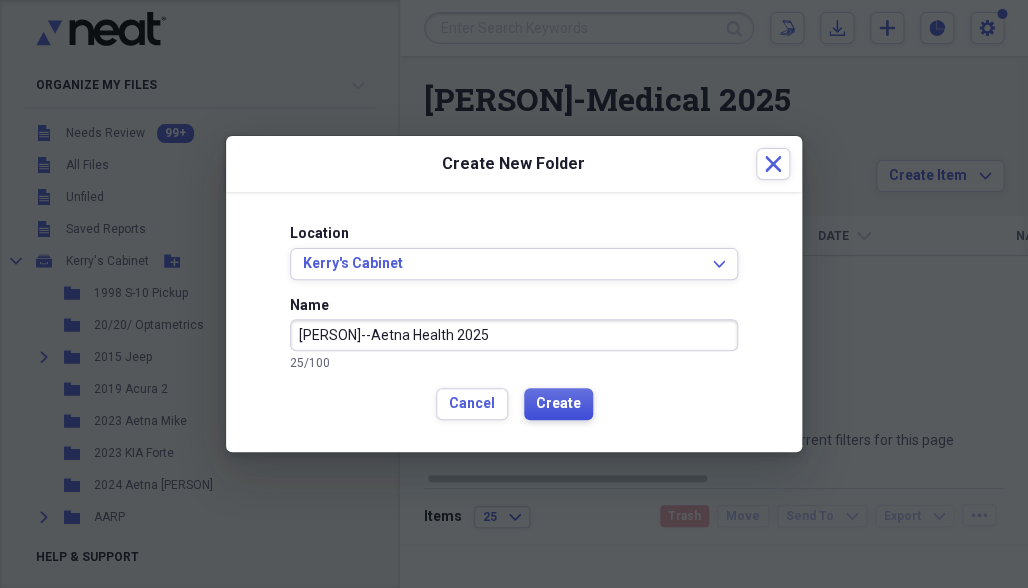 type on "[PERSON]--Aetna Health 2025" 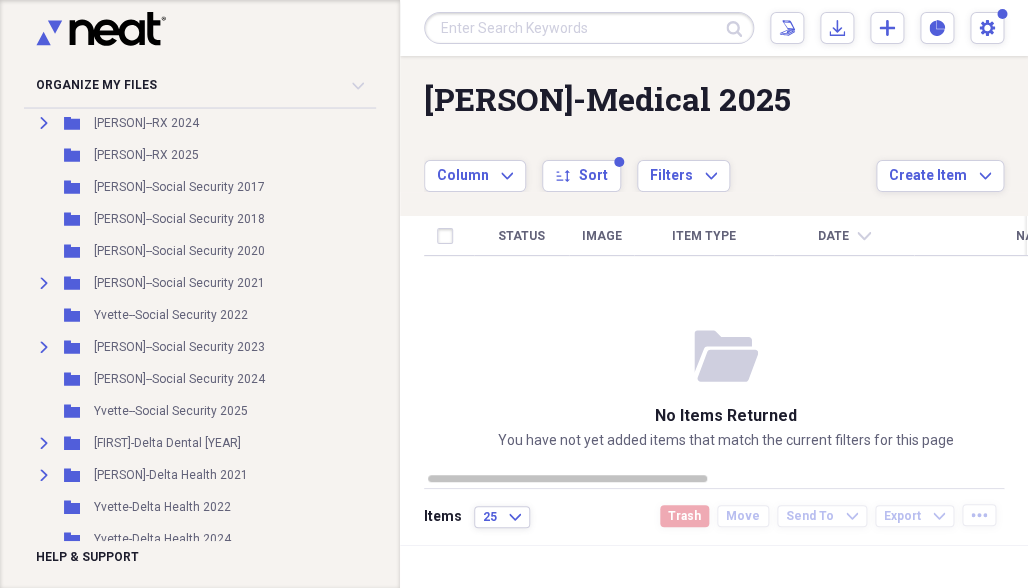scroll, scrollTop: 9538, scrollLeft: 0, axis: vertical 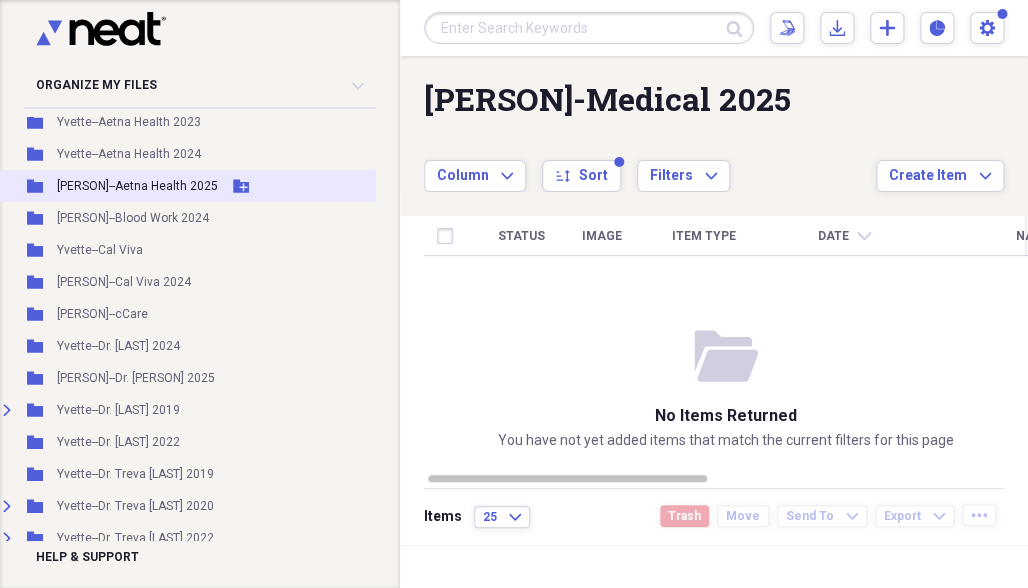 click on "[PERSON]--Aetna Health 2025" at bounding box center (137, 186) 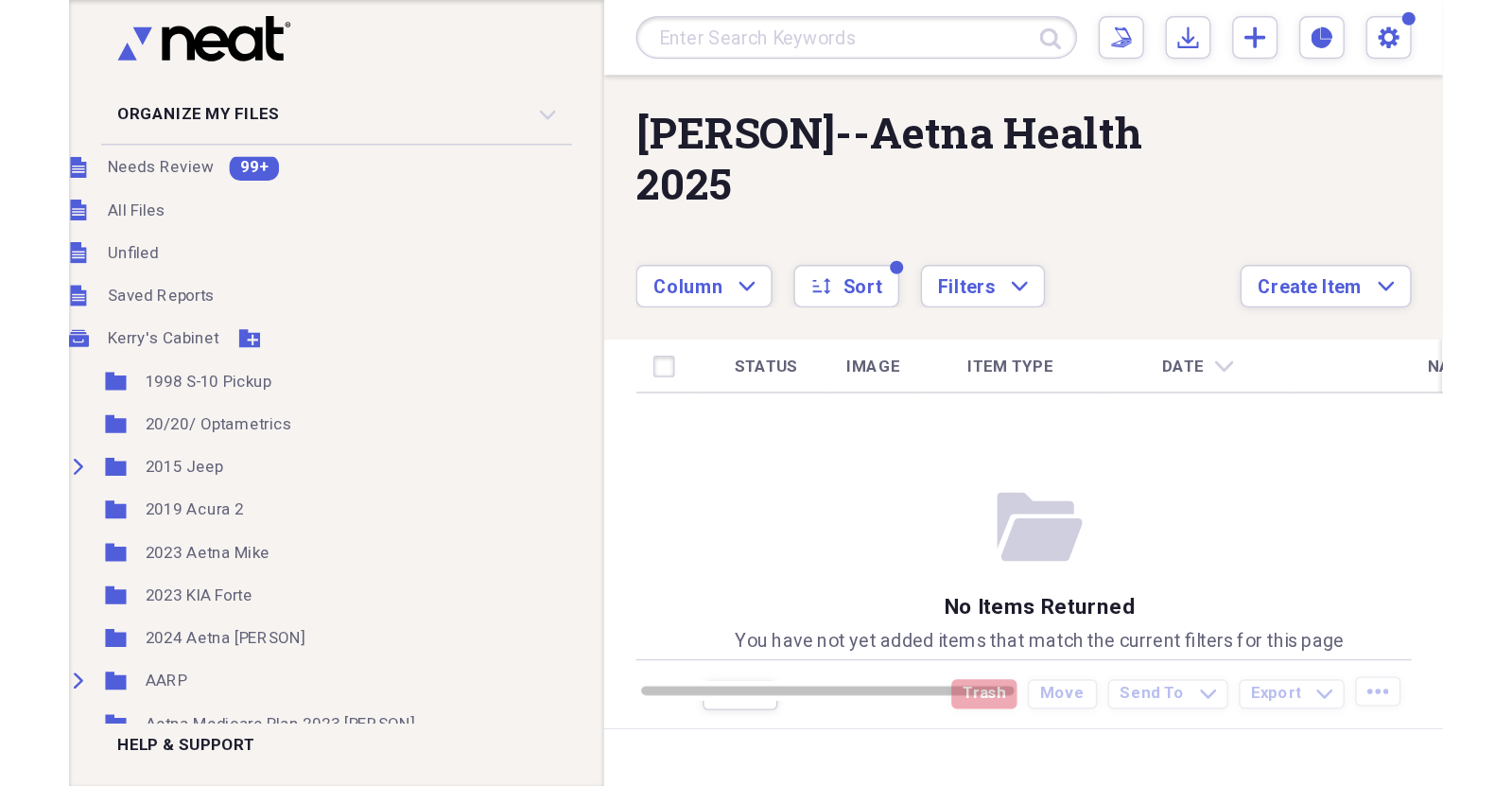scroll, scrollTop: 0, scrollLeft: 35, axis: horizontal 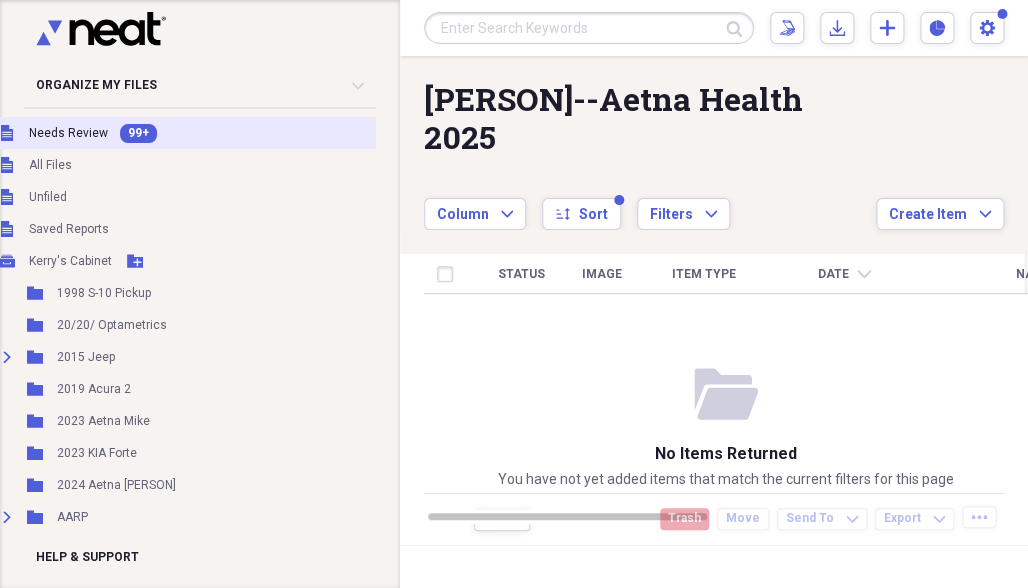 click on "99+" at bounding box center [138, 133] 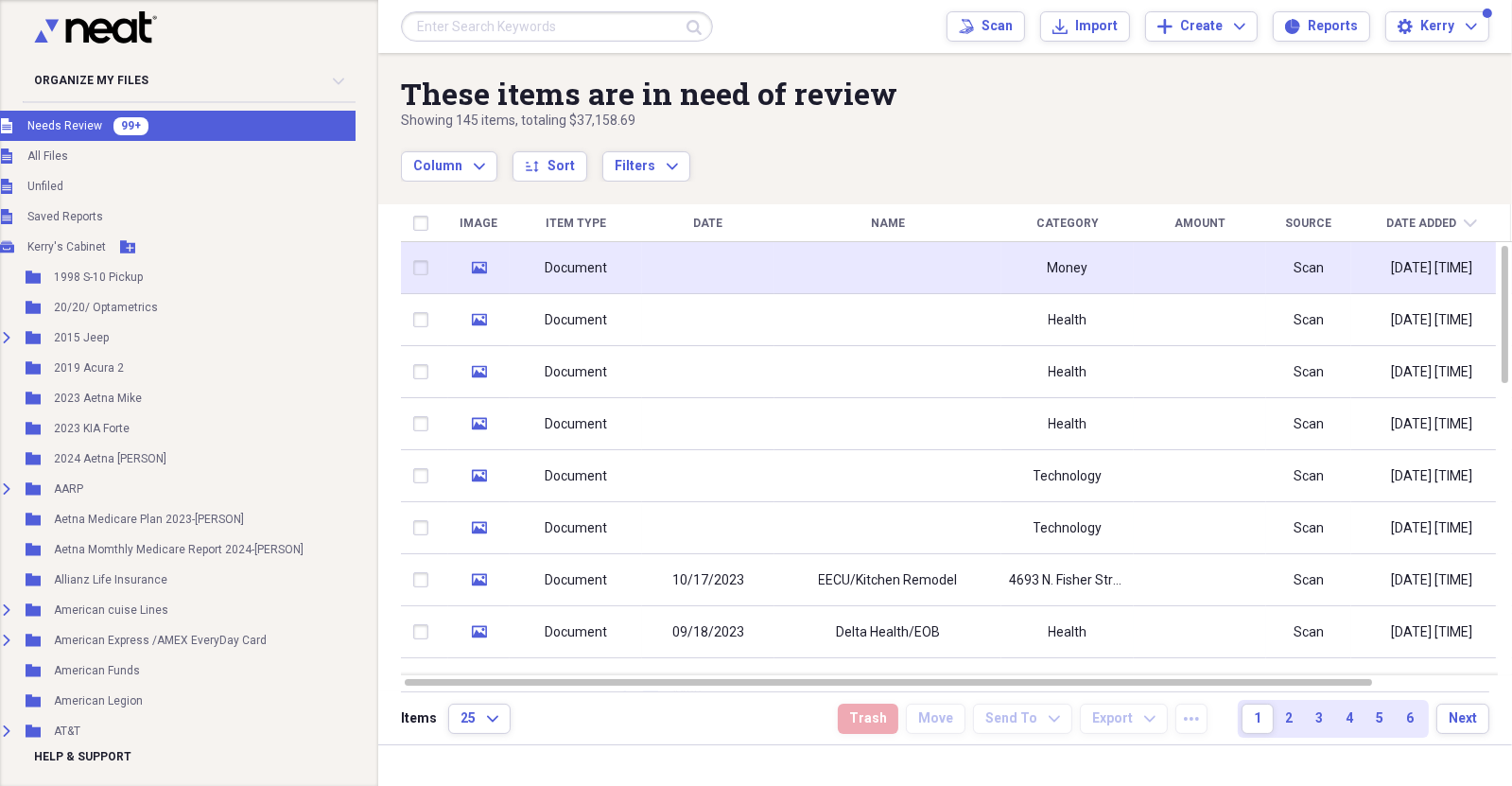 click on "media" 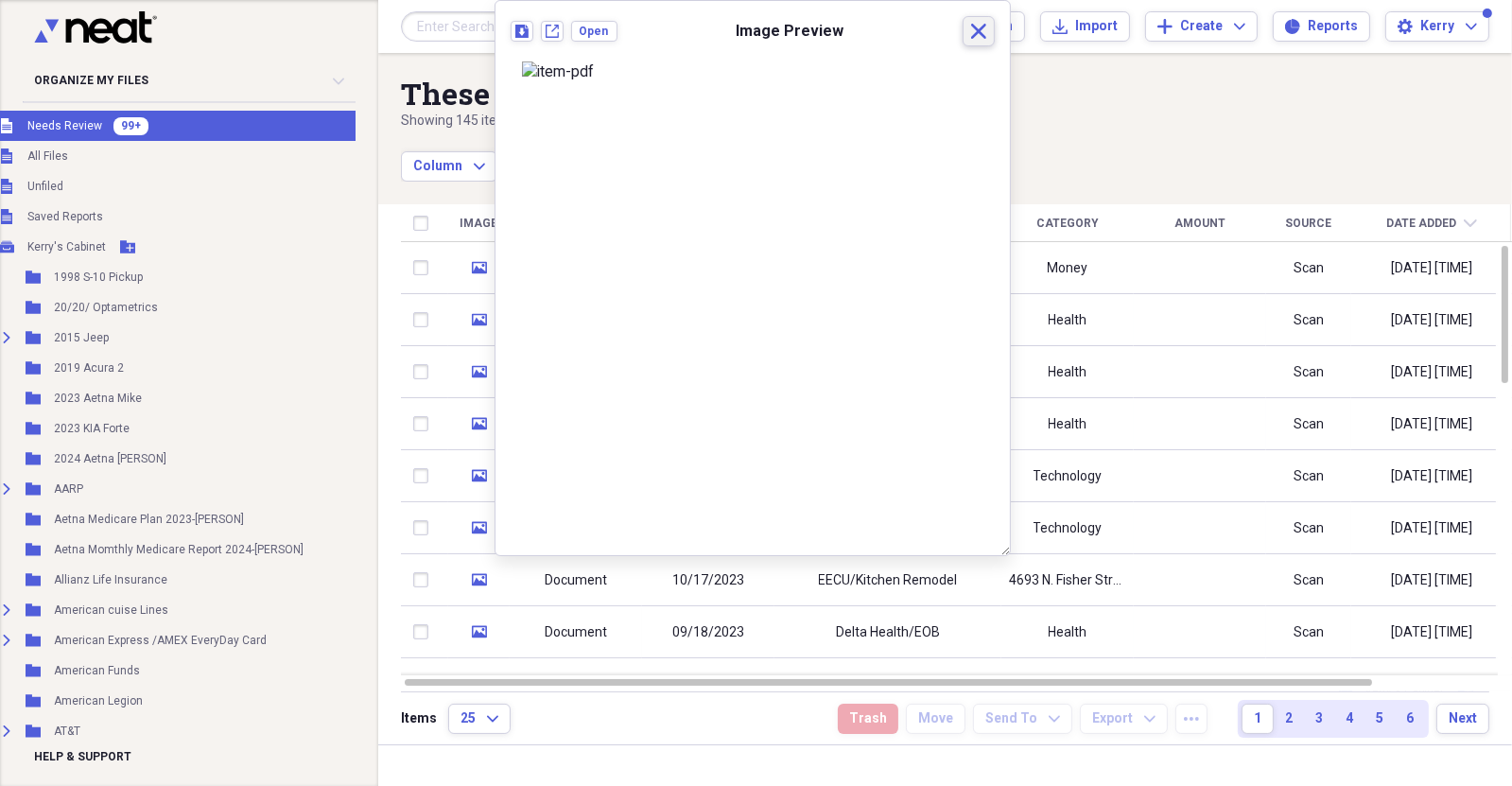 click on "Close" 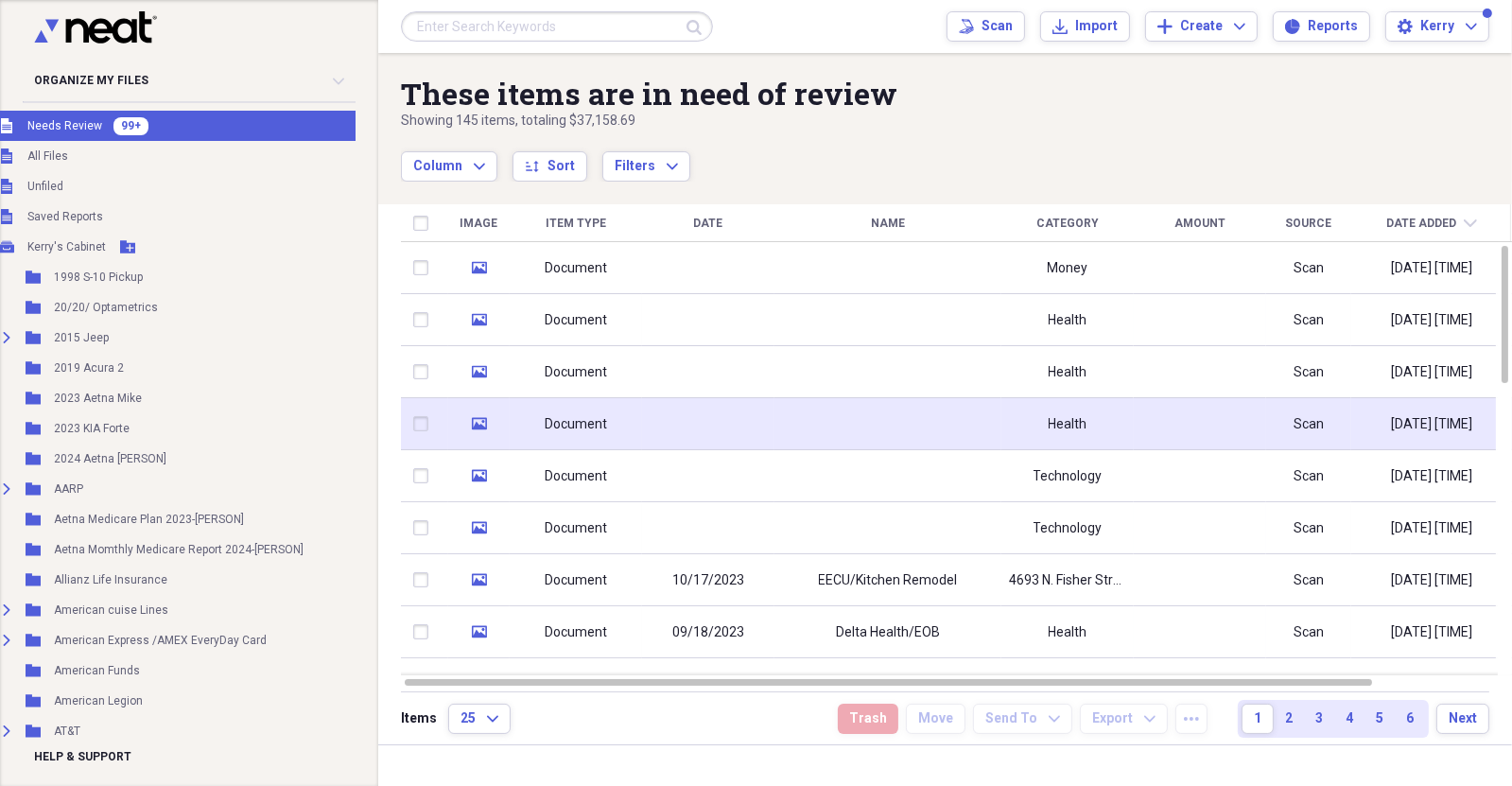 click on "Document" at bounding box center [576, 425] 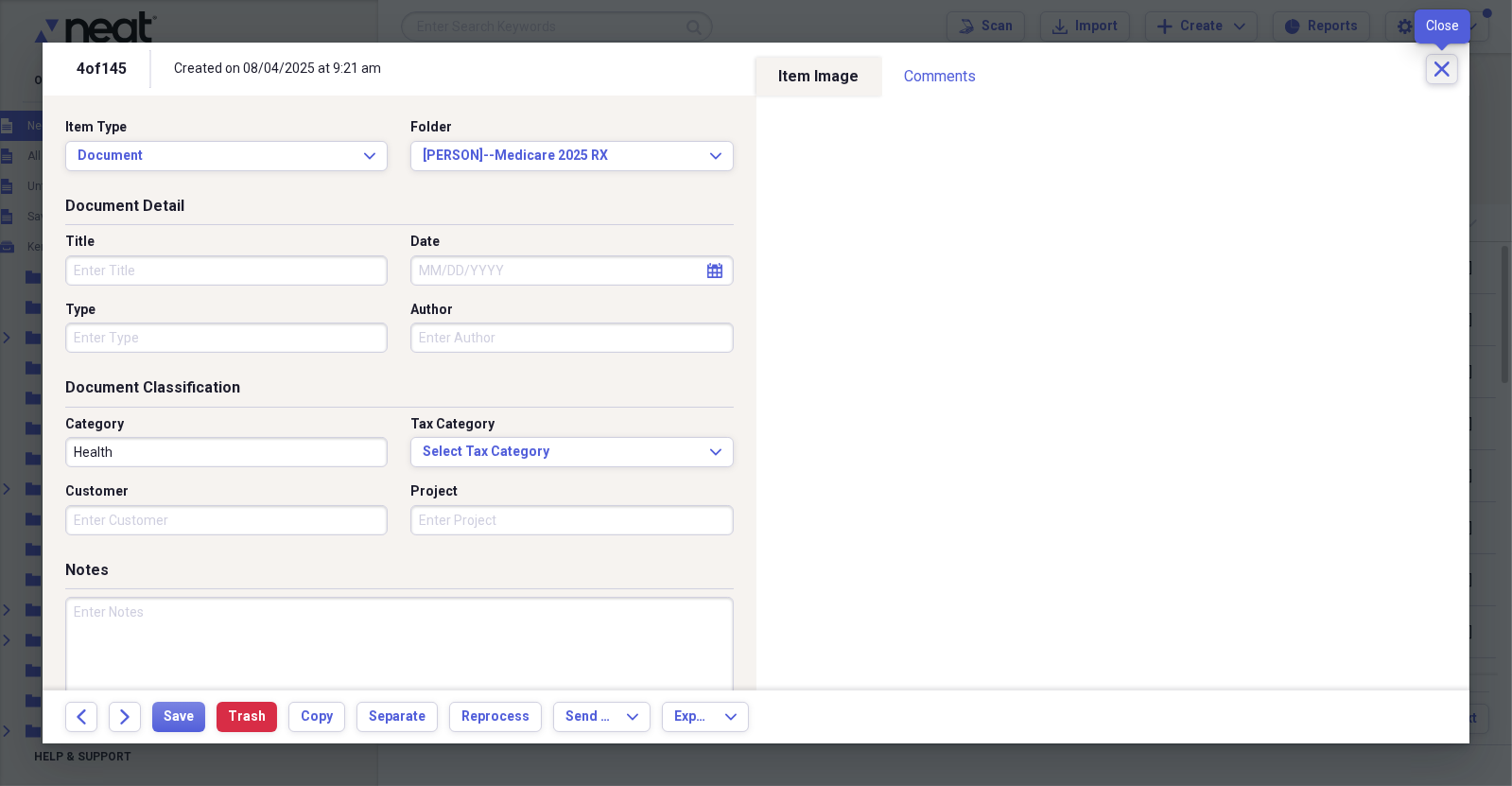 click on "Close" 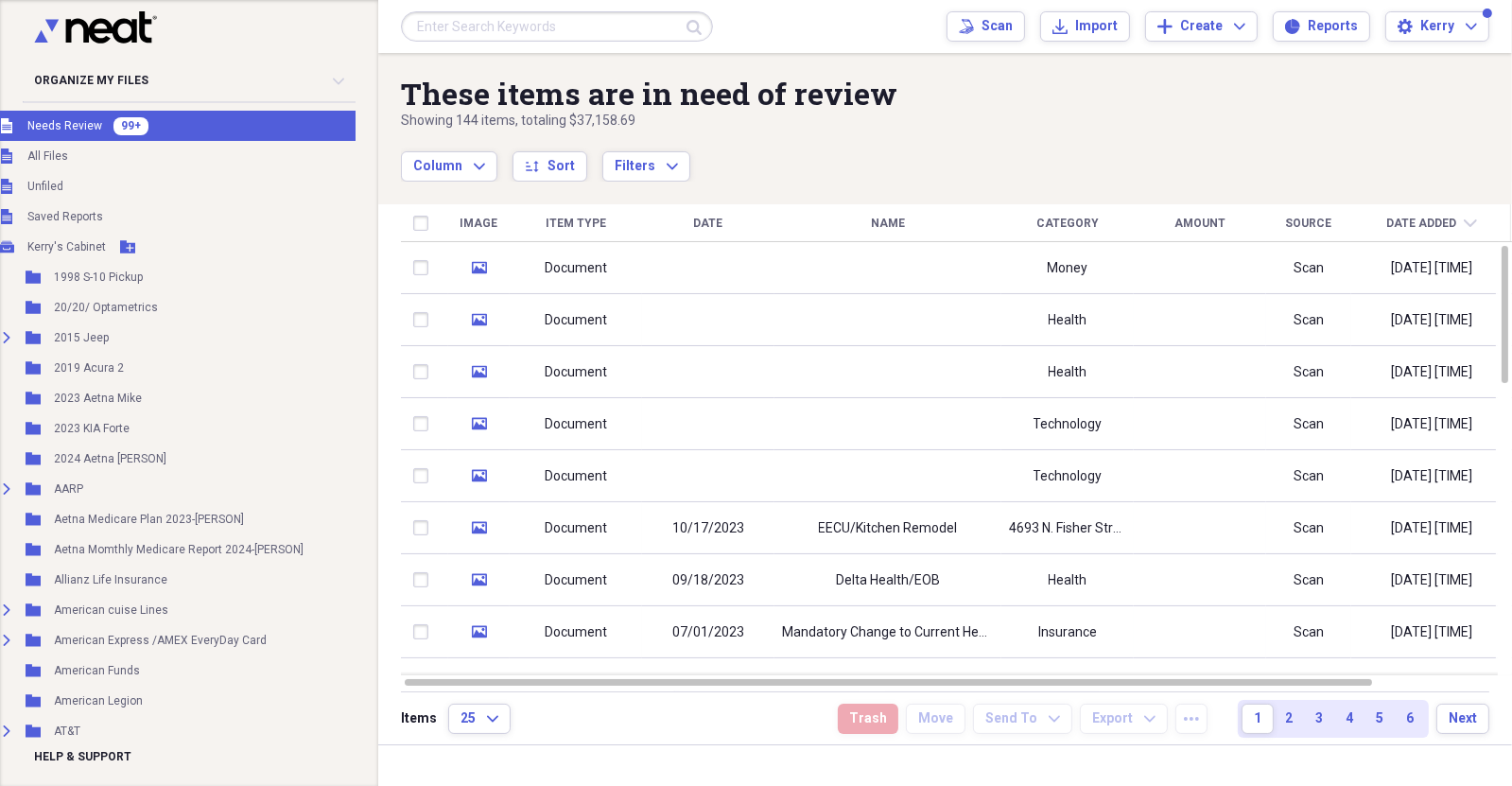 click at bounding box center (557, 26) 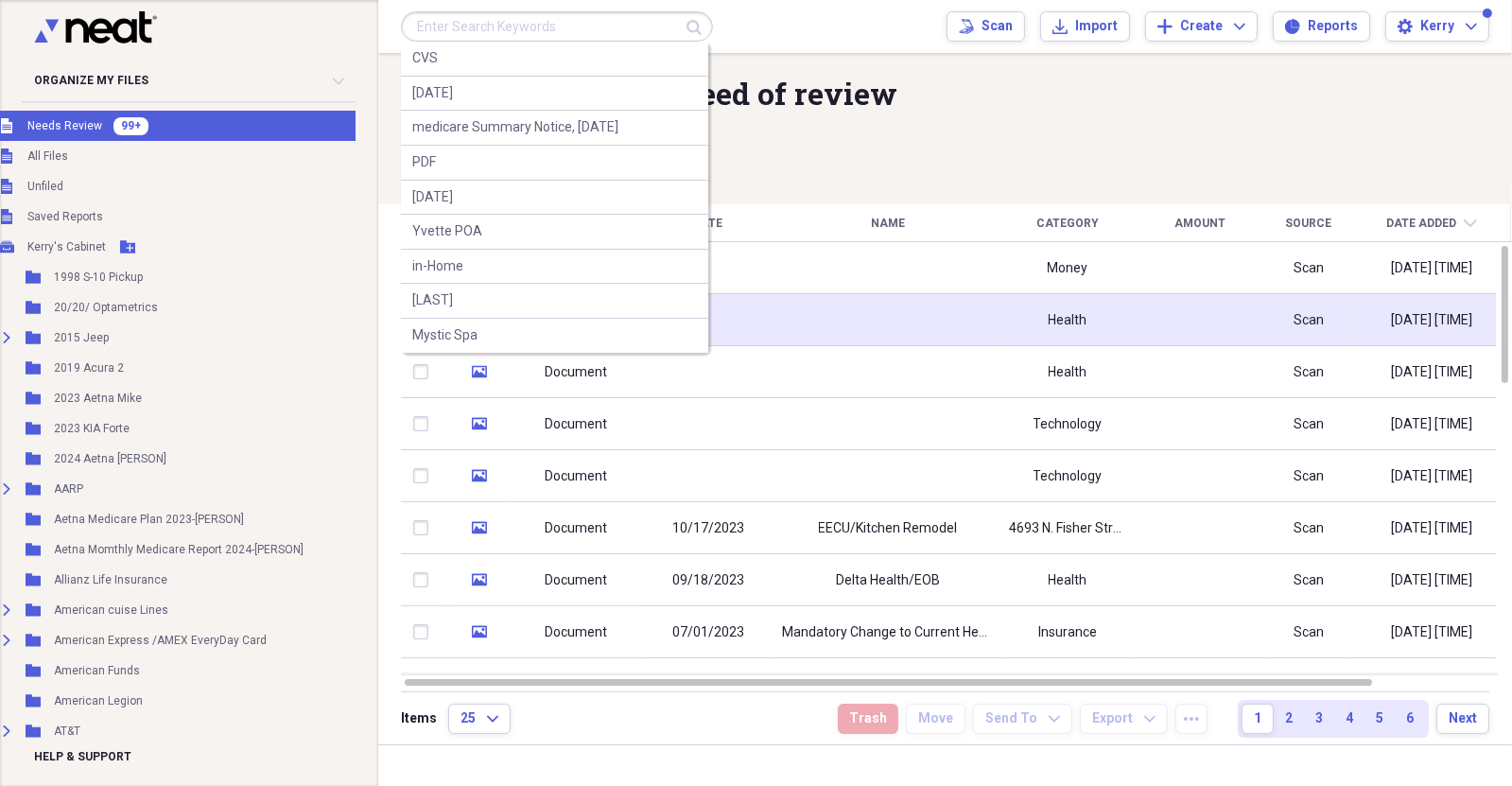 click on "[DATE] [TIME]" at bounding box center [1432, 321] 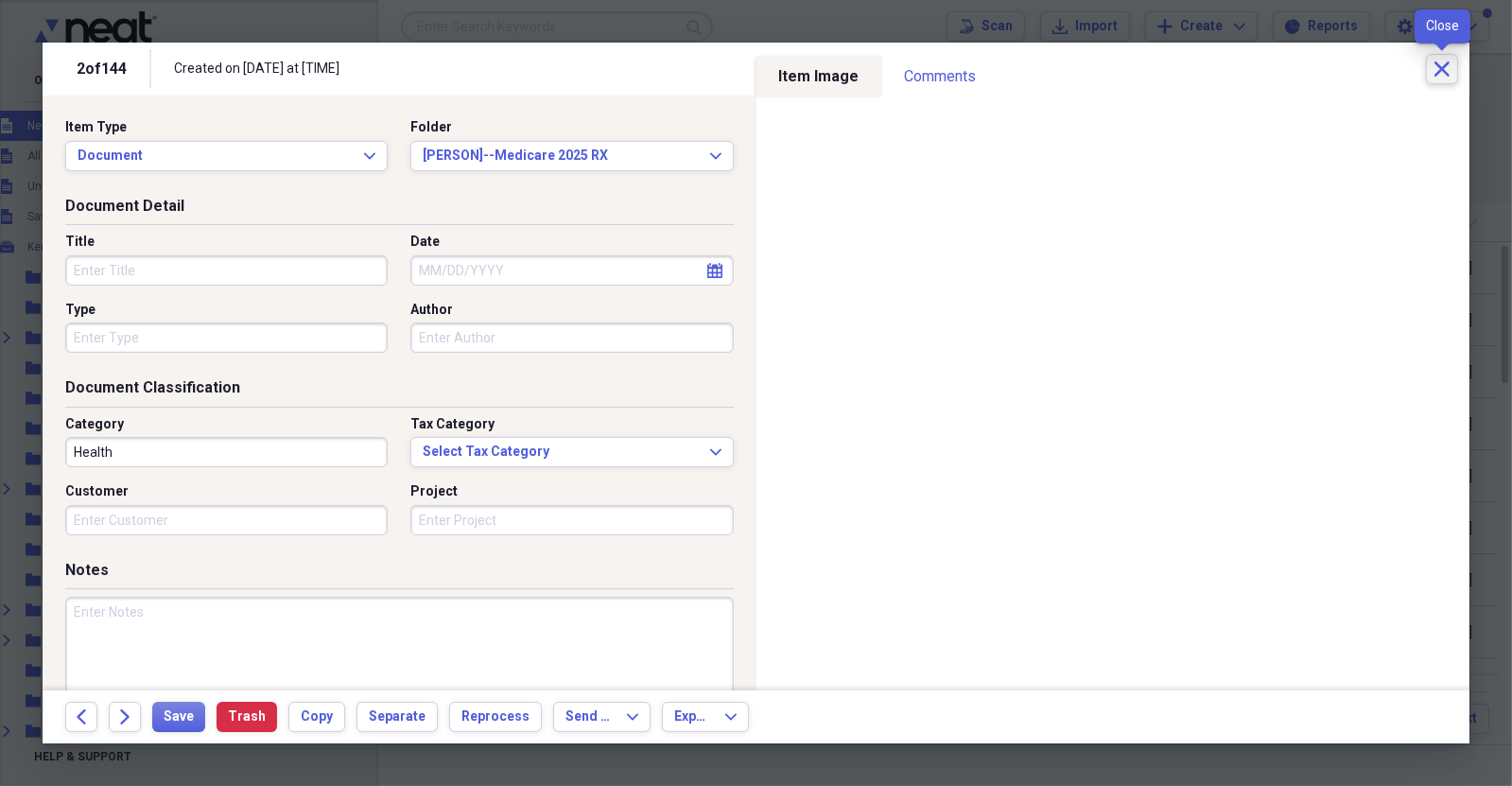 click on "Close" 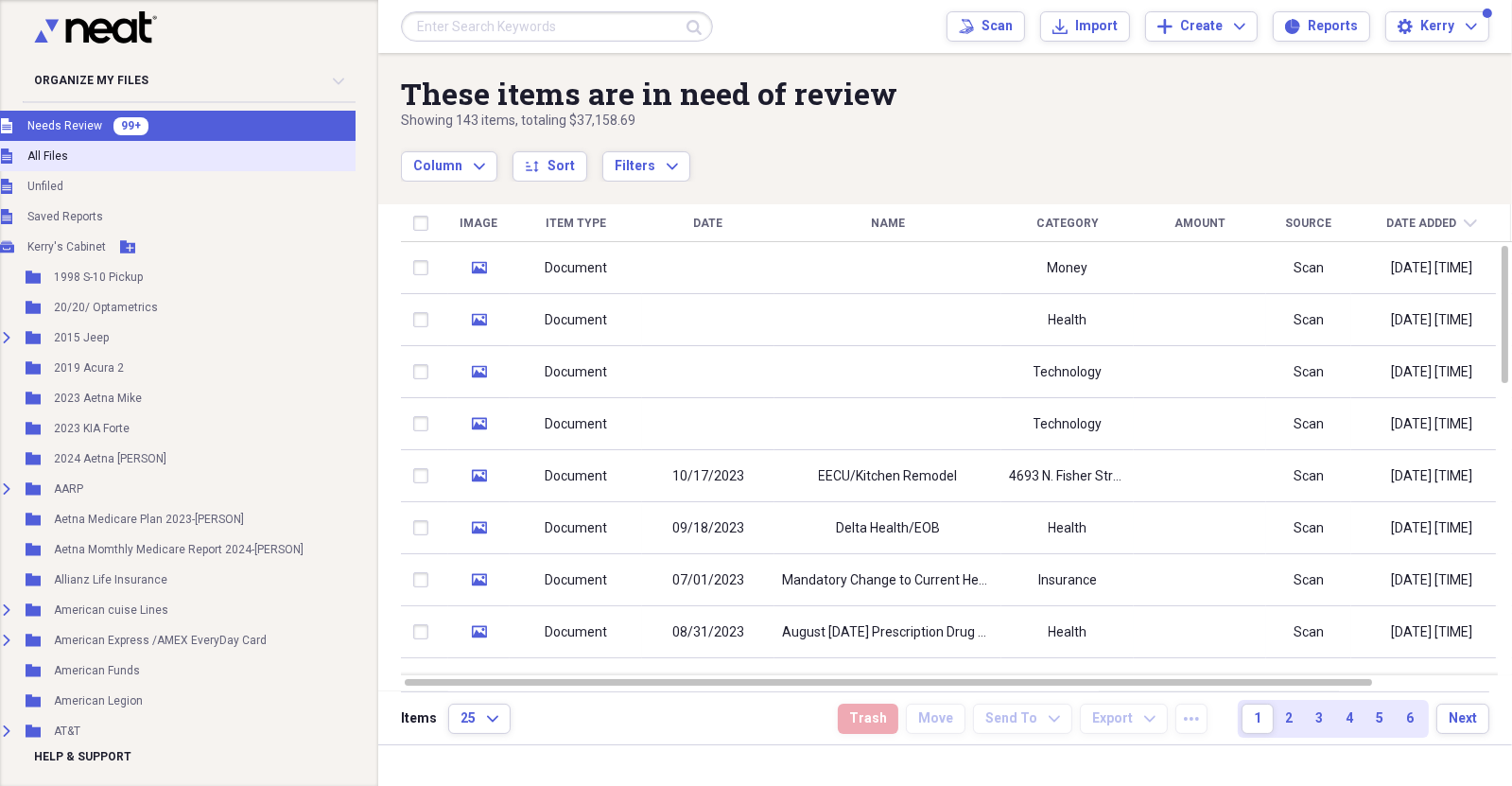 click on "All Files" at bounding box center (47, 156) 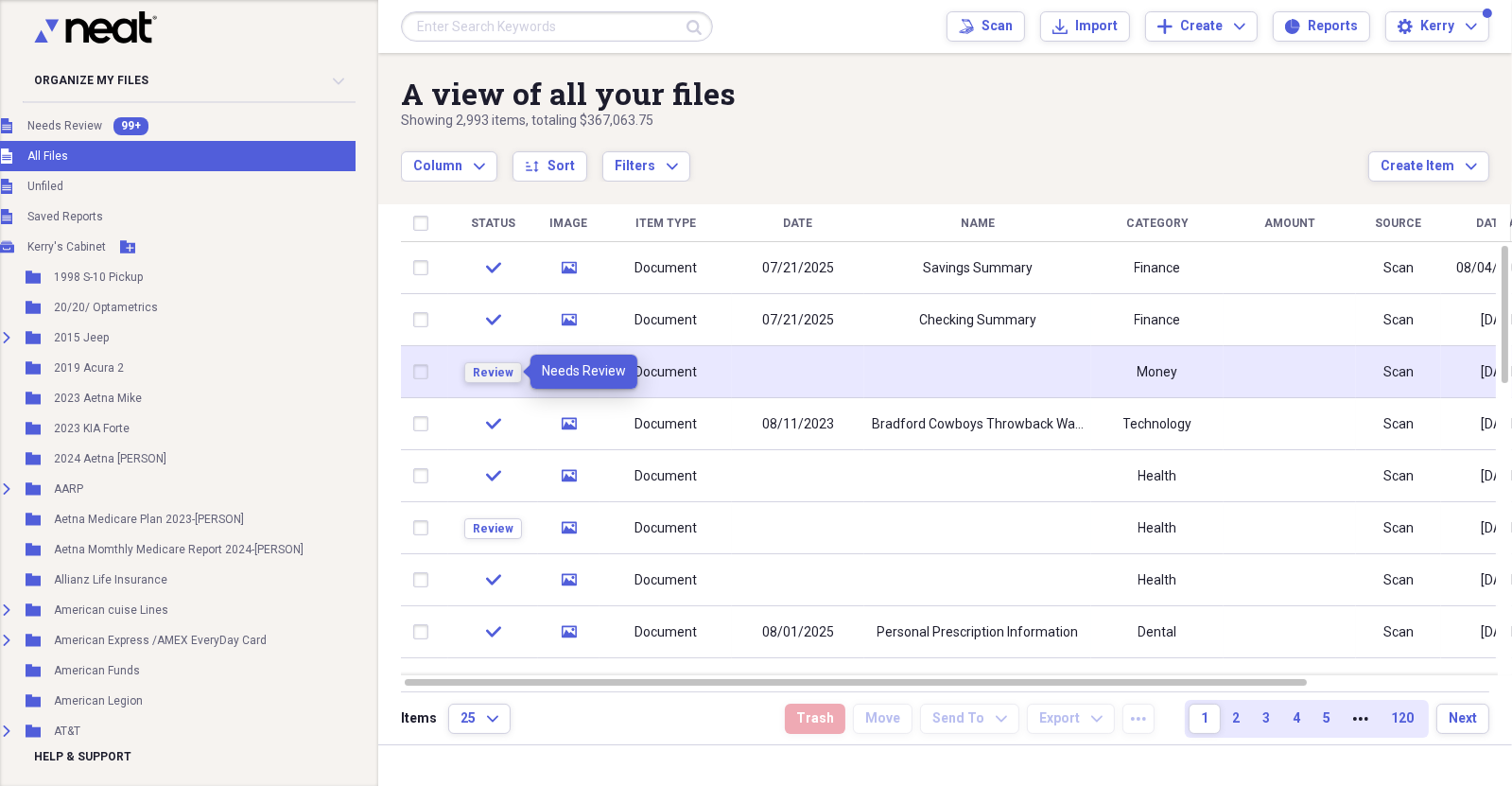 click on "Review" at bounding box center (493, 373) 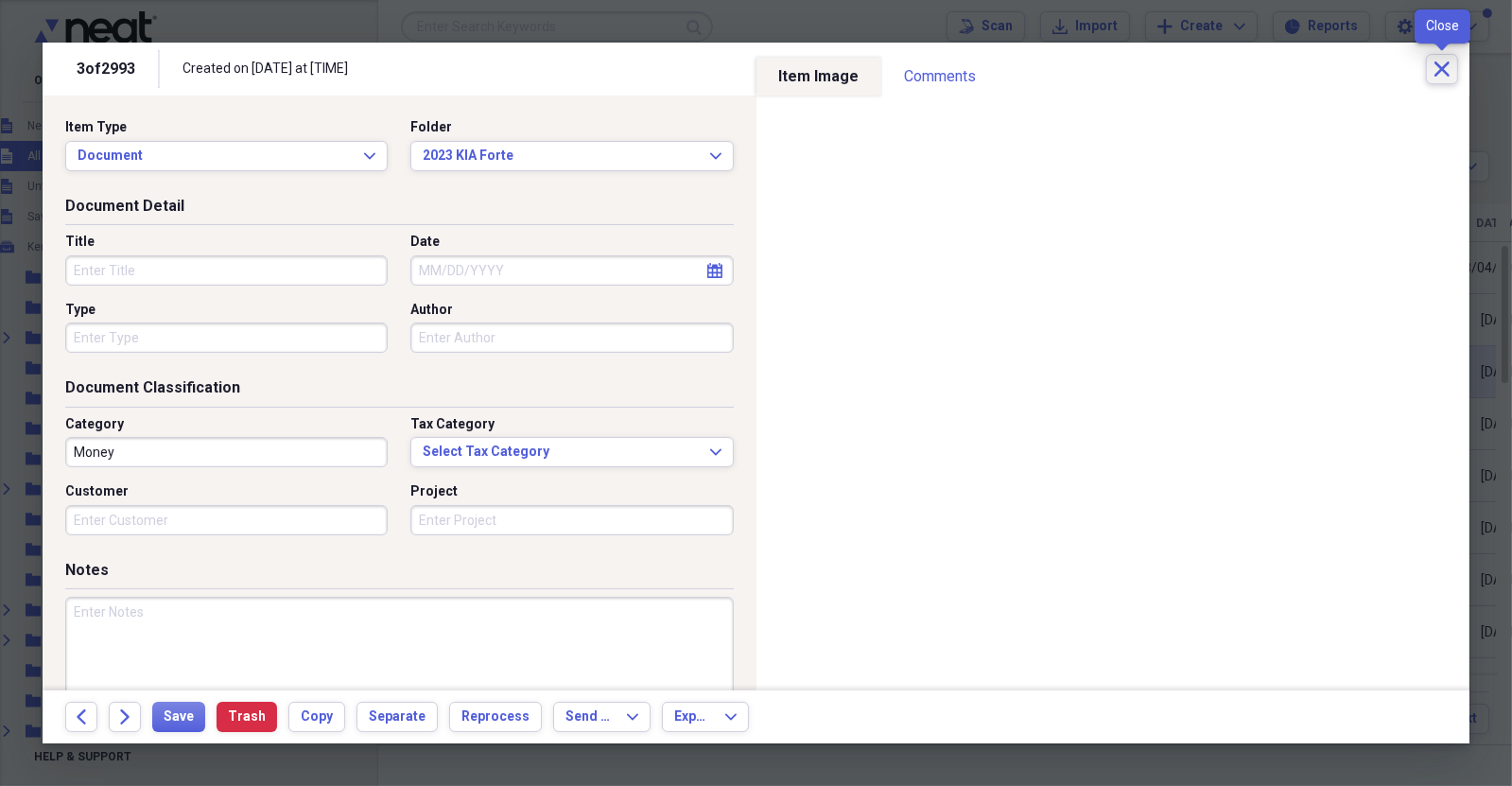 click on "Close" 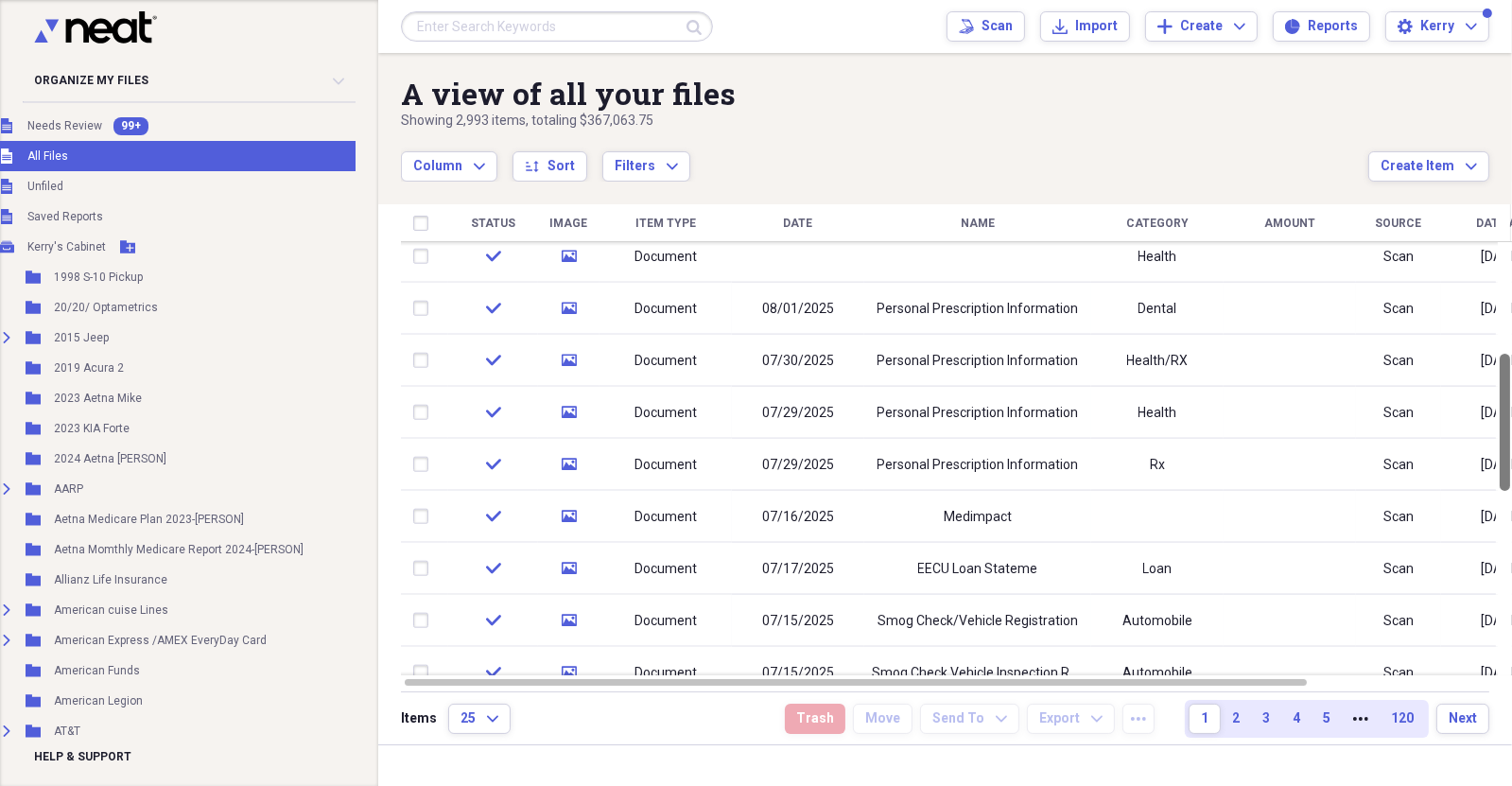 drag, startPoint x: 1502, startPoint y: 279, endPoint x: 1506, endPoint y: 387, distance: 108.074 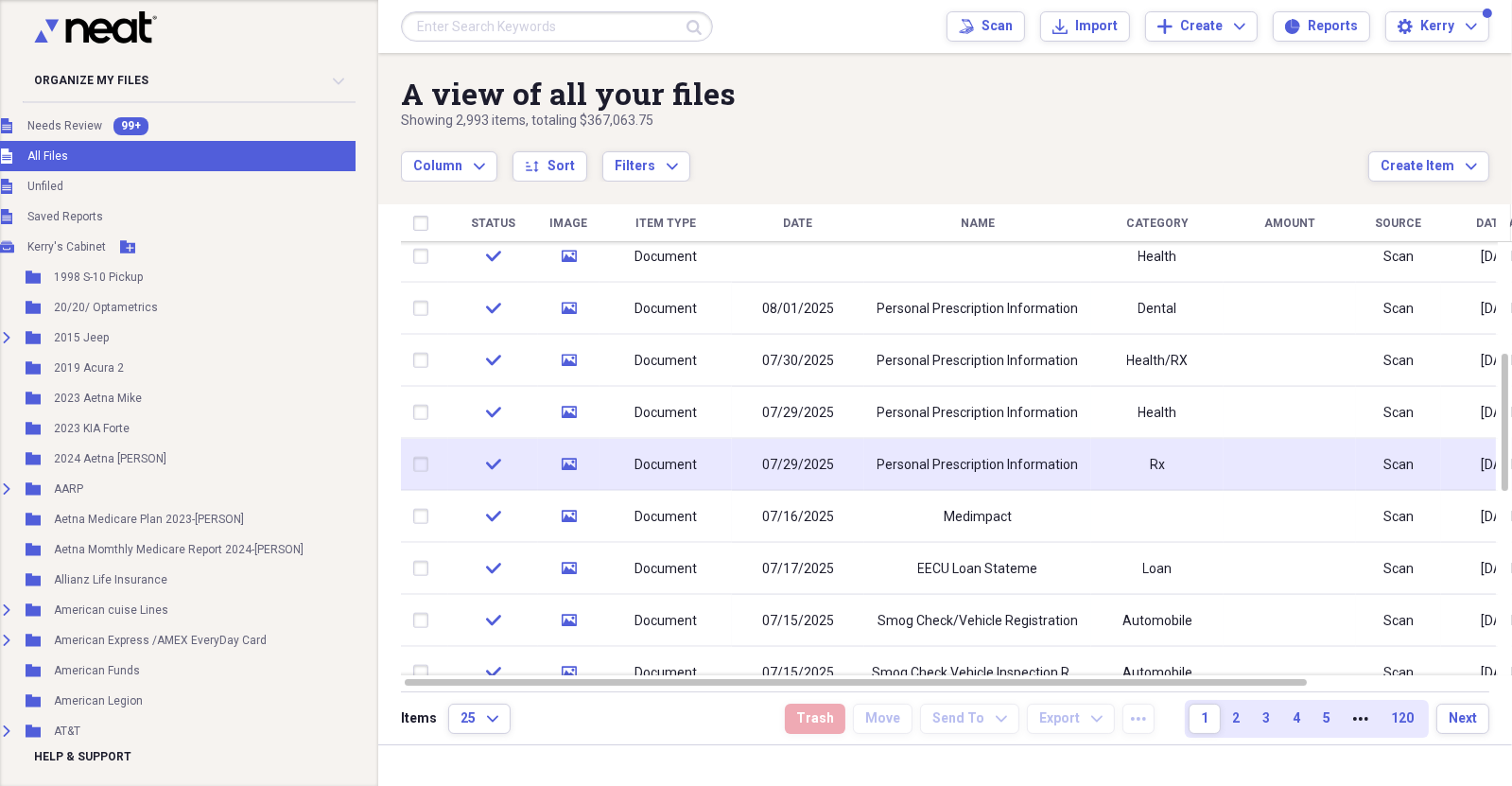 click at bounding box center (425, 464) 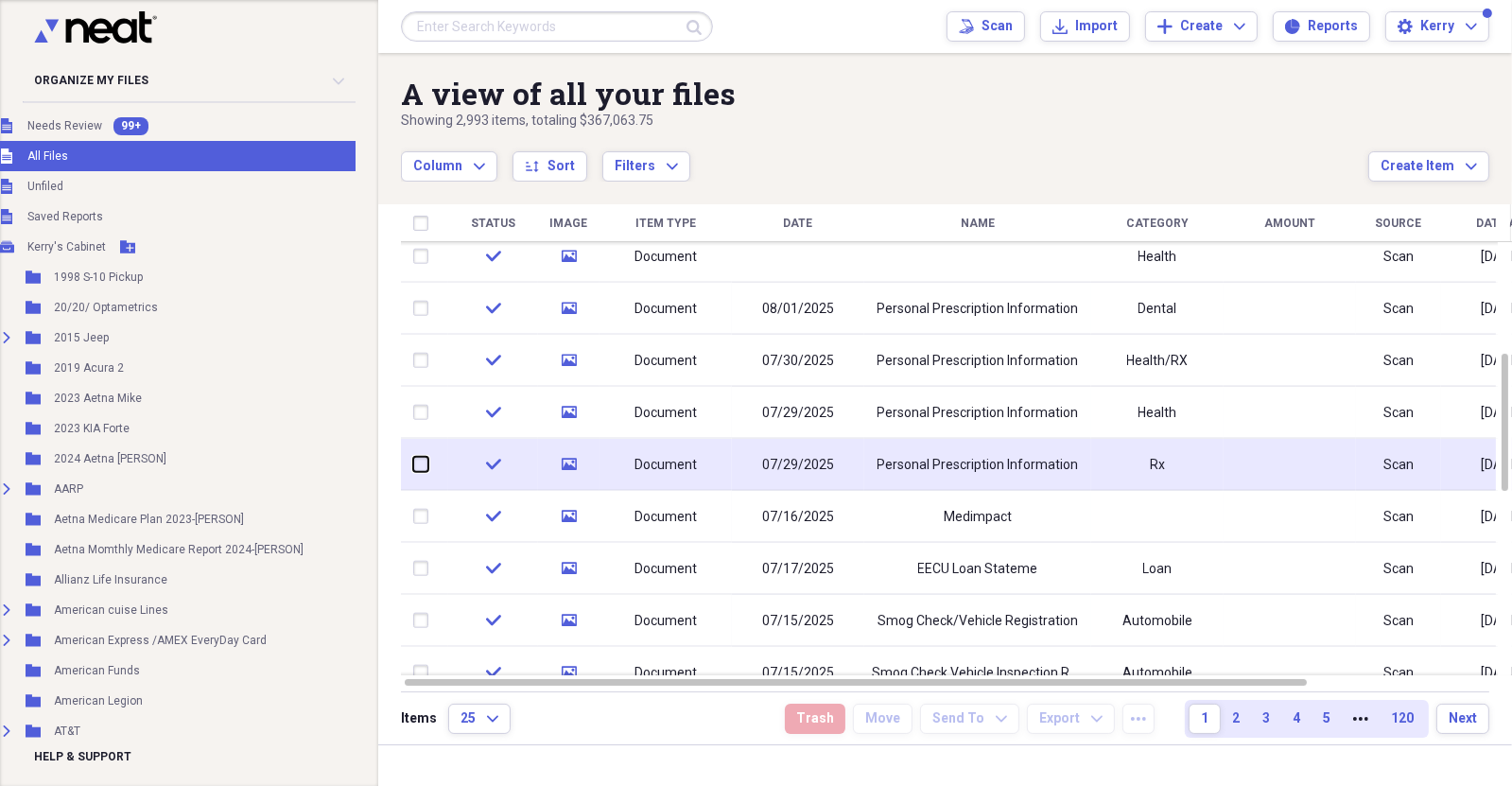 click at bounding box center (413, 464) 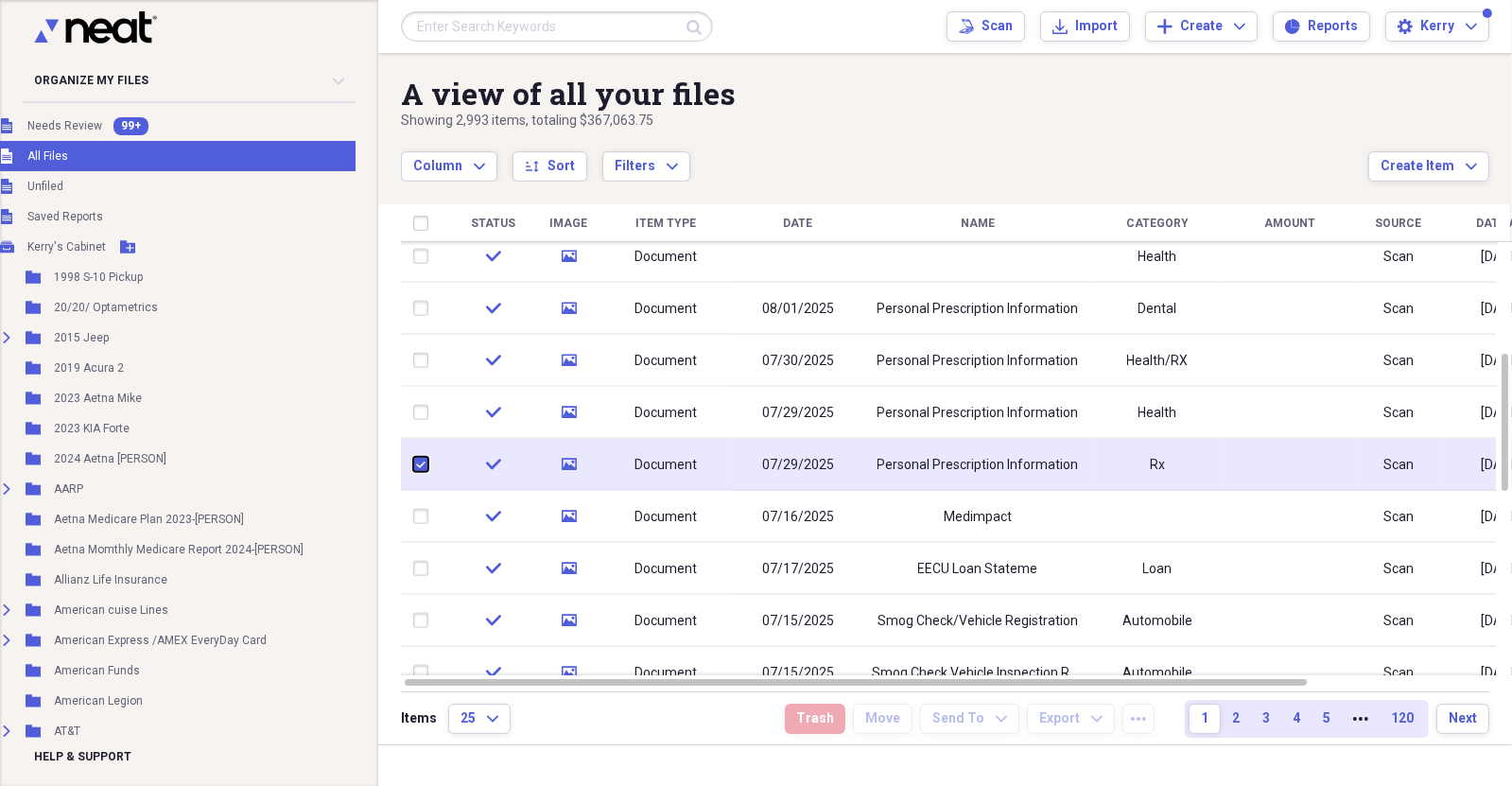 checkbox on "true" 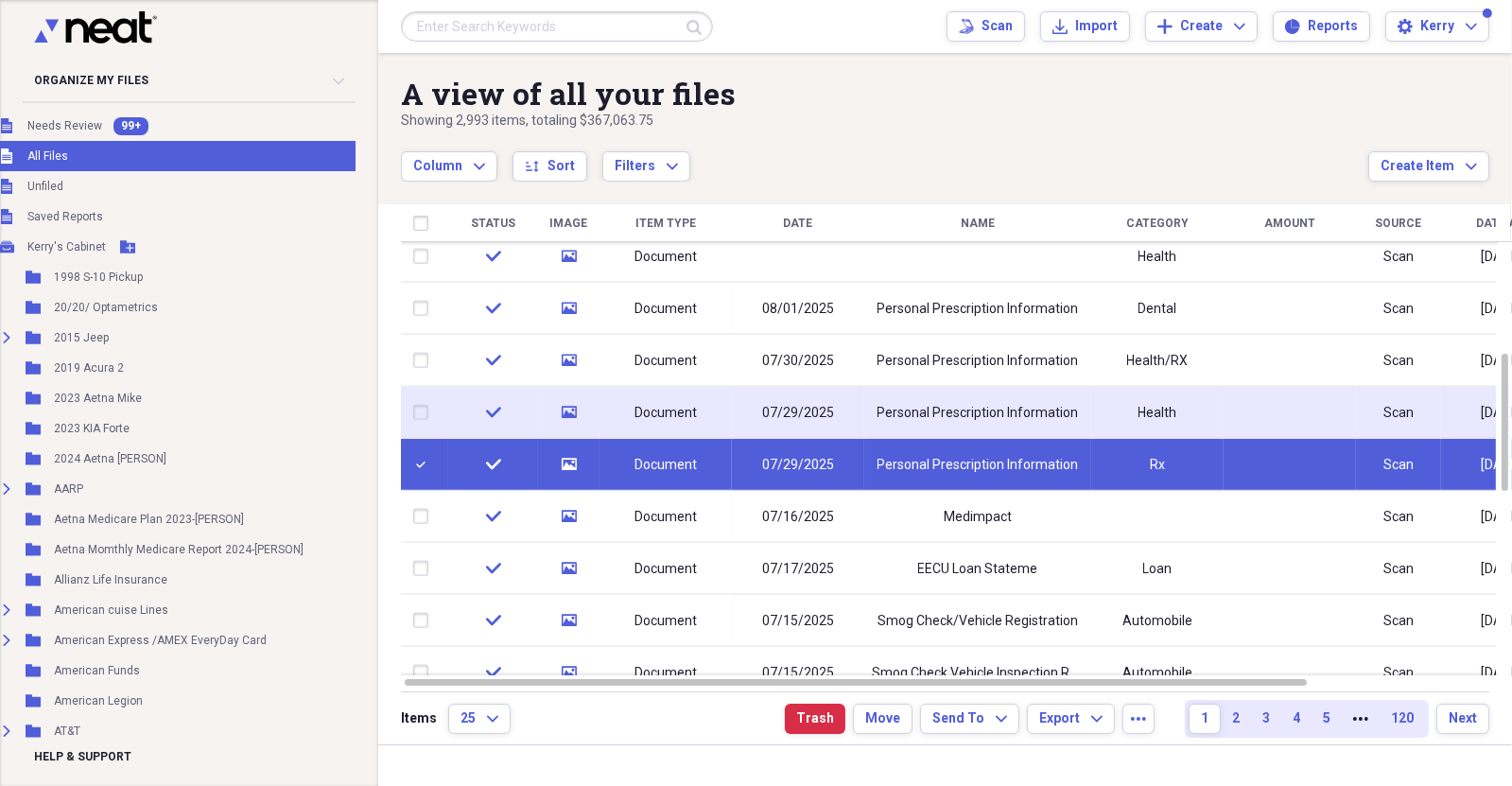 click at bounding box center (425, 412) 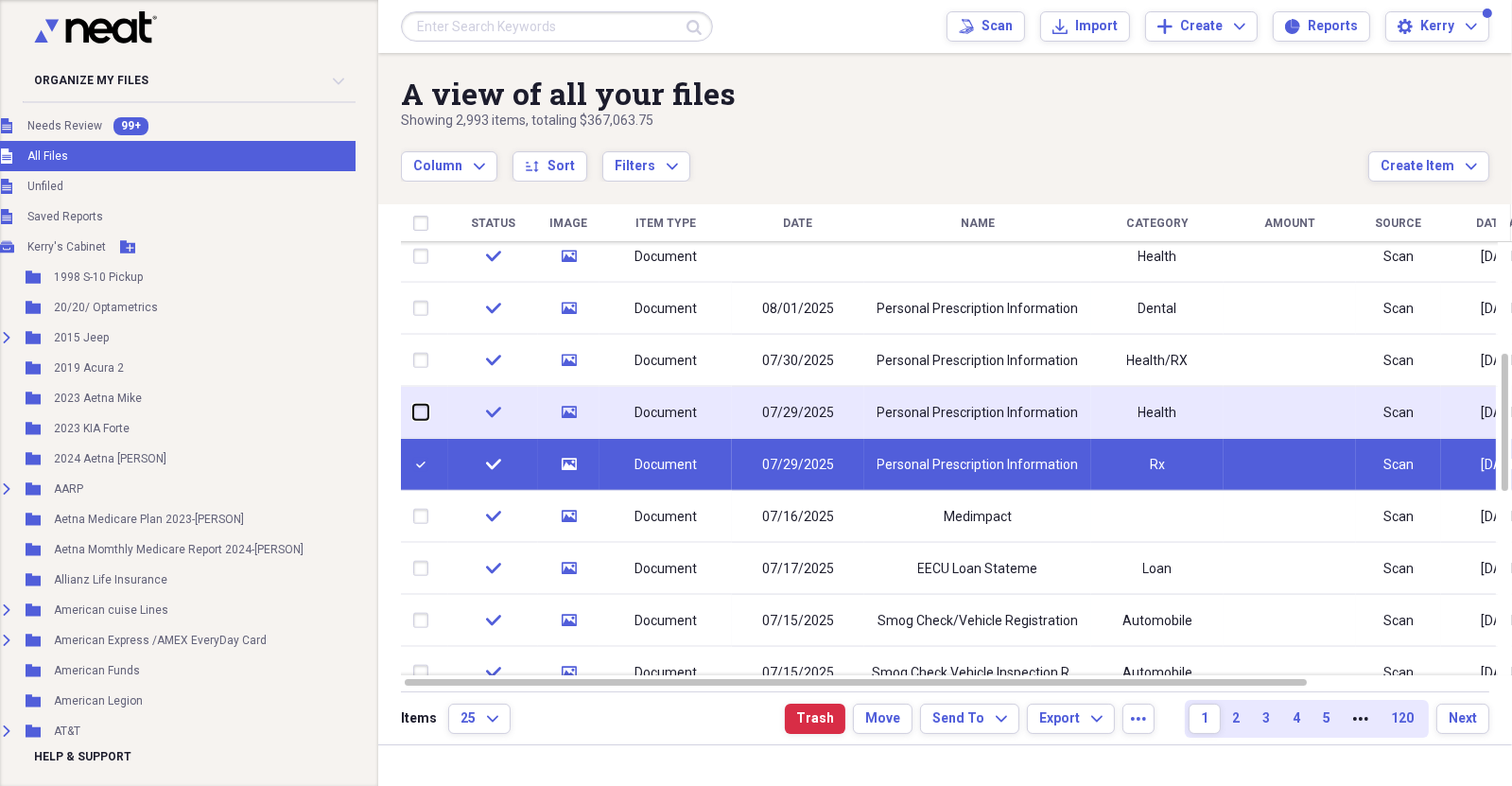 click at bounding box center [413, 412] 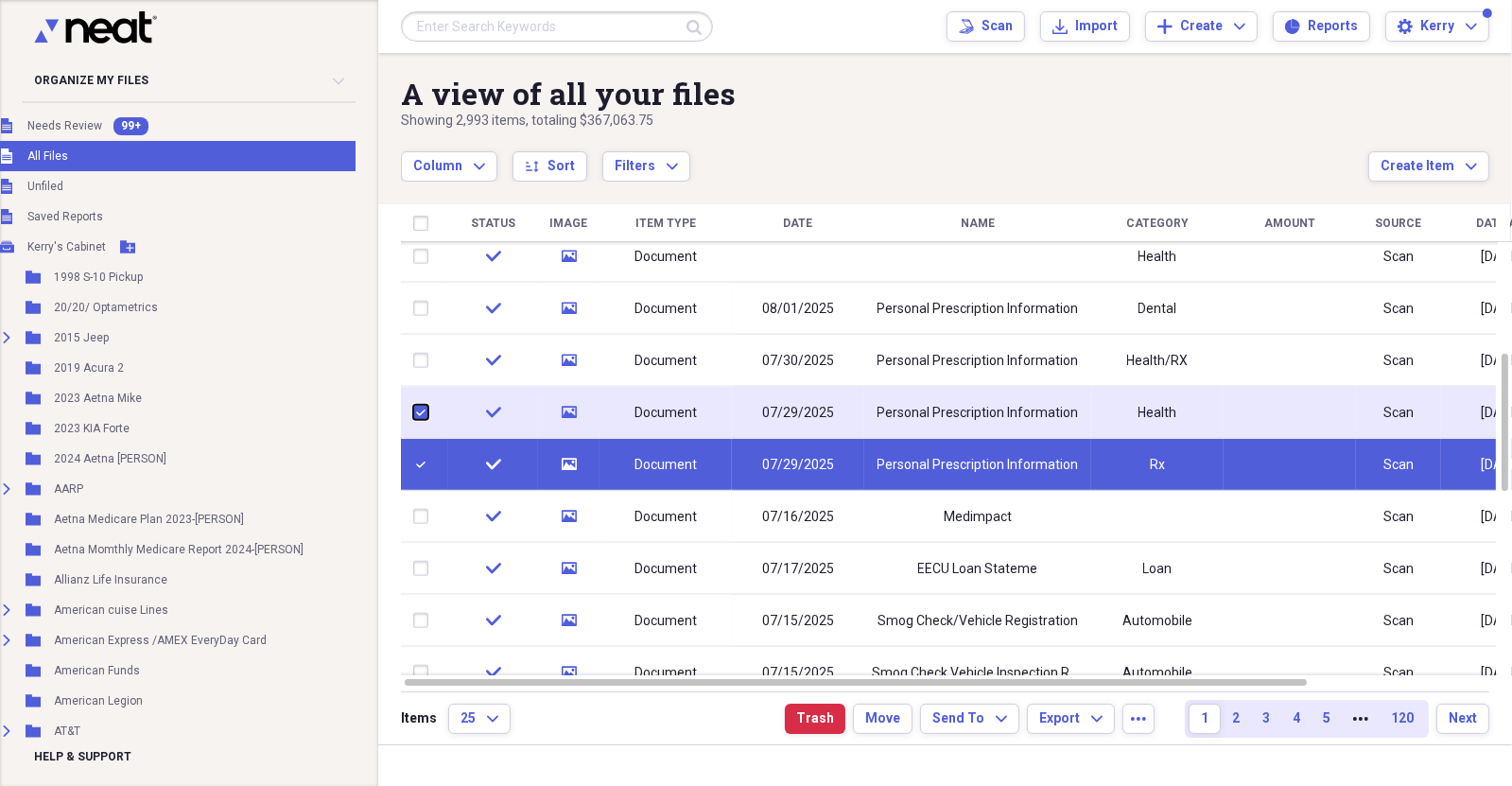 checkbox on "true" 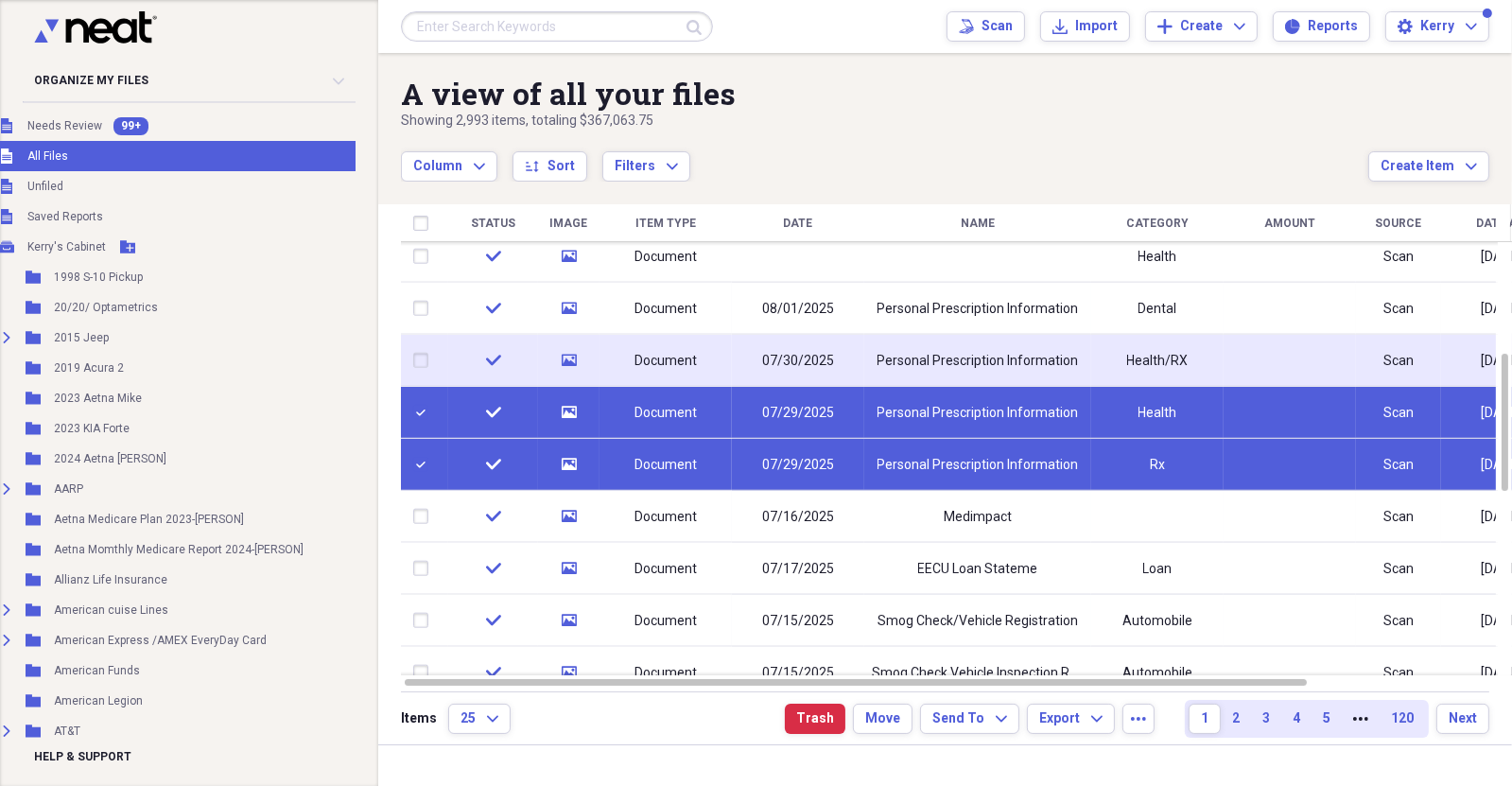click at bounding box center (425, 360) 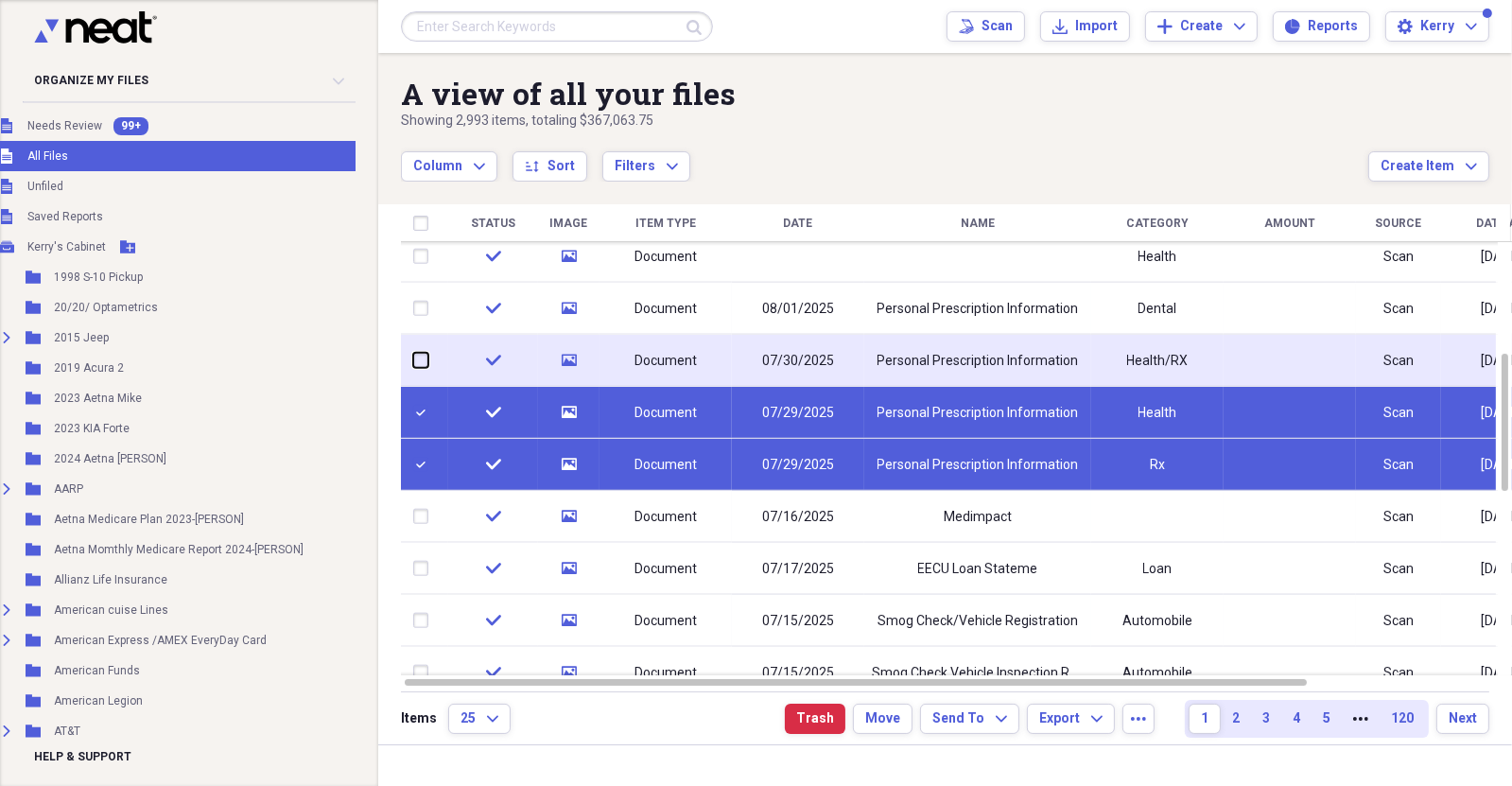 click at bounding box center [413, 360] 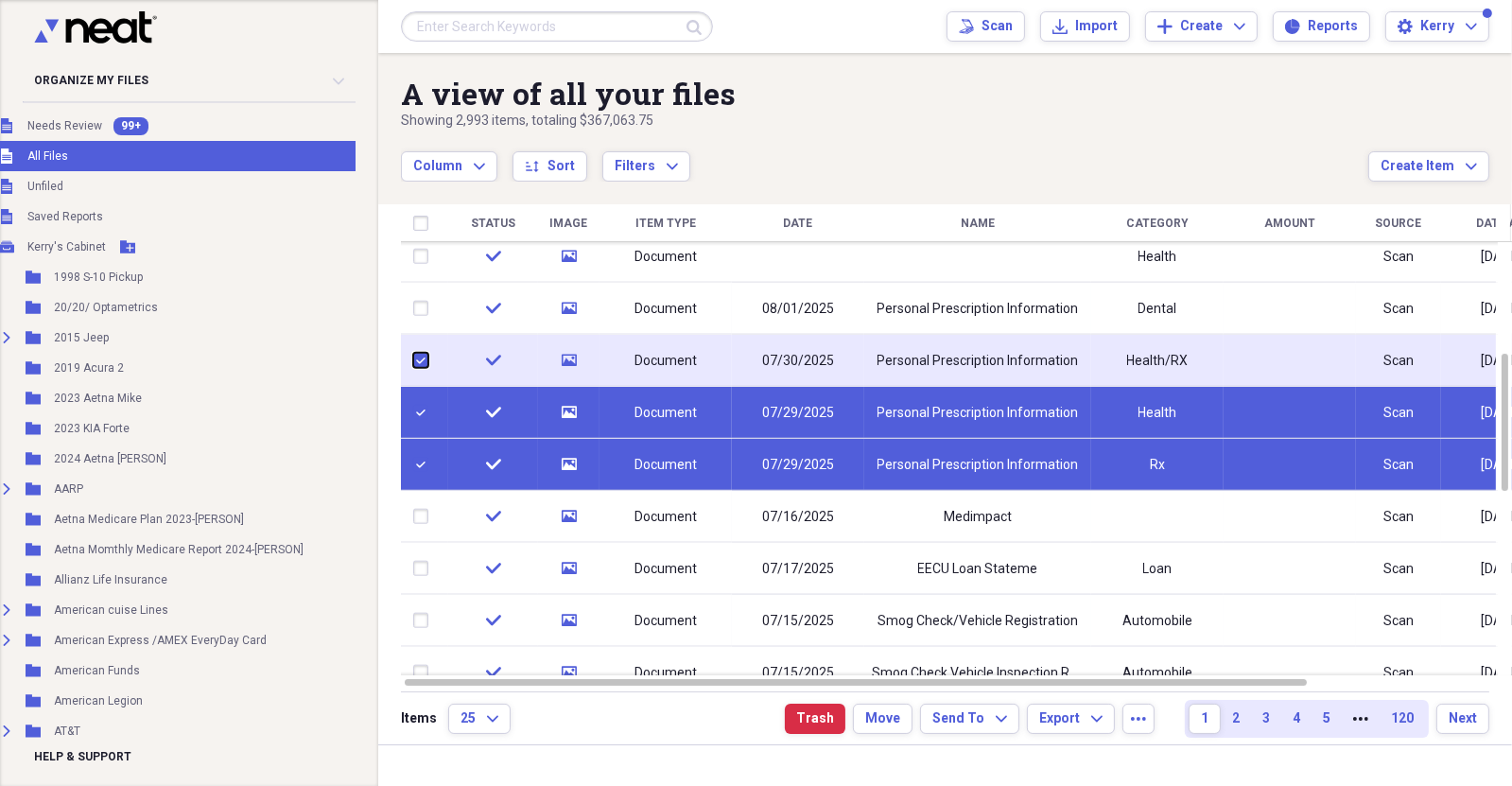 checkbox on "true" 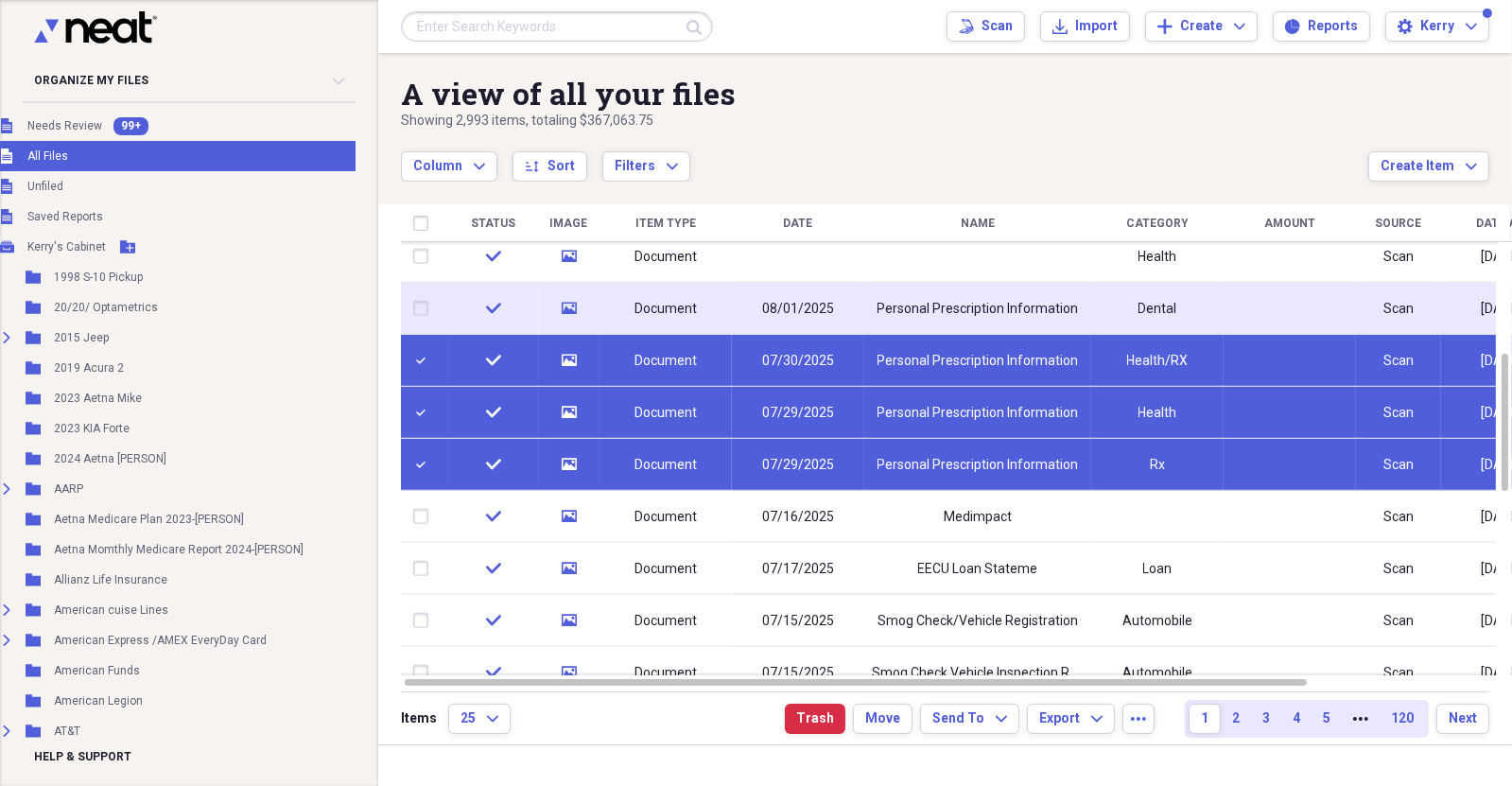 click at bounding box center [425, 308] 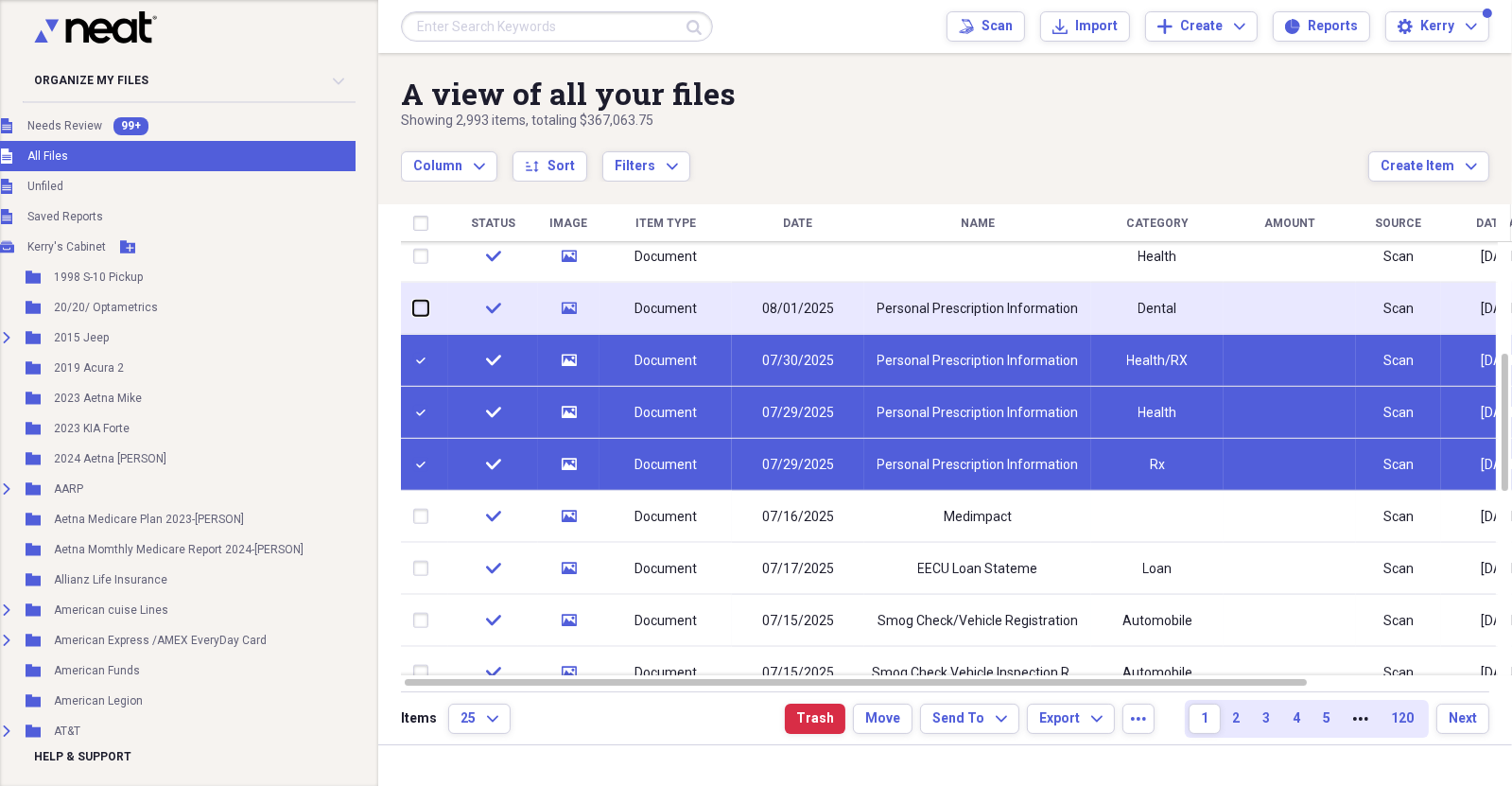 click at bounding box center (413, 308) 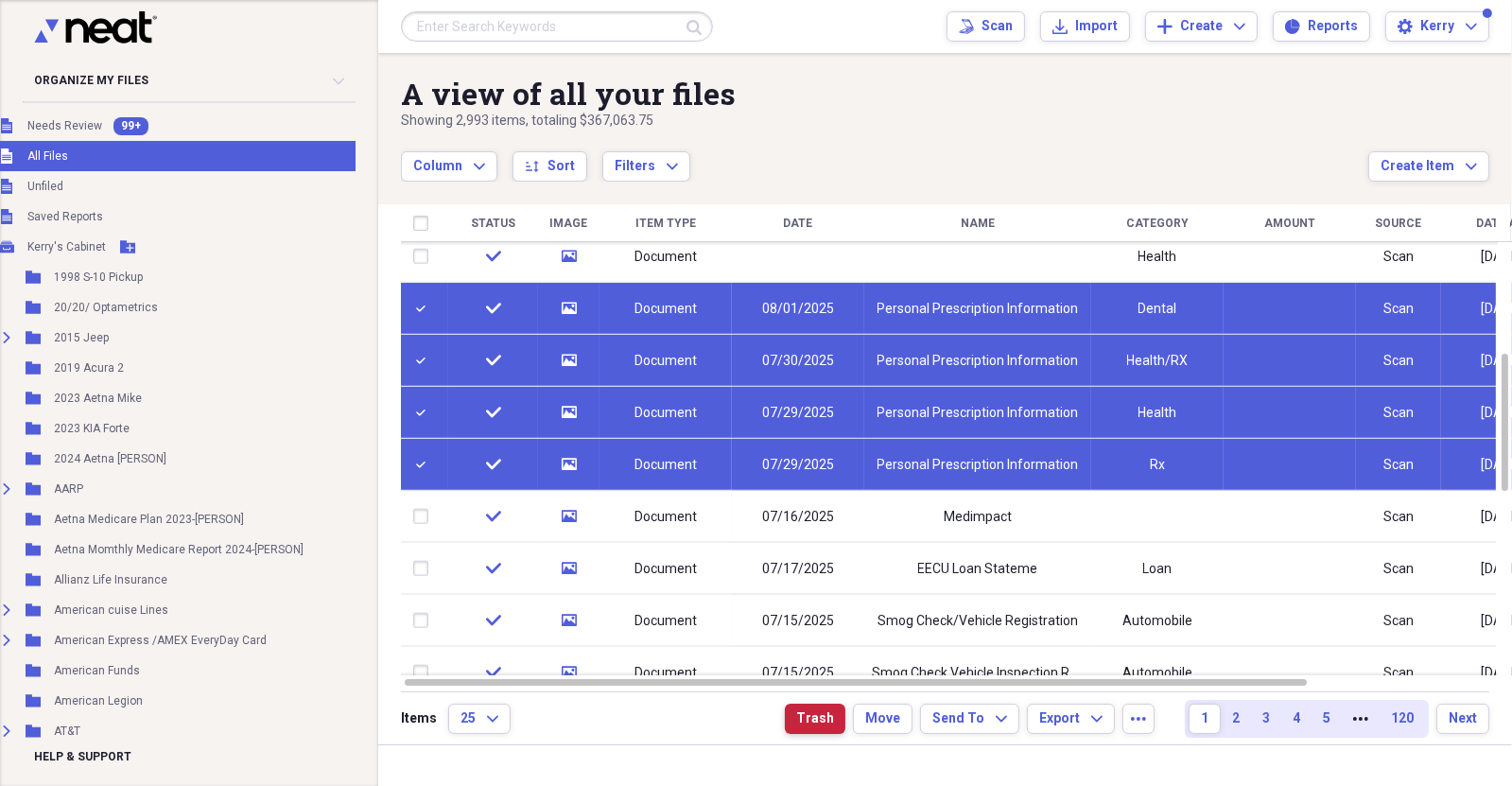 click on "Trash" at bounding box center (815, 719) 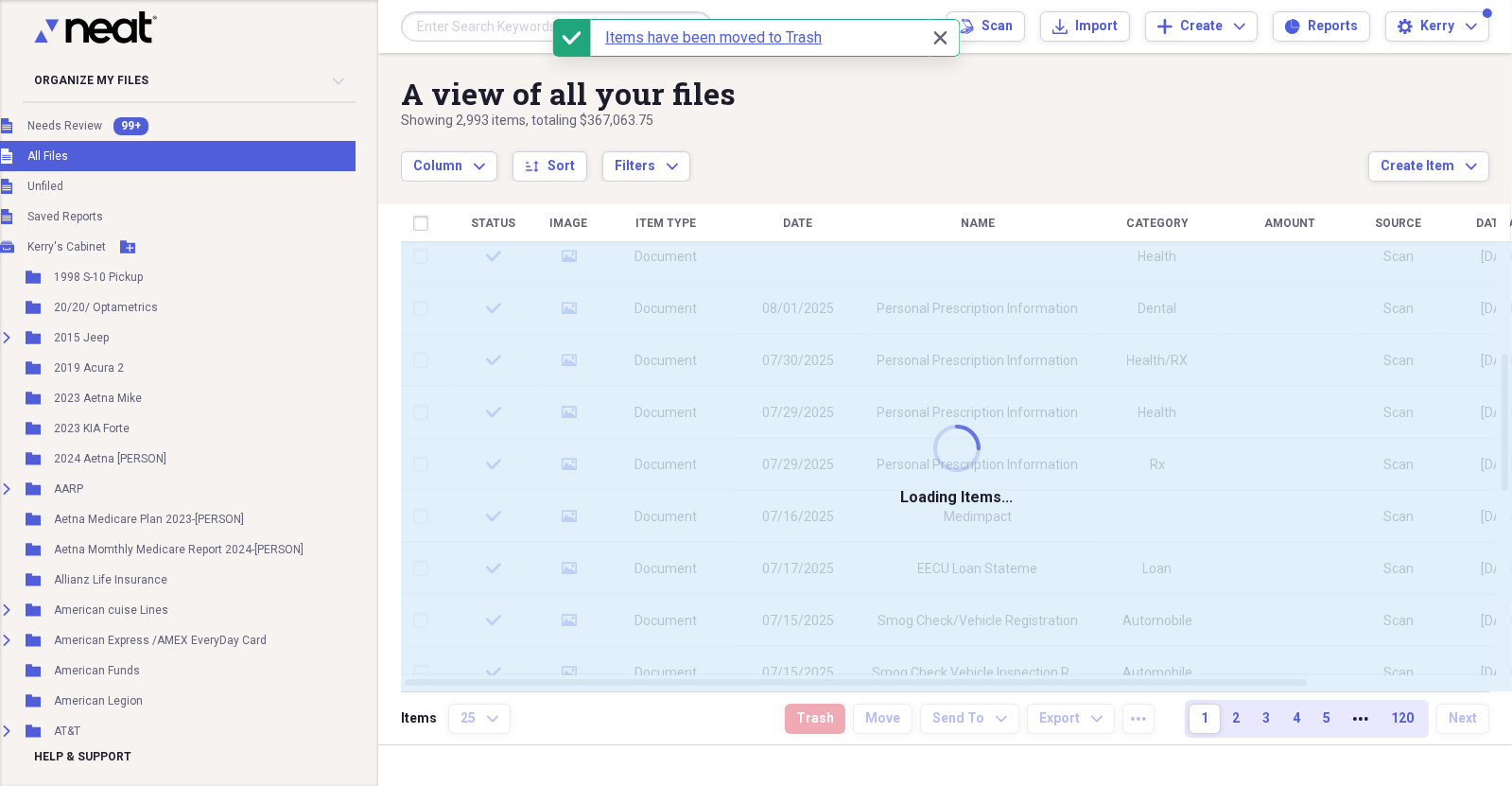 checkbox on "false" 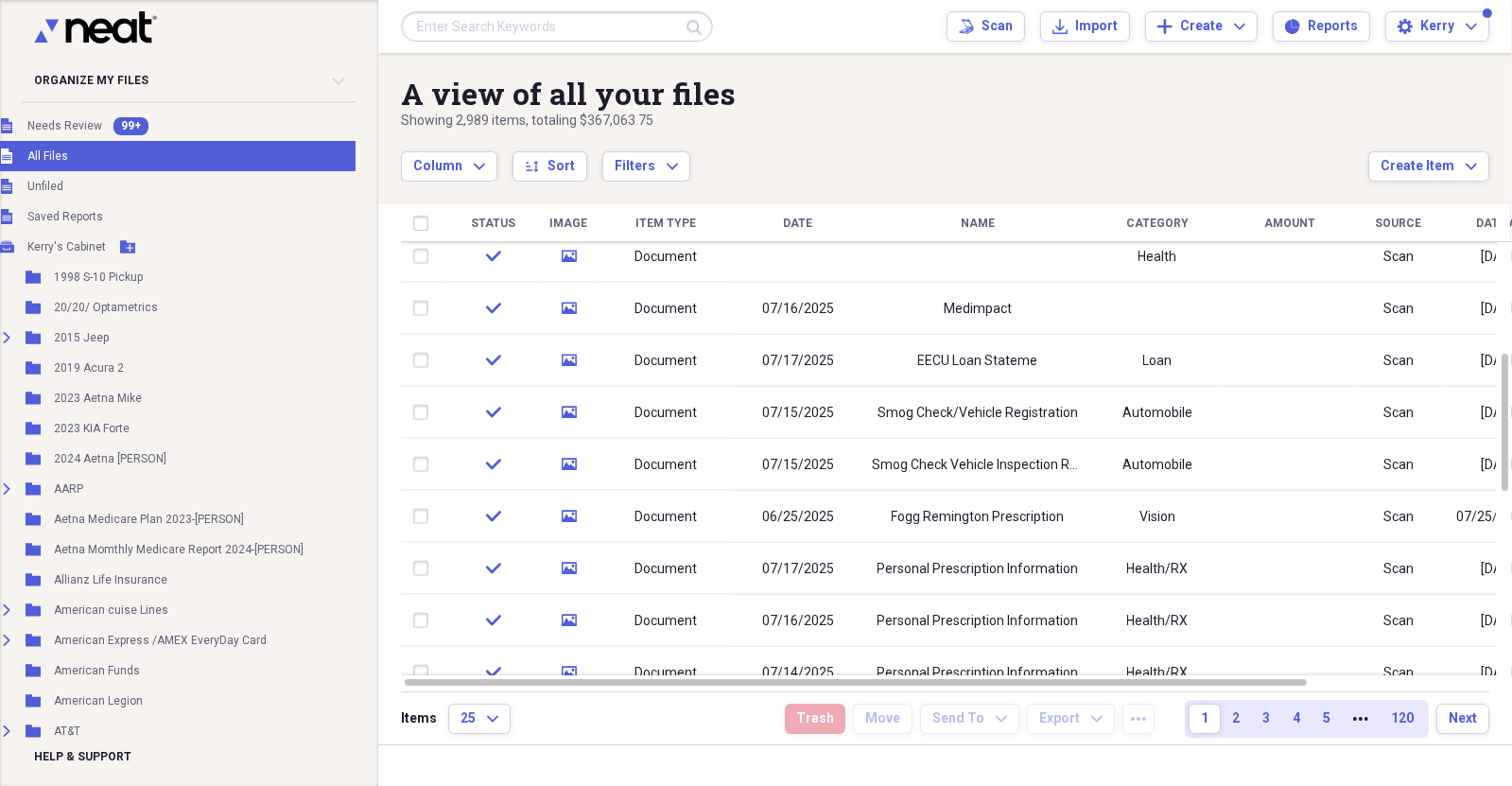 click at bounding box center (557, 26) 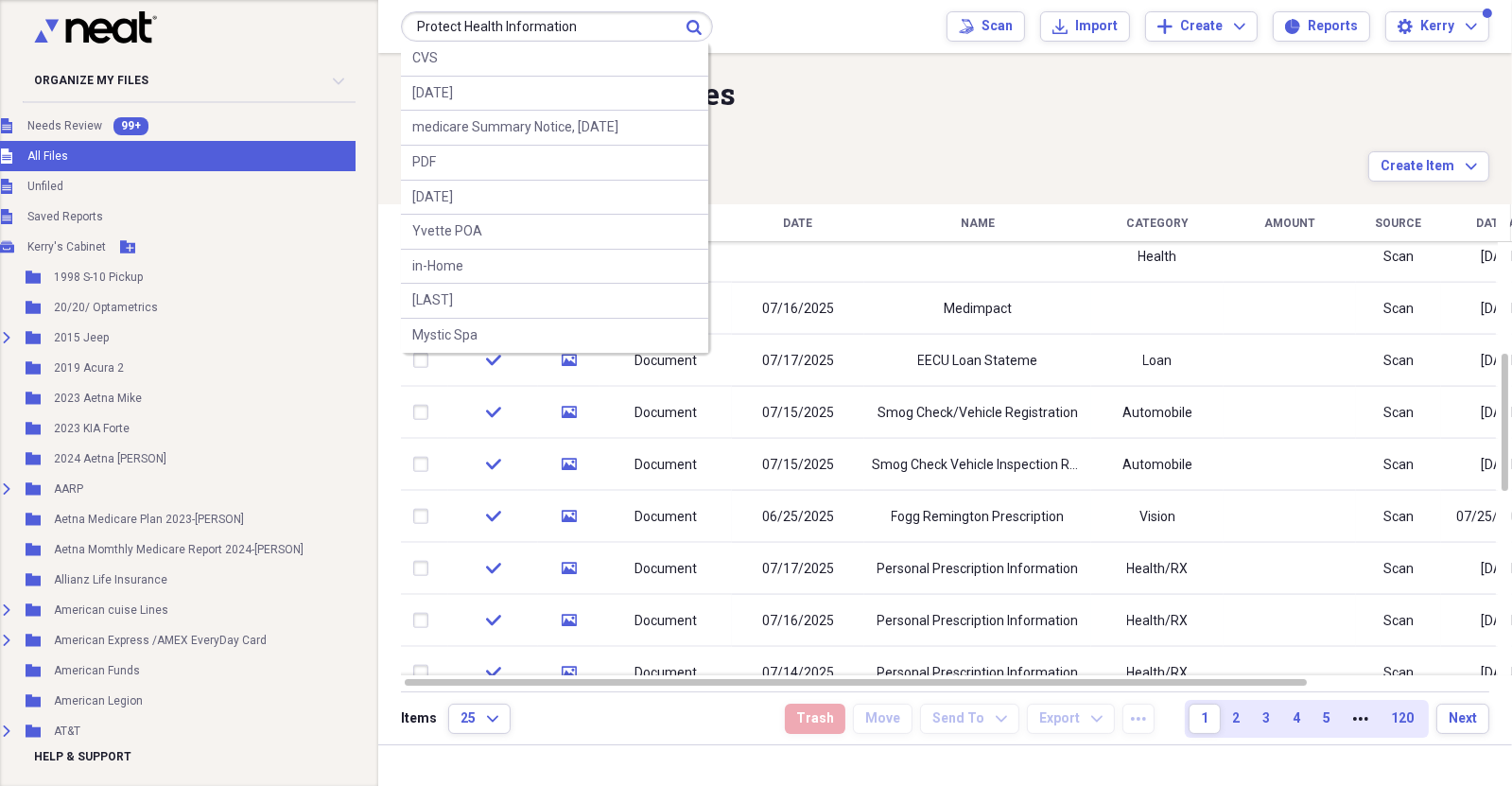 type on "Protect Health Information" 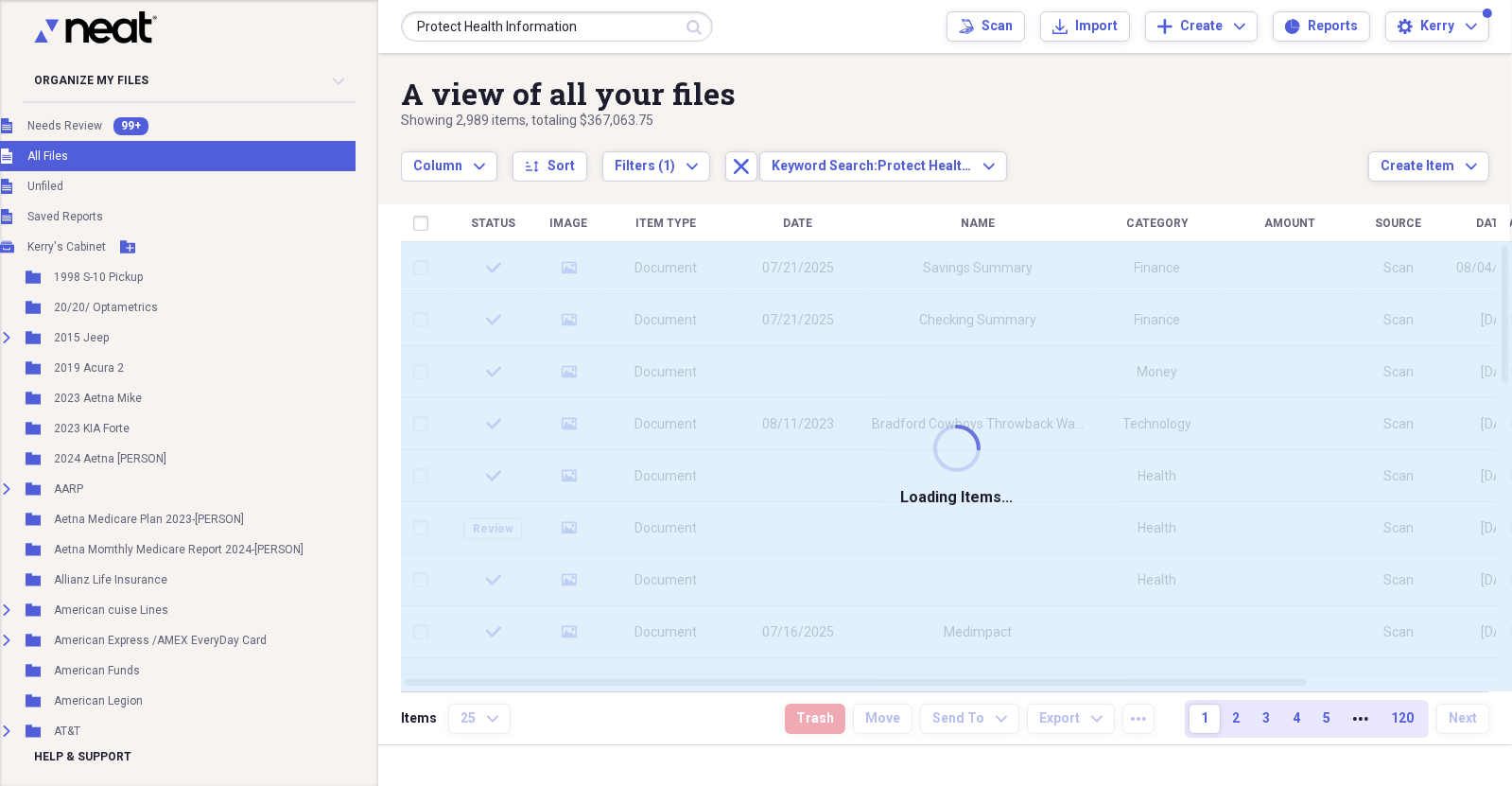type 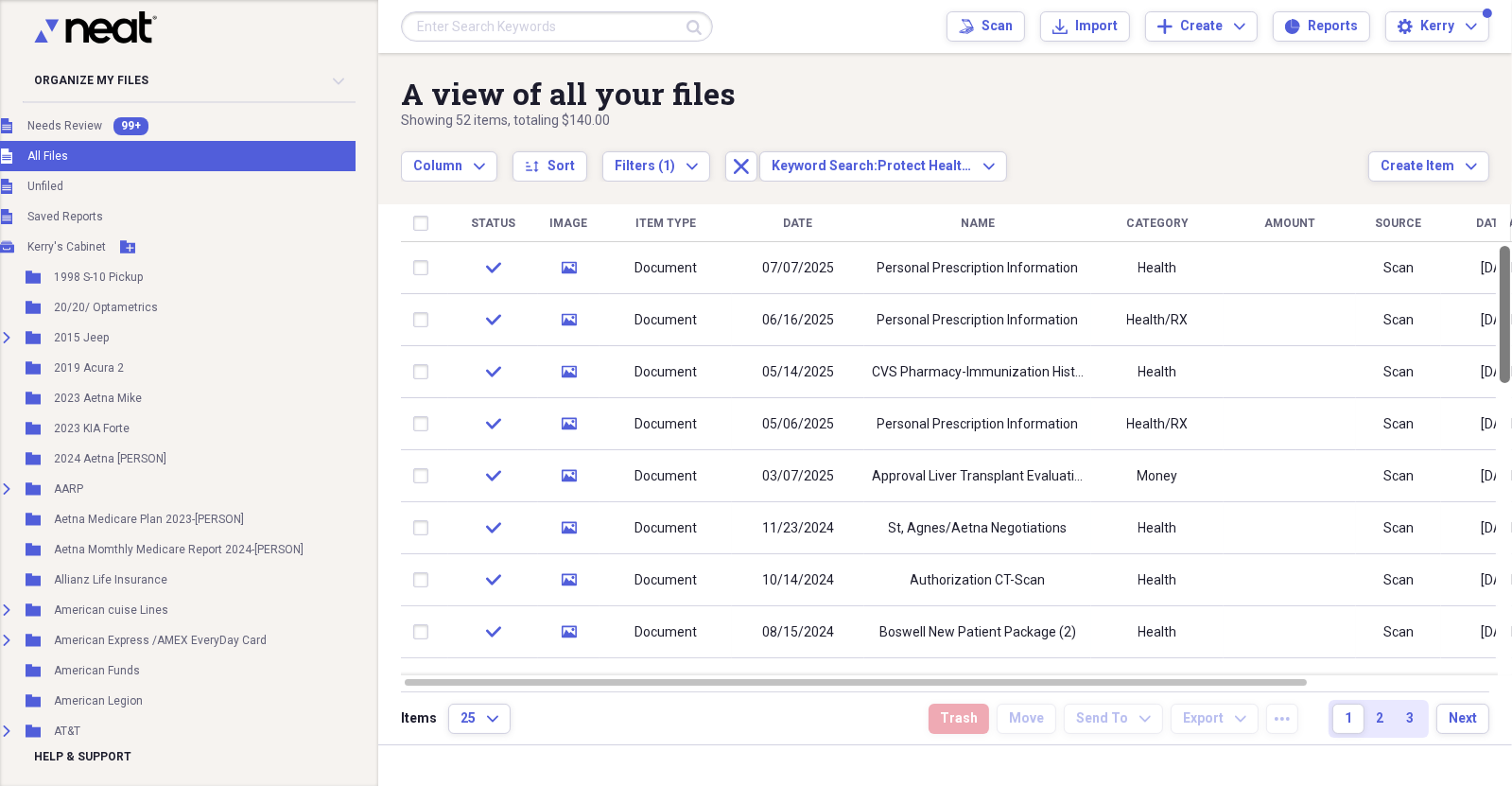 drag, startPoint x: 1506, startPoint y: 261, endPoint x: 1511, endPoint y: 229, distance: 32.38827 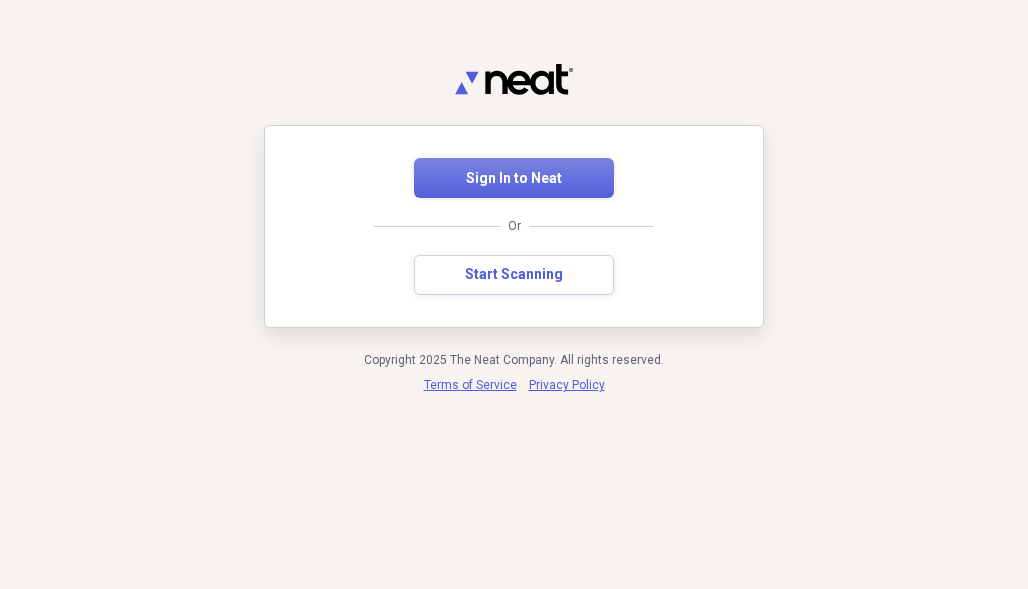 scroll, scrollTop: 0, scrollLeft: 0, axis: both 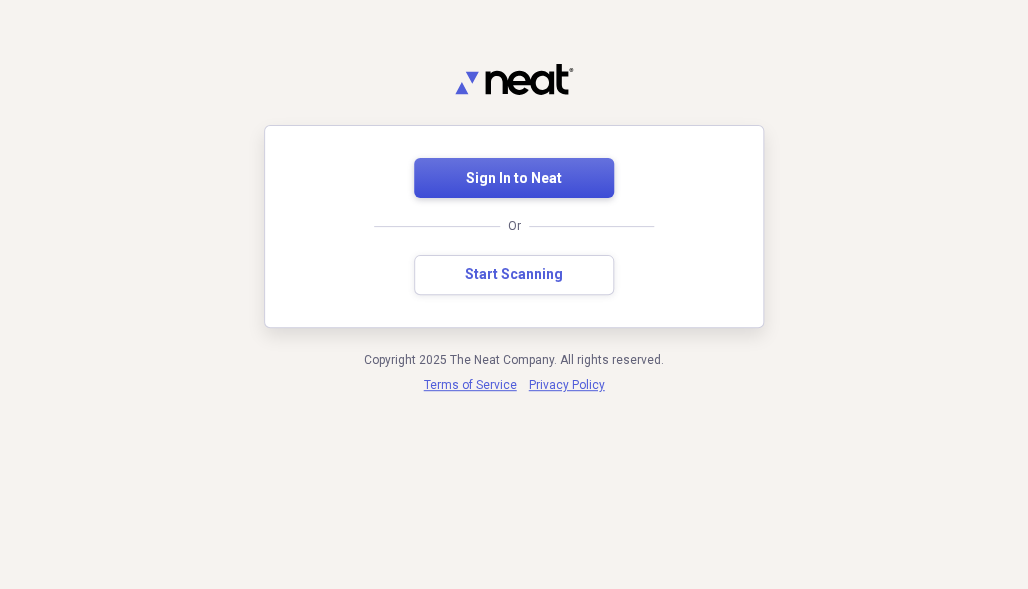 click on "Sign In to Neat" at bounding box center (514, 179) 